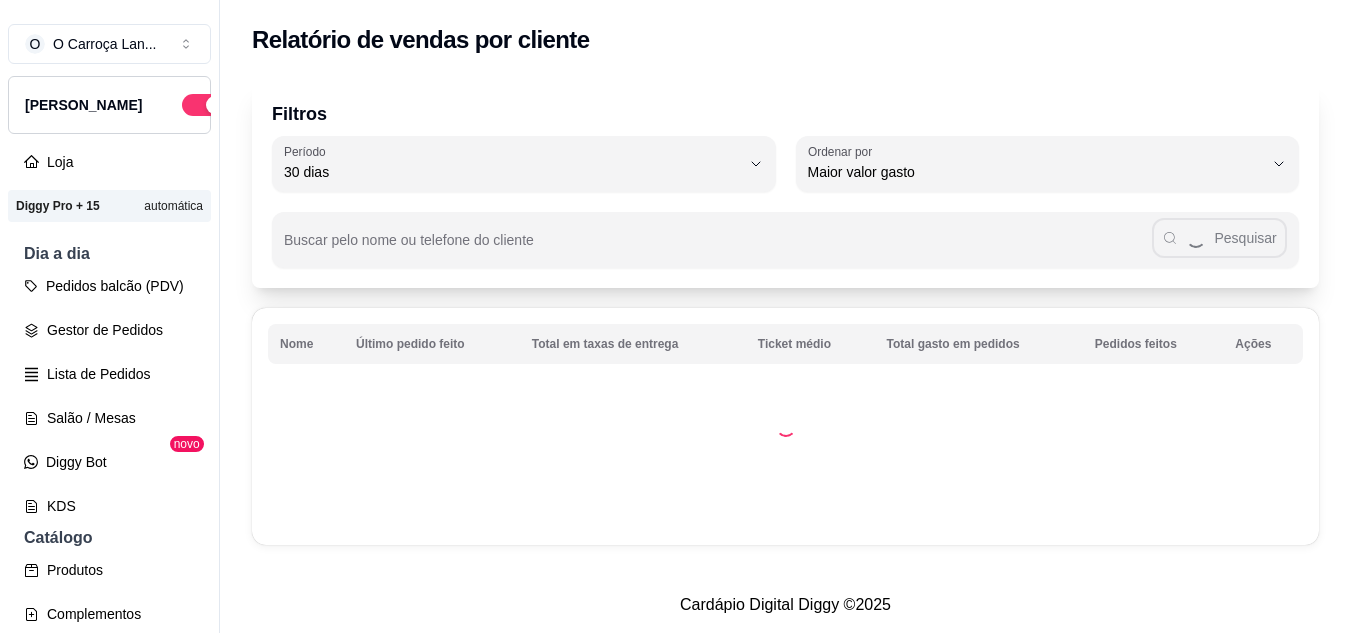 select on "30" 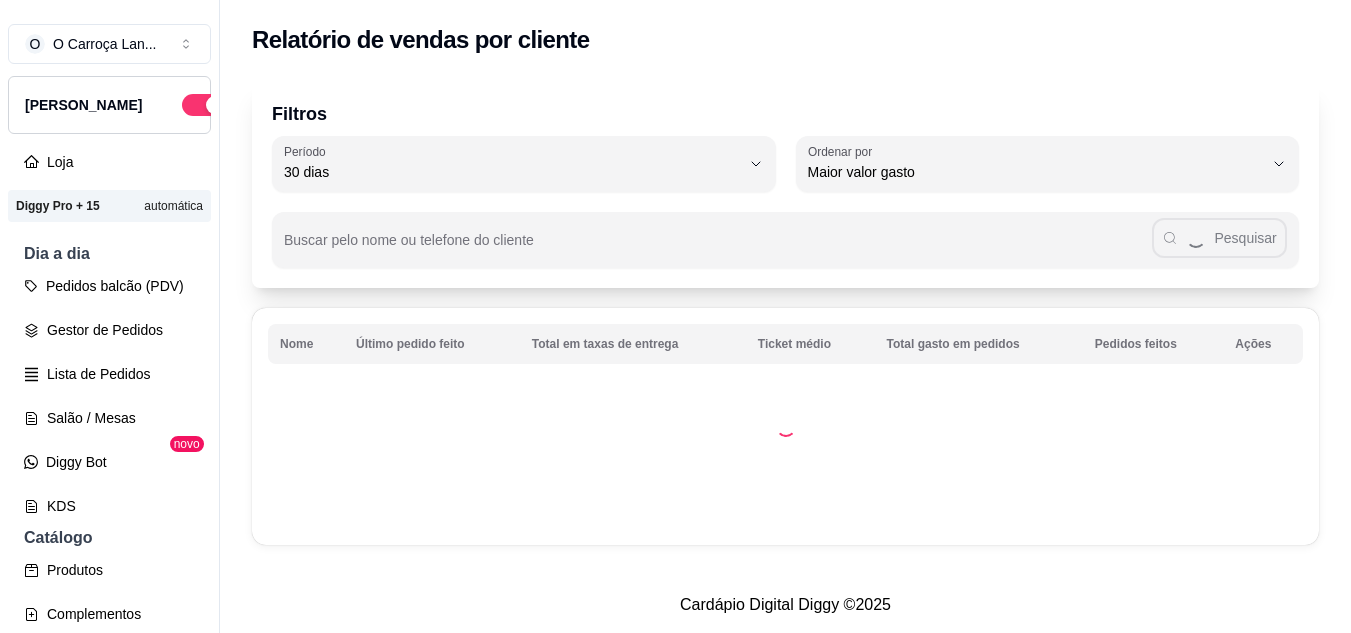 scroll, scrollTop: 0, scrollLeft: 0, axis: both 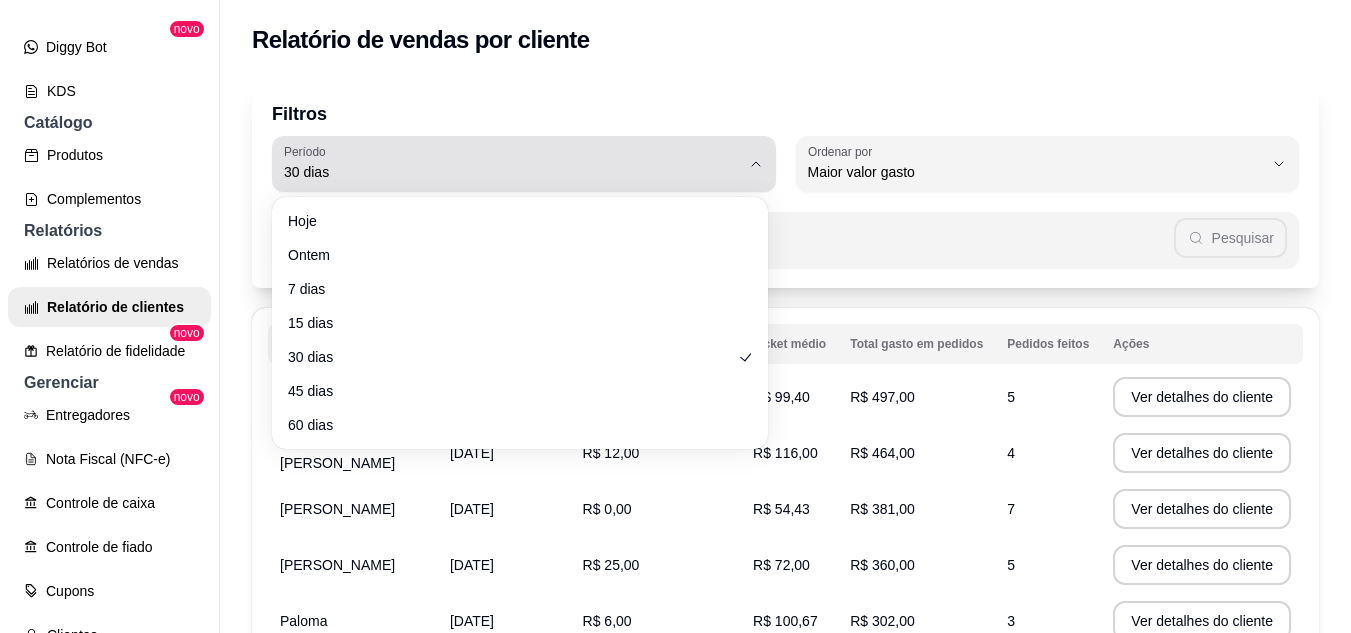 click on "Período 30 dias" at bounding box center (524, 164) 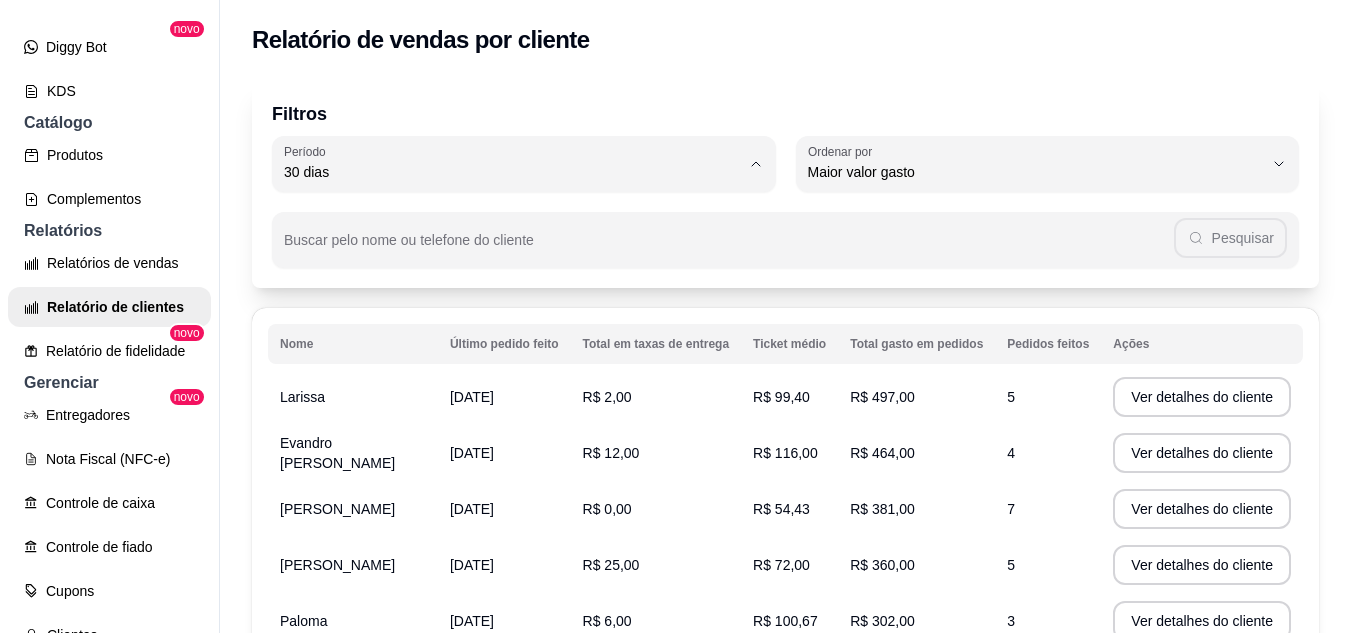 click on "60 dias" at bounding box center [510, 415] 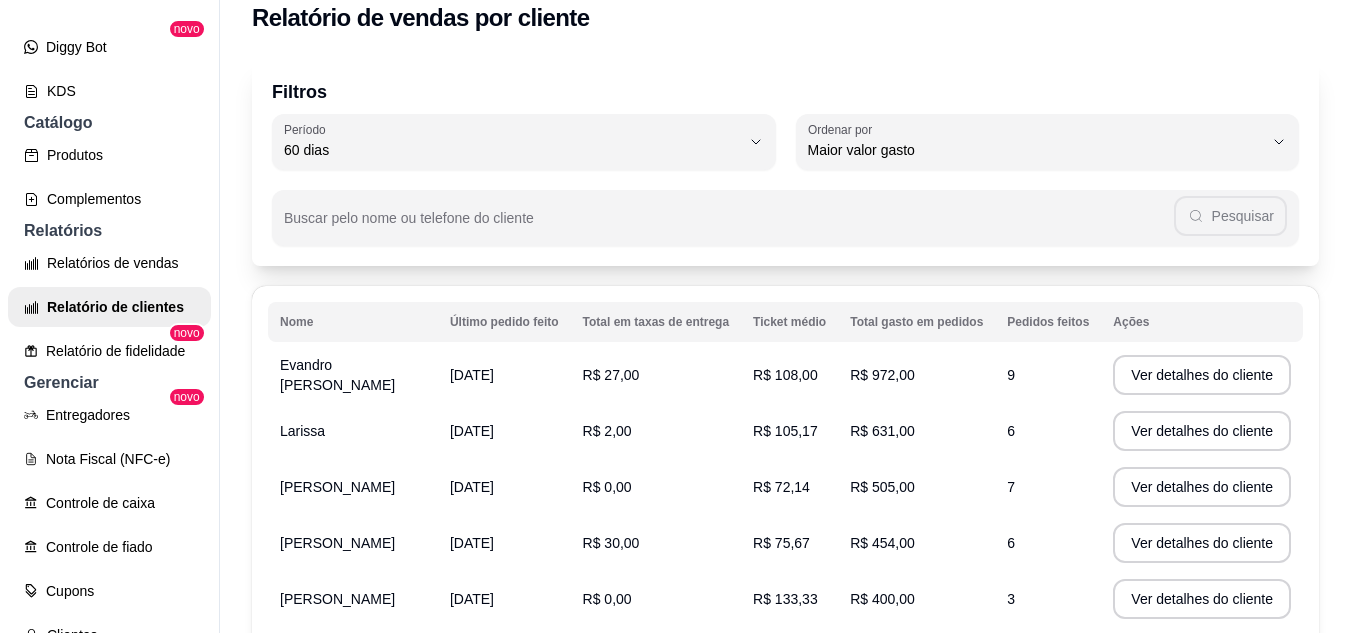 scroll, scrollTop: 0, scrollLeft: 0, axis: both 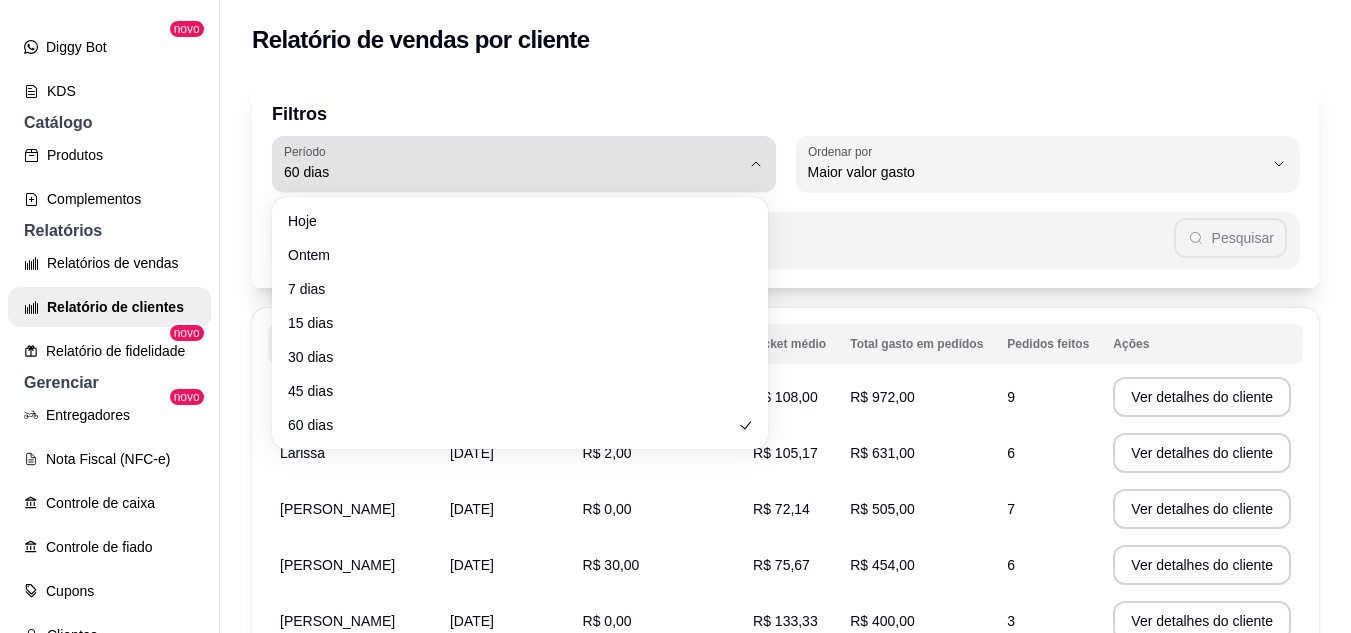 click on "60 dias" at bounding box center (512, 164) 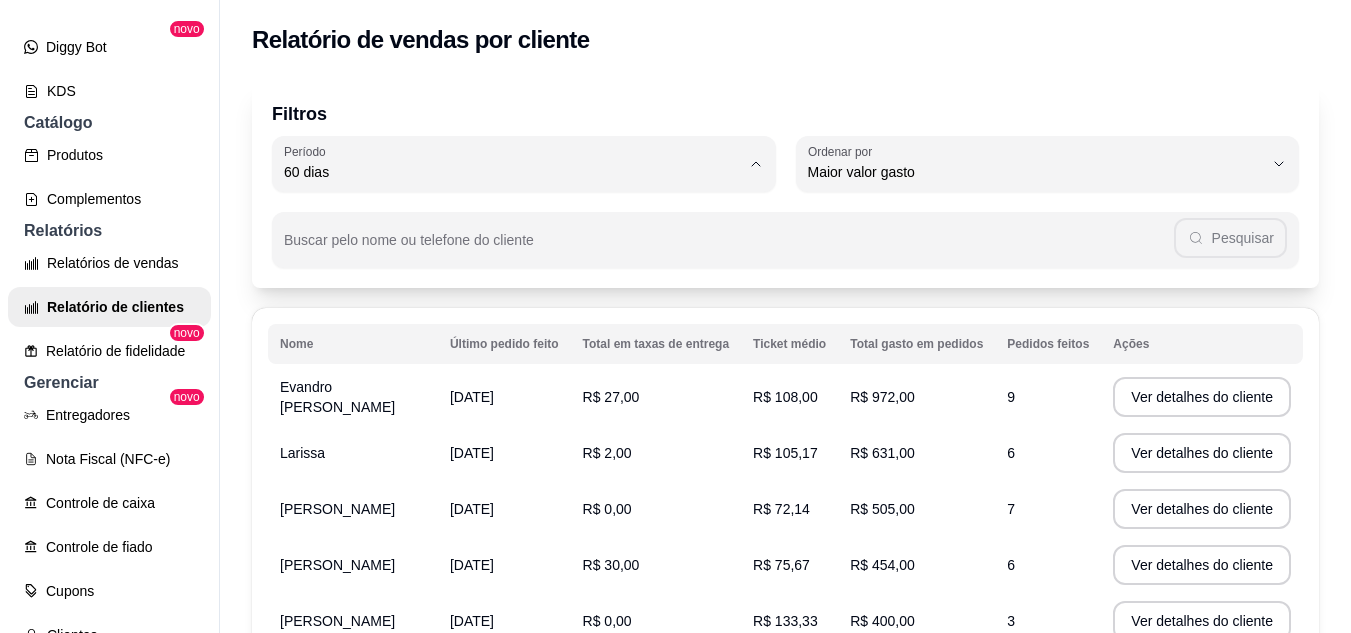 click on "45 dias" at bounding box center (520, 383) 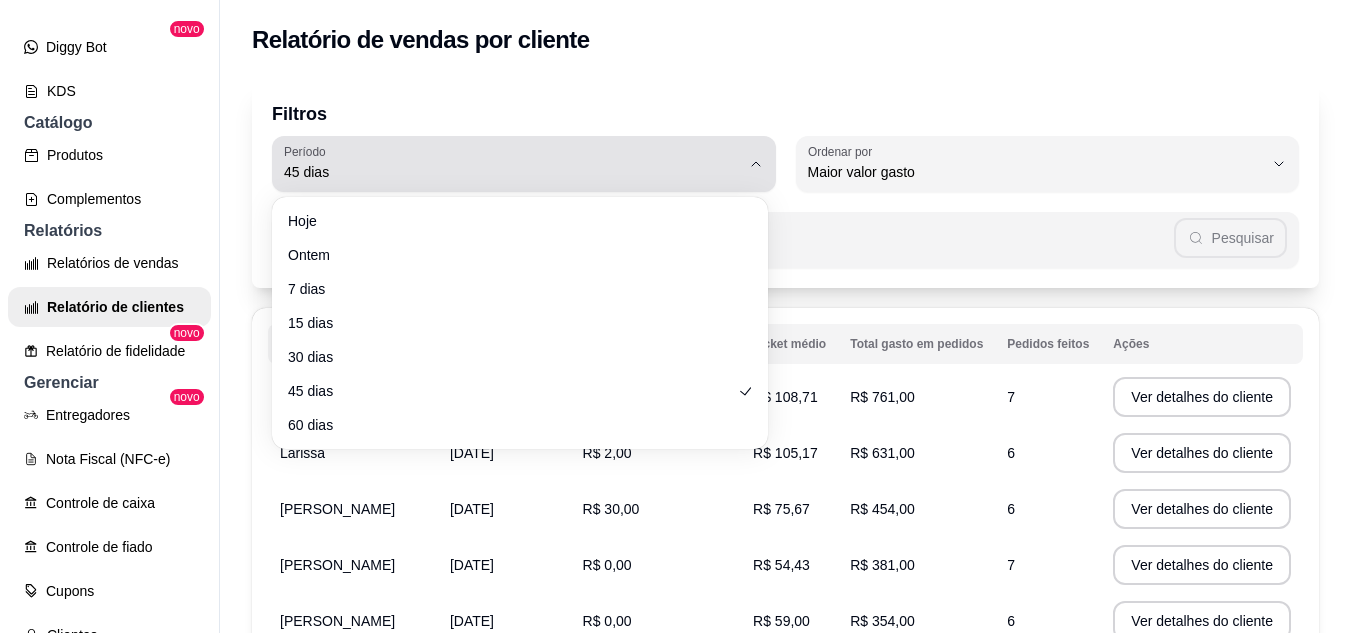 click on "45 dias" at bounding box center (512, 172) 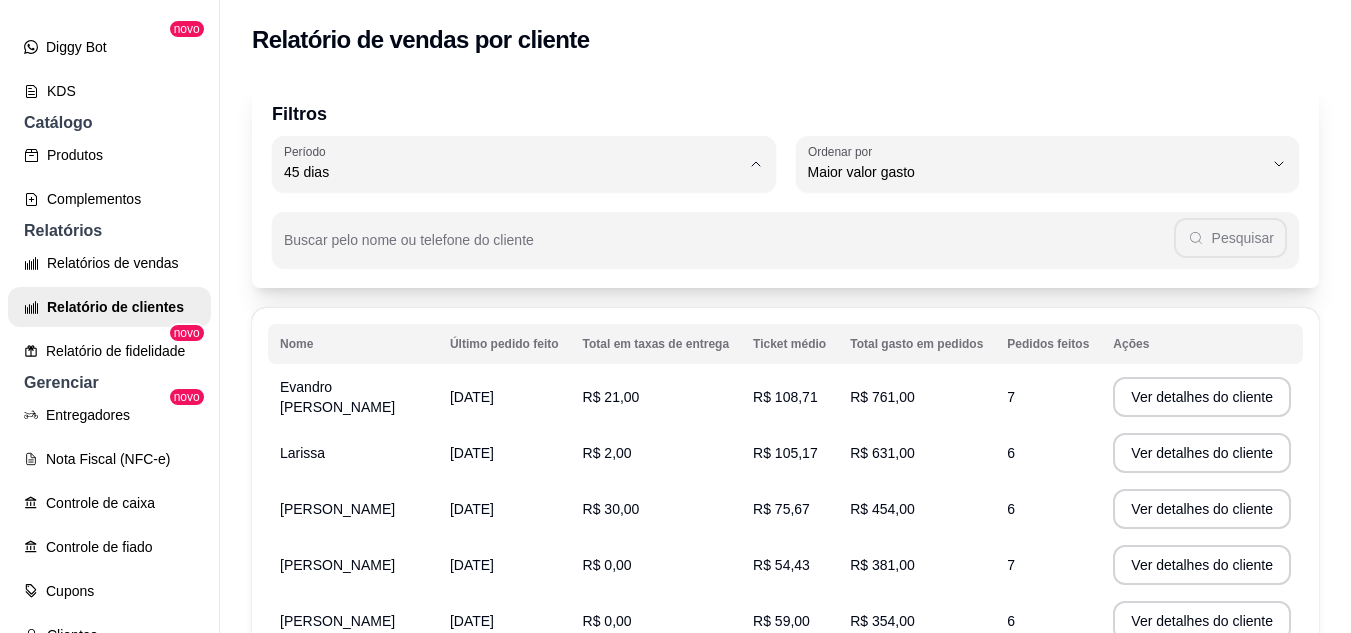 click on "30 dias" at bounding box center (520, 350) 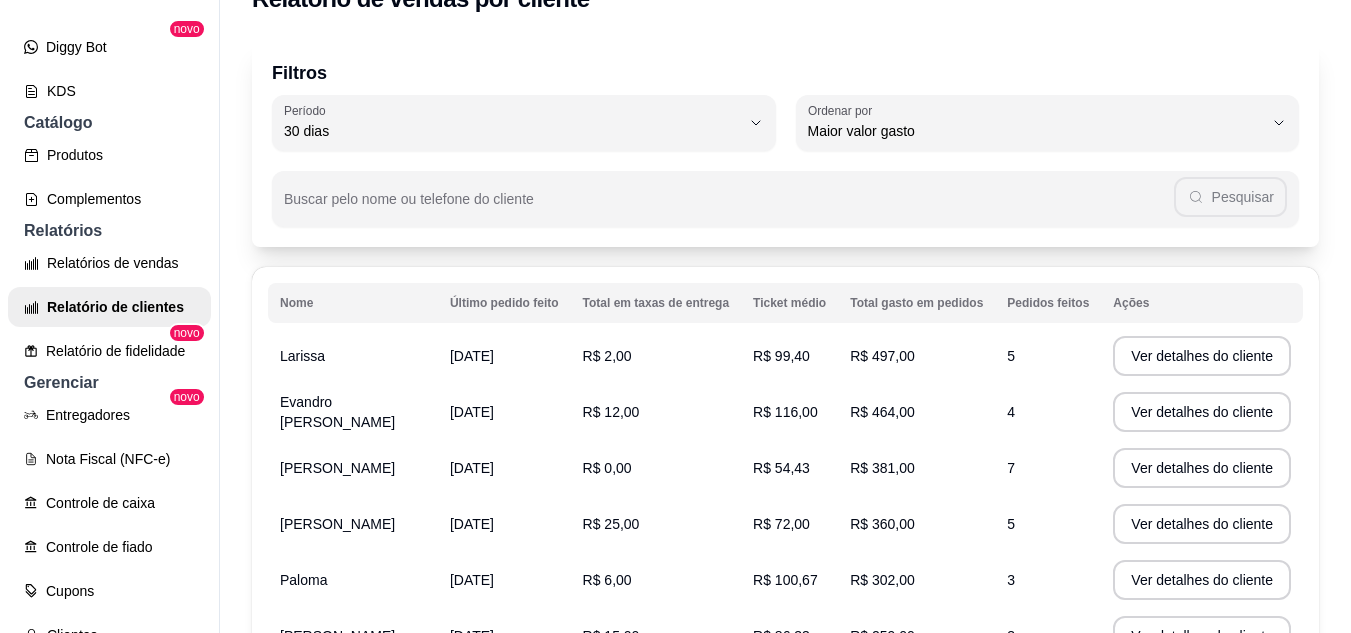 scroll, scrollTop: 44, scrollLeft: 0, axis: vertical 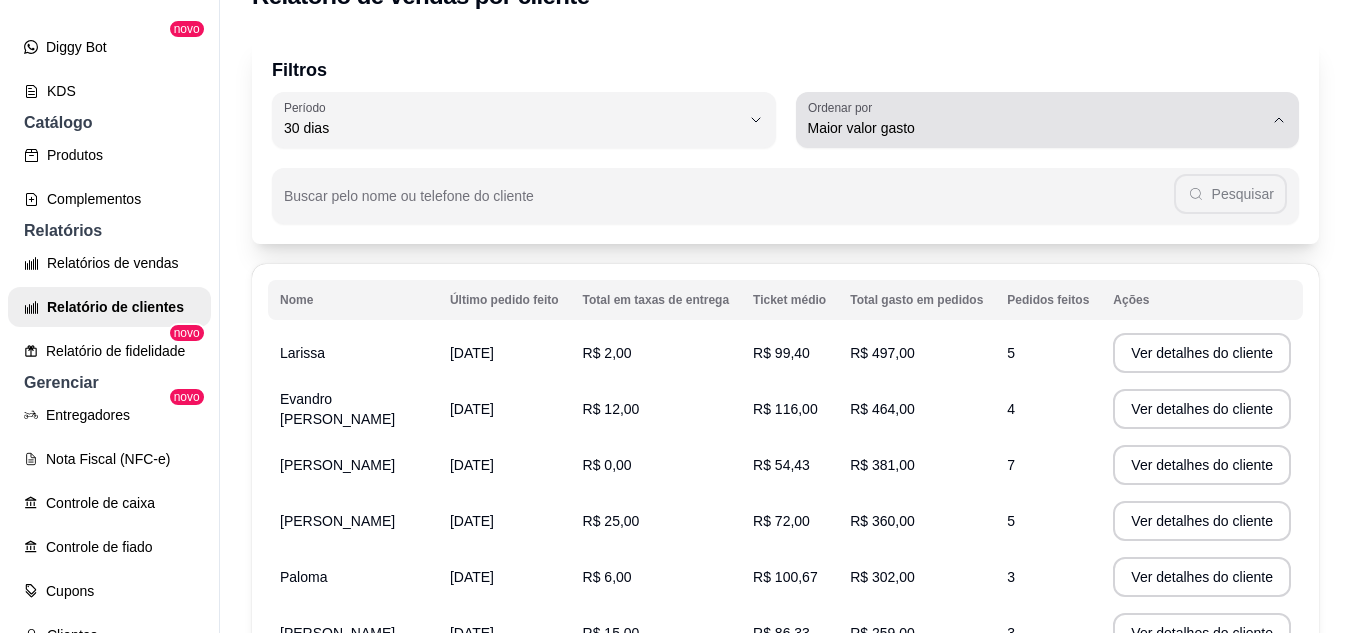 click on "Maior valor gasto" at bounding box center [1036, 128] 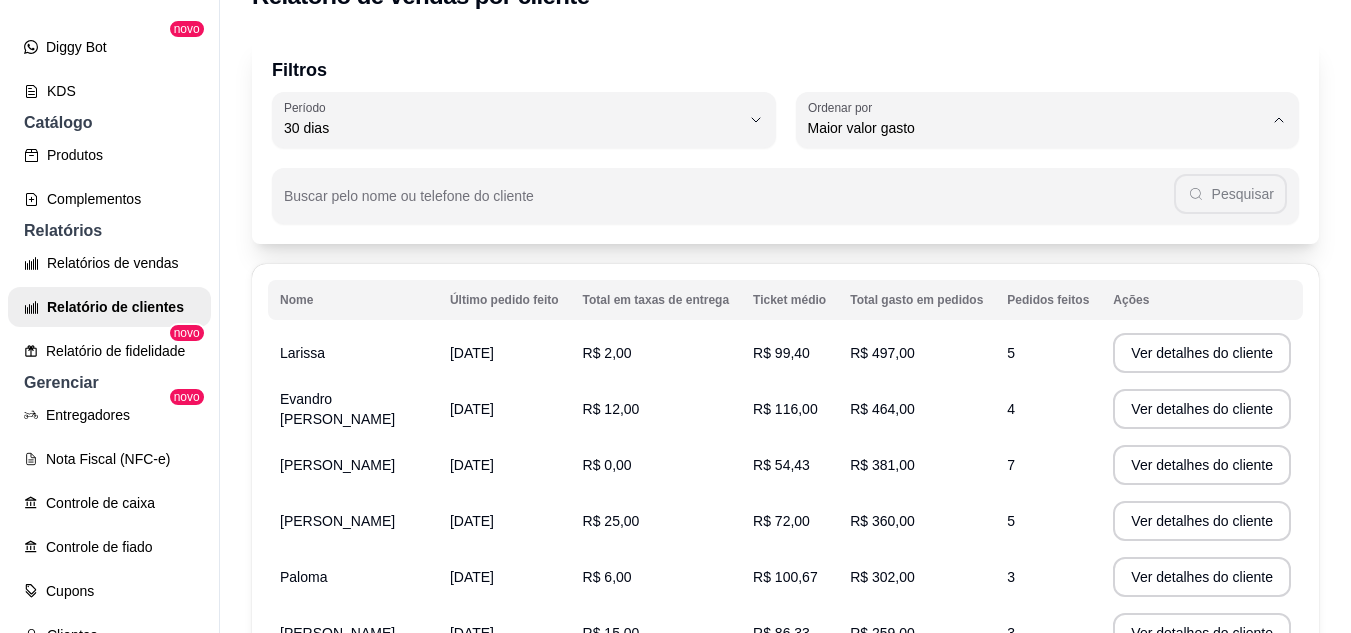 click on "Maior número de pedidos" at bounding box center [1026, 175] 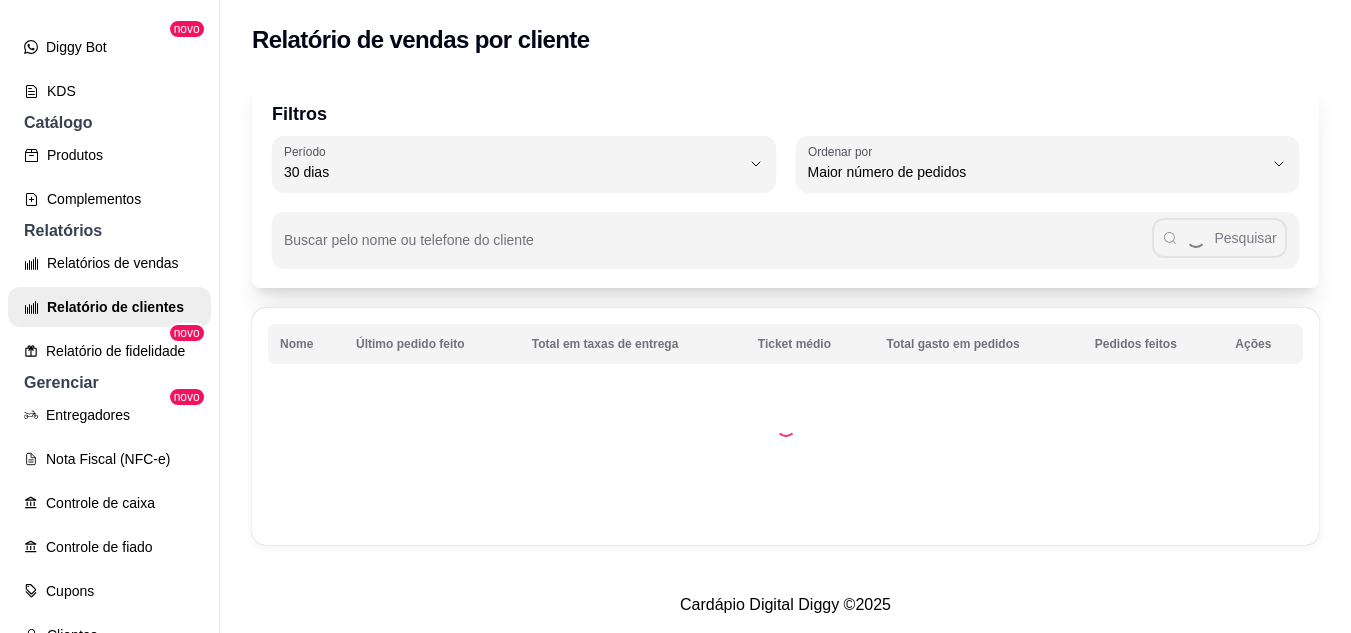scroll, scrollTop: 7, scrollLeft: 0, axis: vertical 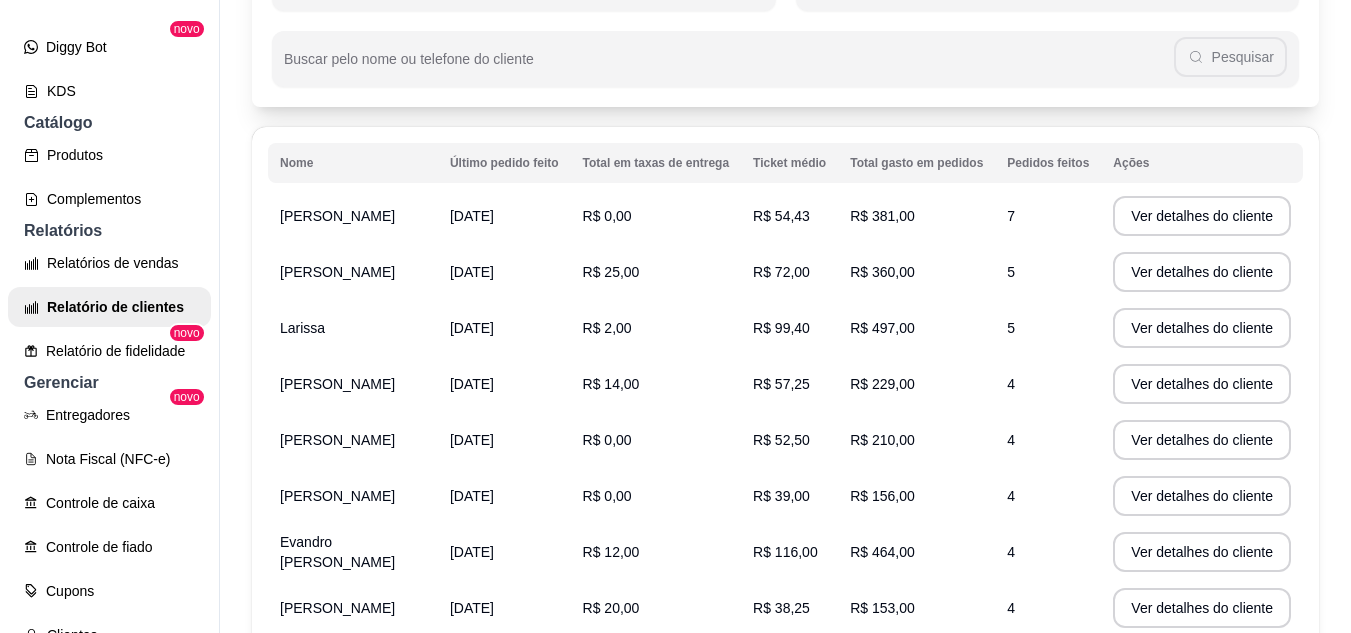 click on "7" at bounding box center (1048, 216) 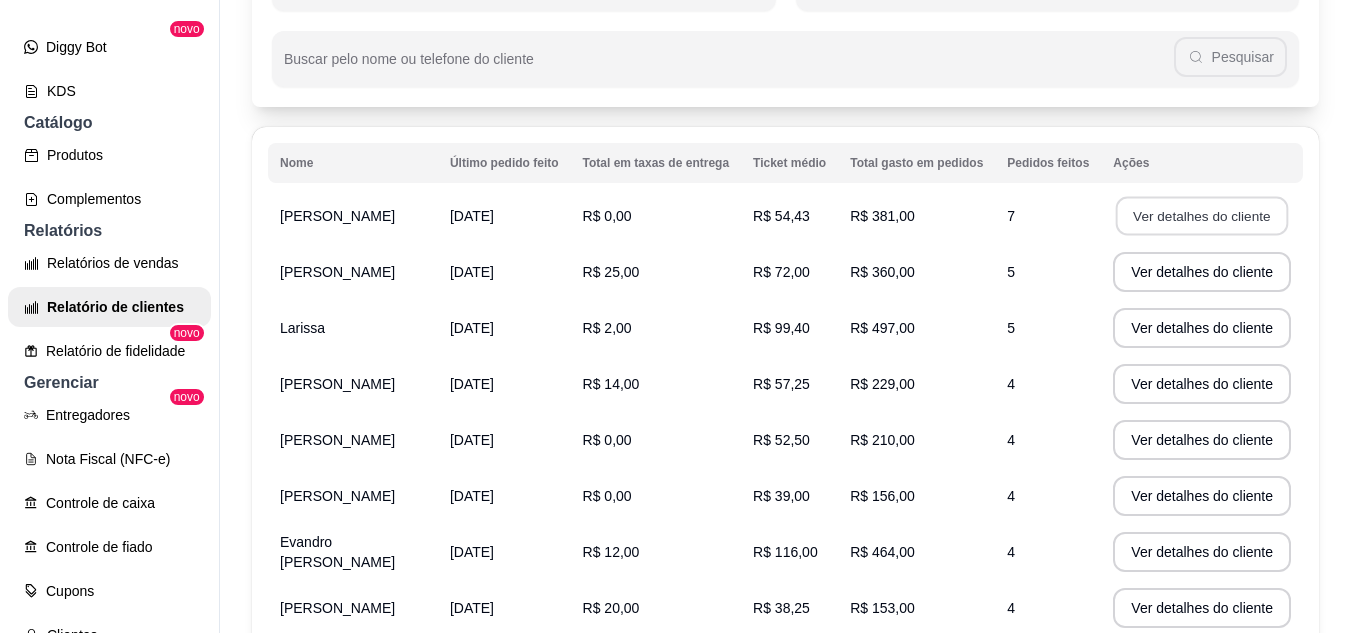 click on "Ver detalhes do cliente" at bounding box center [1202, 216] 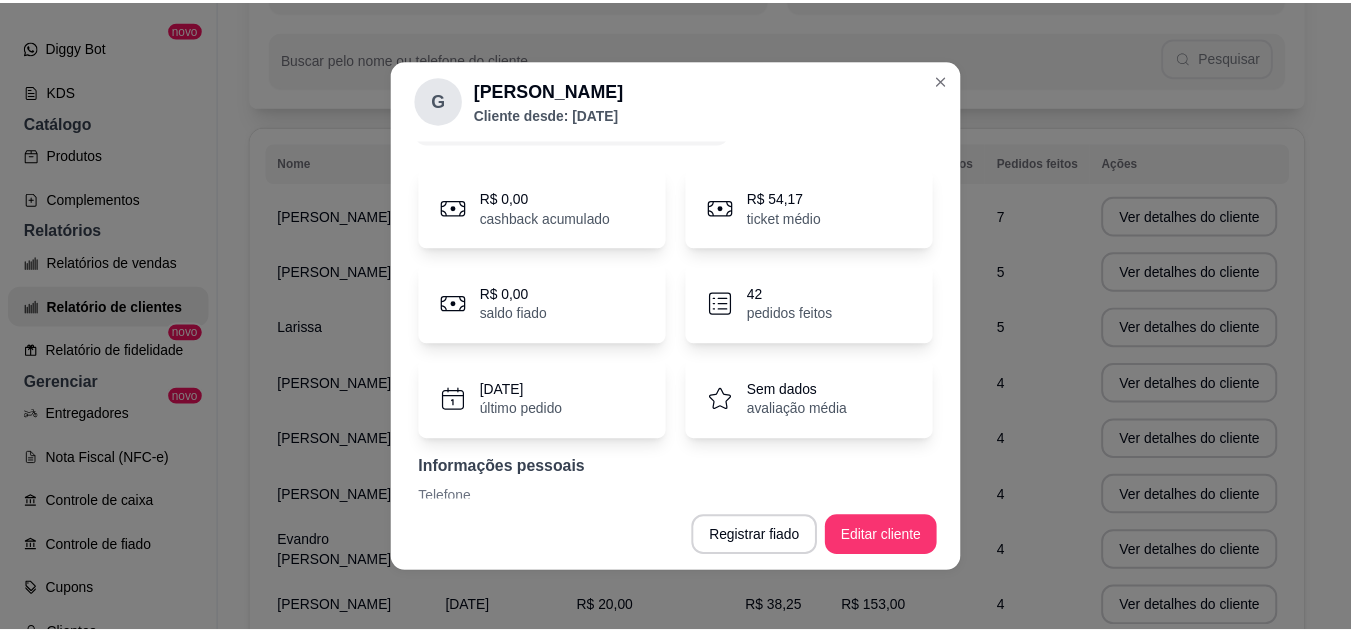 scroll, scrollTop: 0, scrollLeft: 0, axis: both 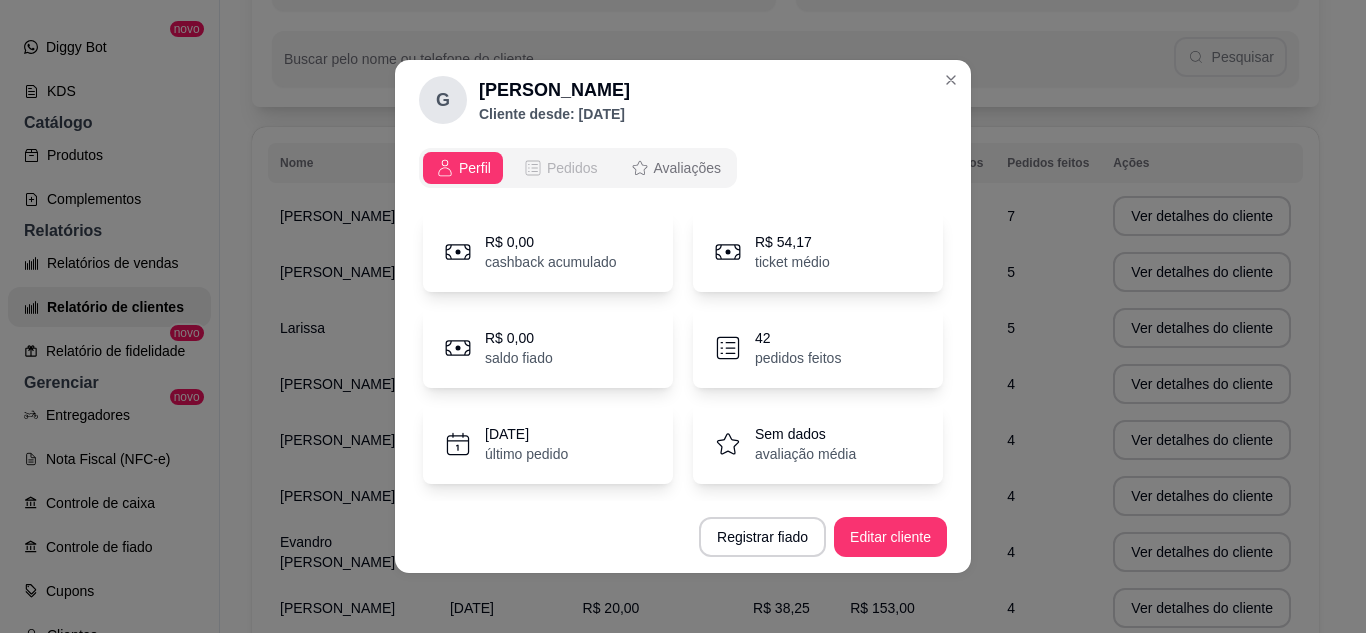 click on "Pedidos" at bounding box center [560, 168] 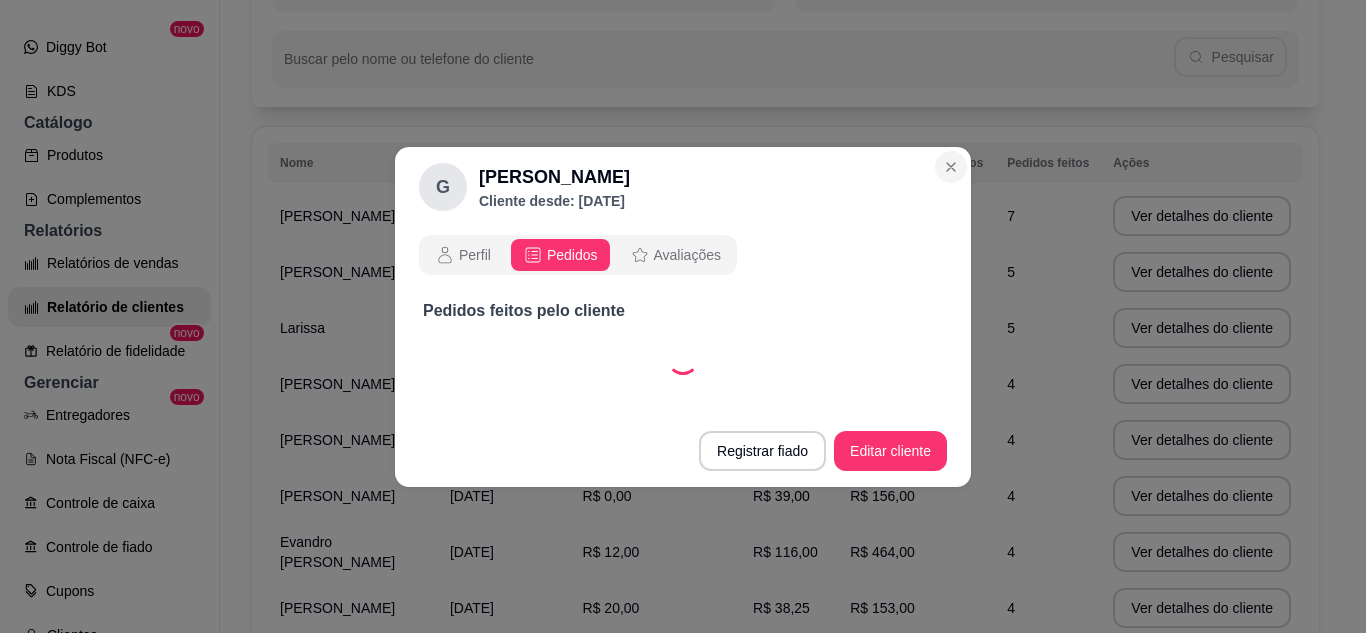 select on "30" 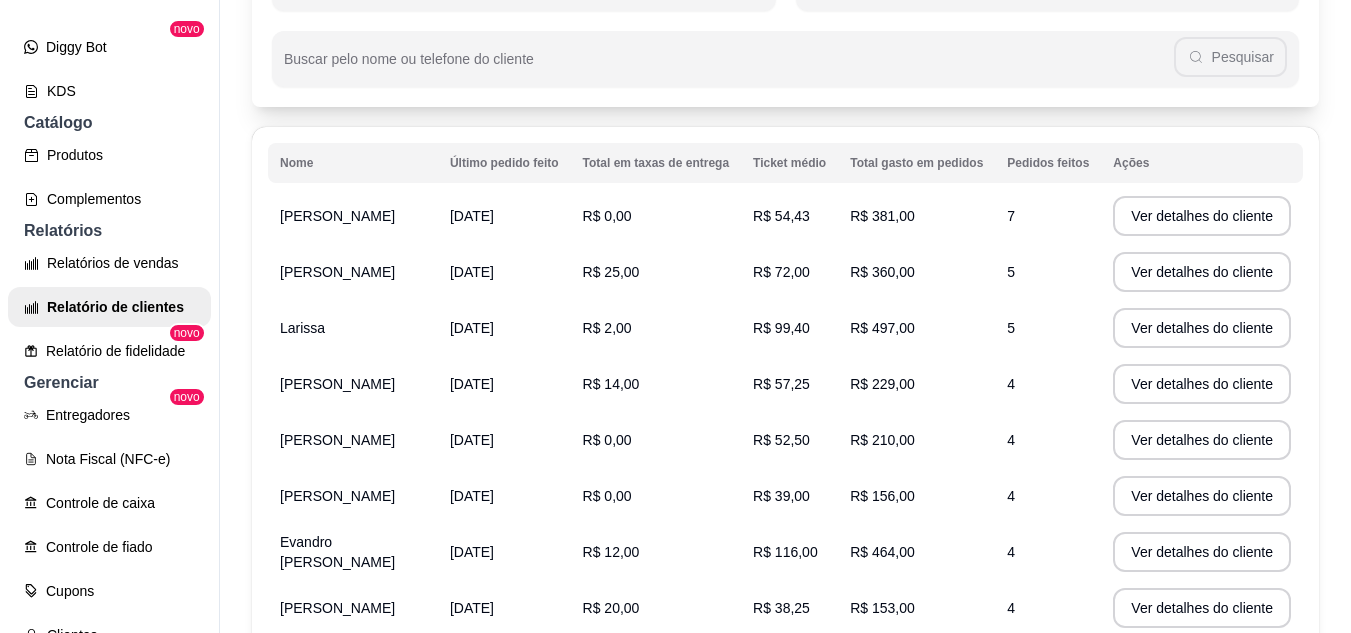 scroll, scrollTop: 0, scrollLeft: 0, axis: both 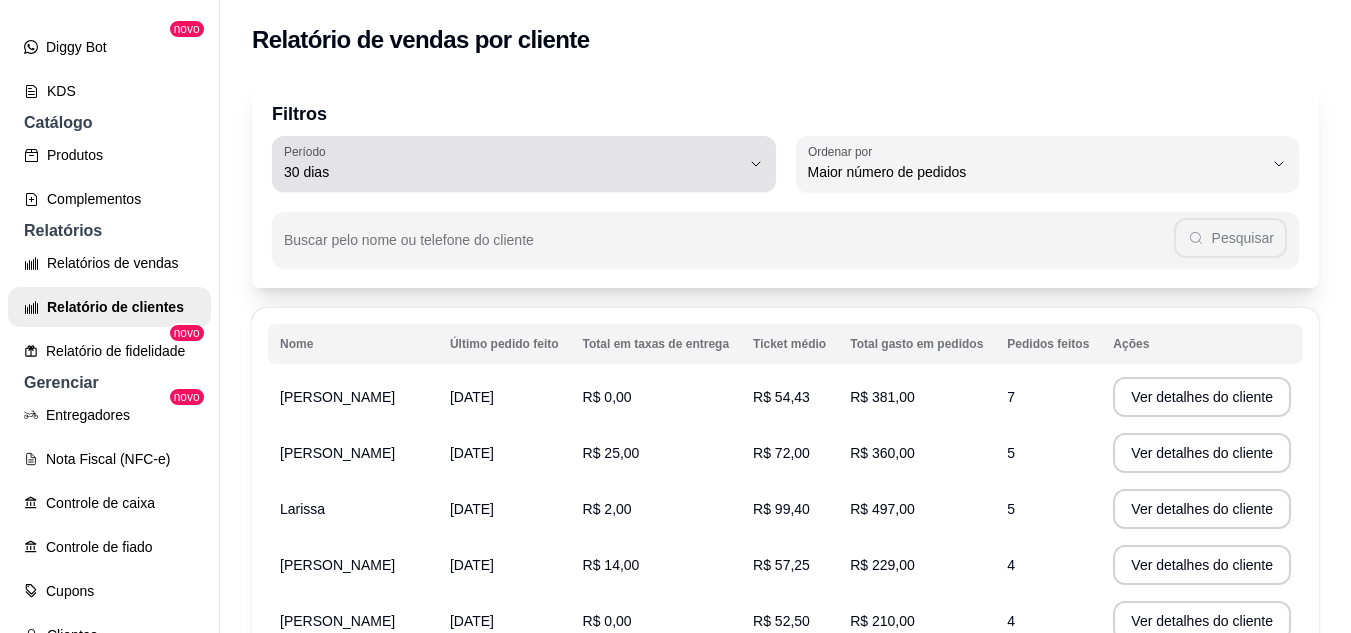 click on "30 dias" at bounding box center [512, 172] 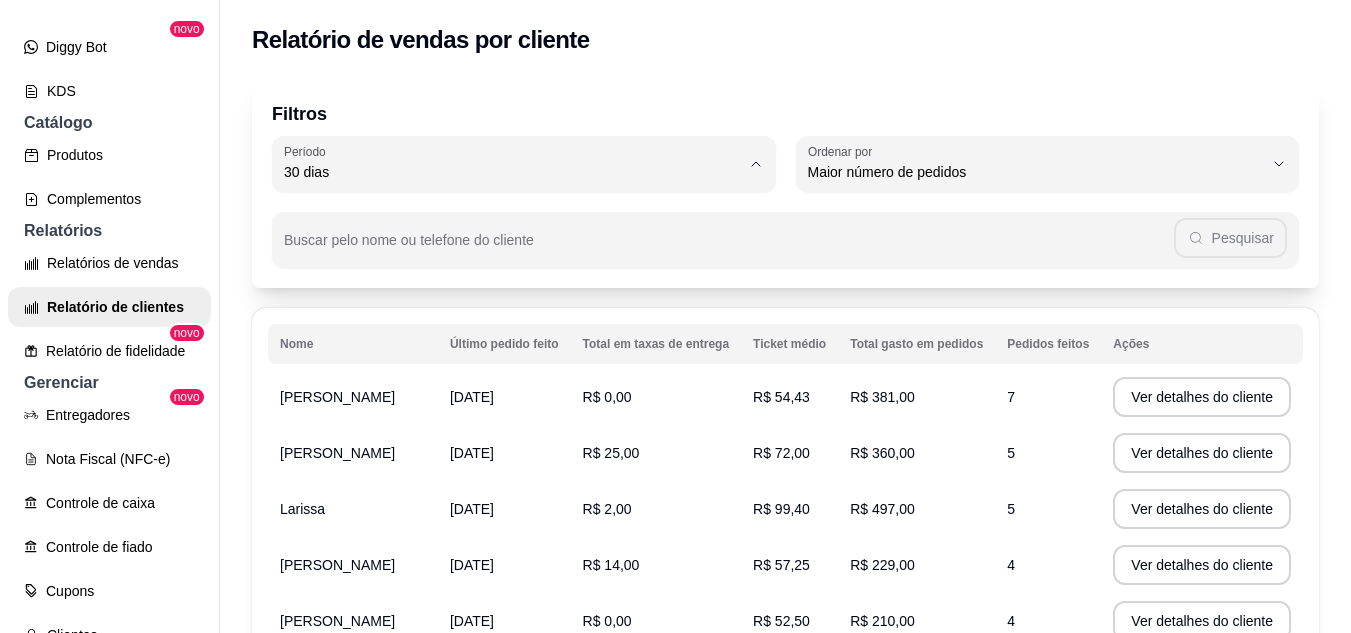 click on "7 dias" at bounding box center (510, 285) 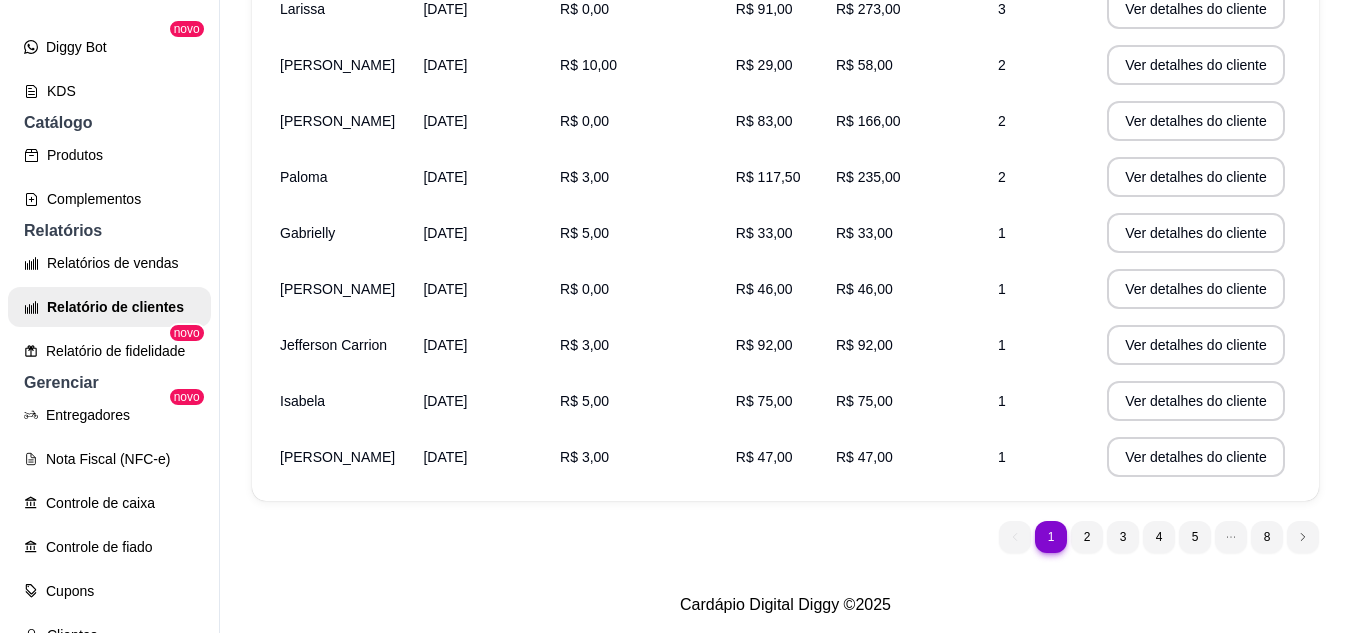 scroll, scrollTop: 0, scrollLeft: 0, axis: both 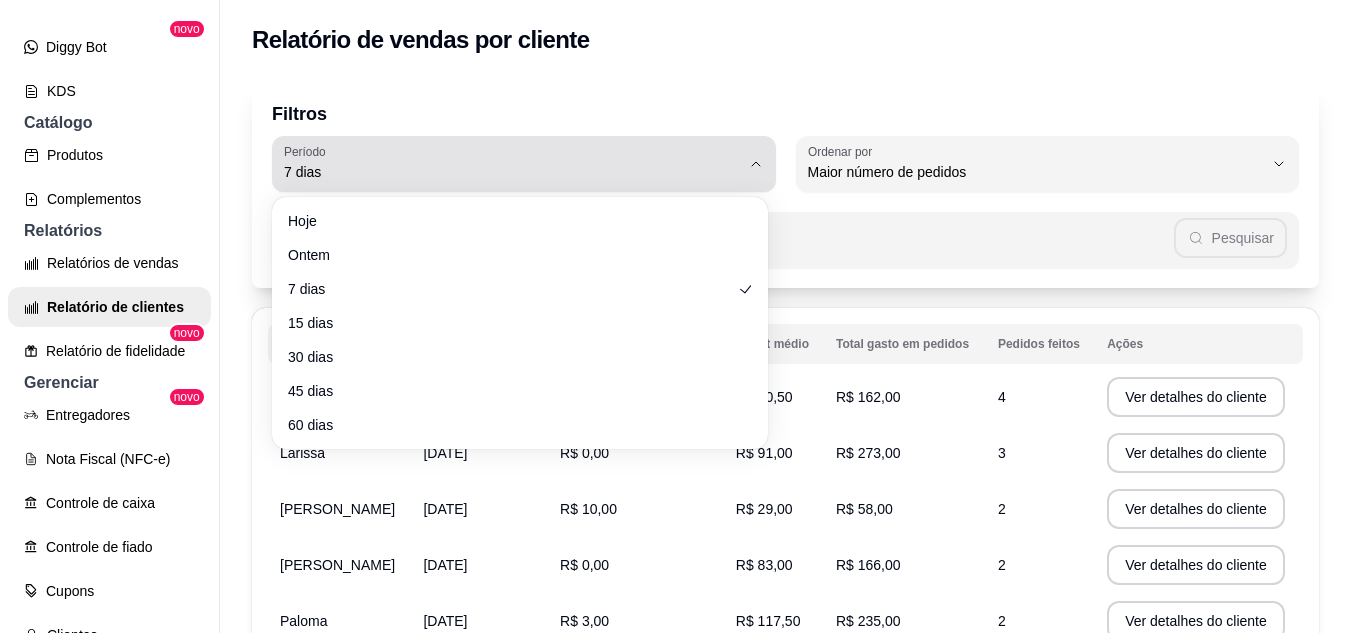 click on "Período 7 dias" at bounding box center (524, 164) 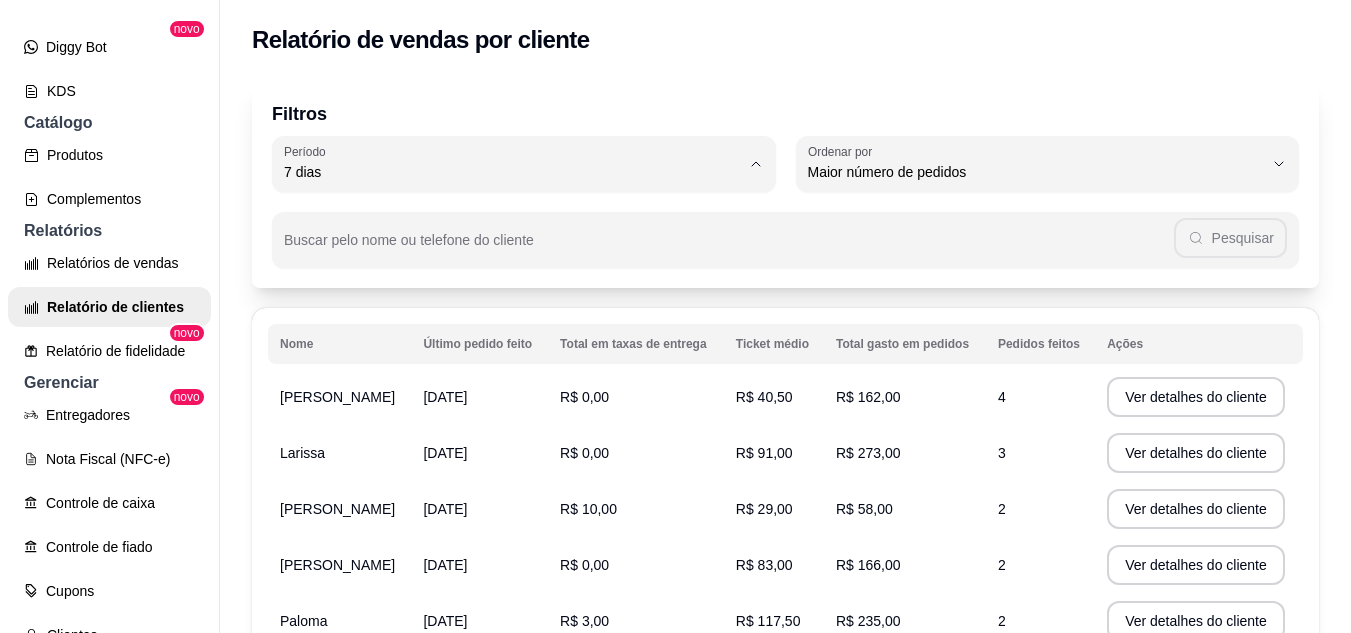 click on "15 dias" at bounding box center [510, 317] 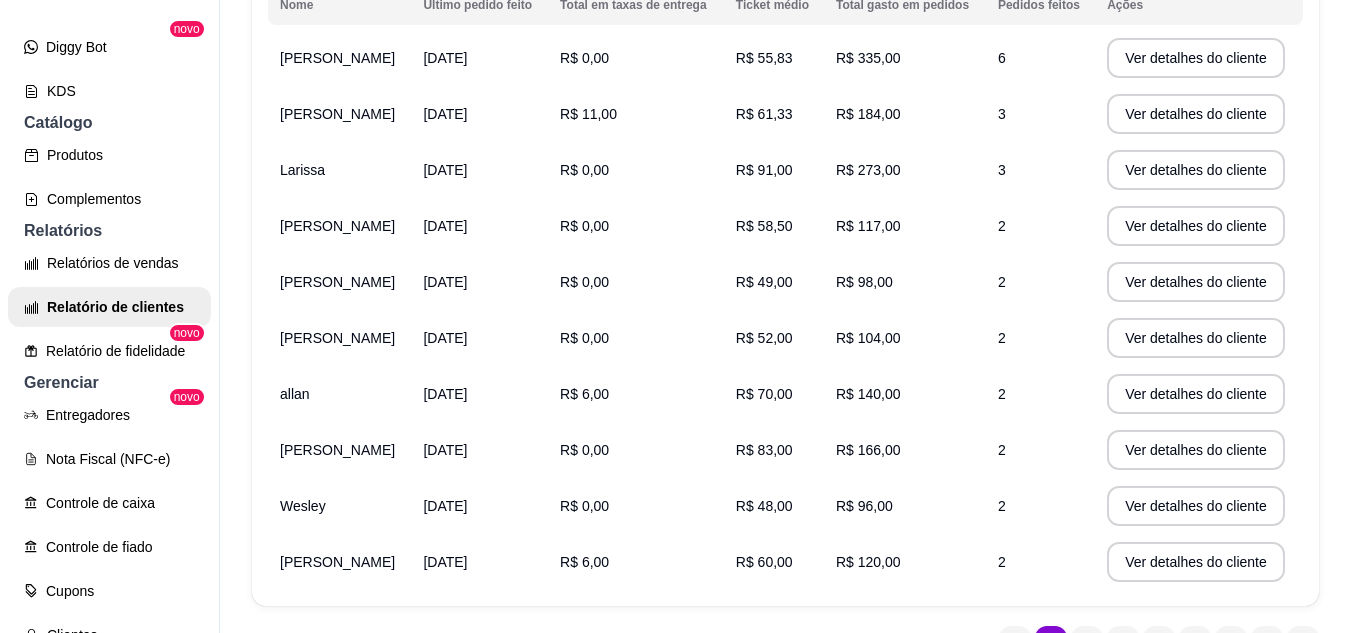 scroll, scrollTop: 0, scrollLeft: 0, axis: both 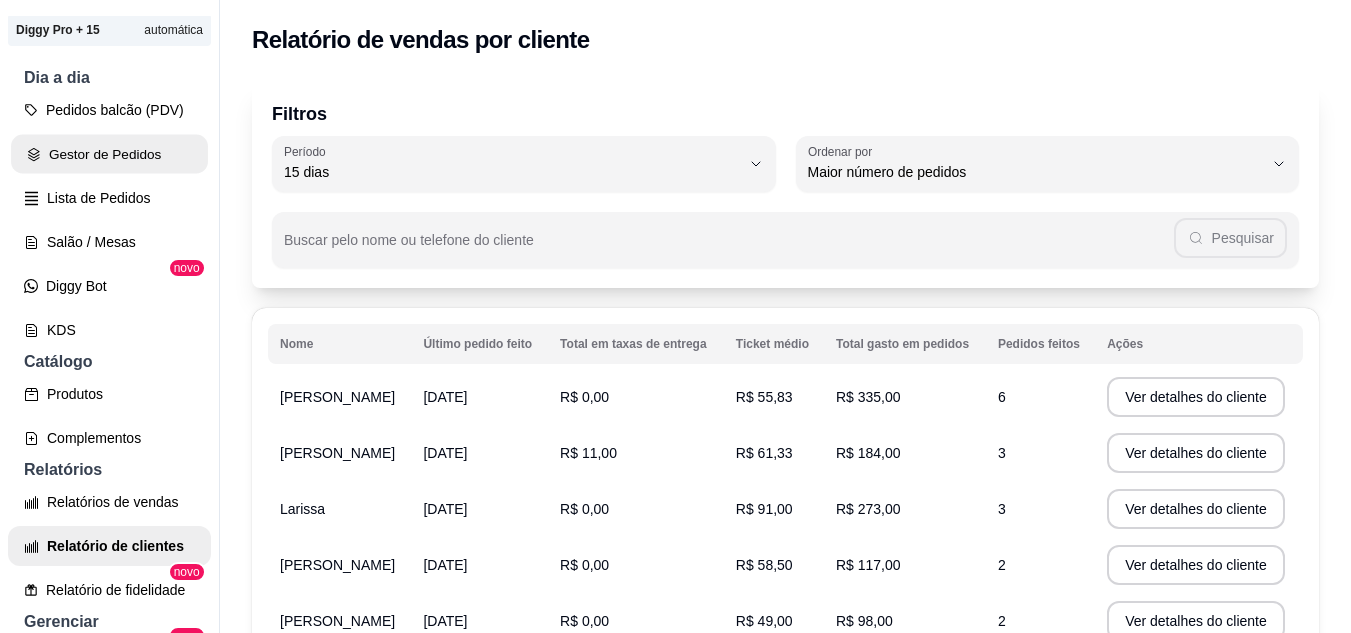click on "Gestor de Pedidos" at bounding box center [109, 154] 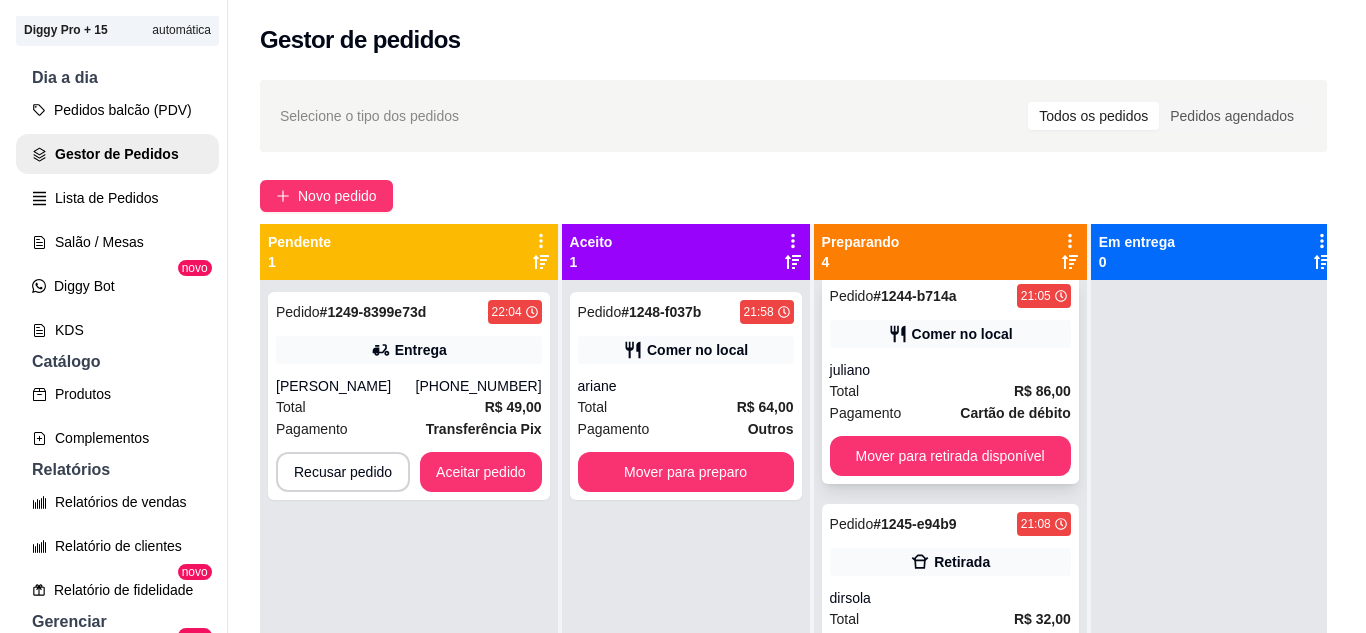 scroll, scrollTop: 0, scrollLeft: 0, axis: both 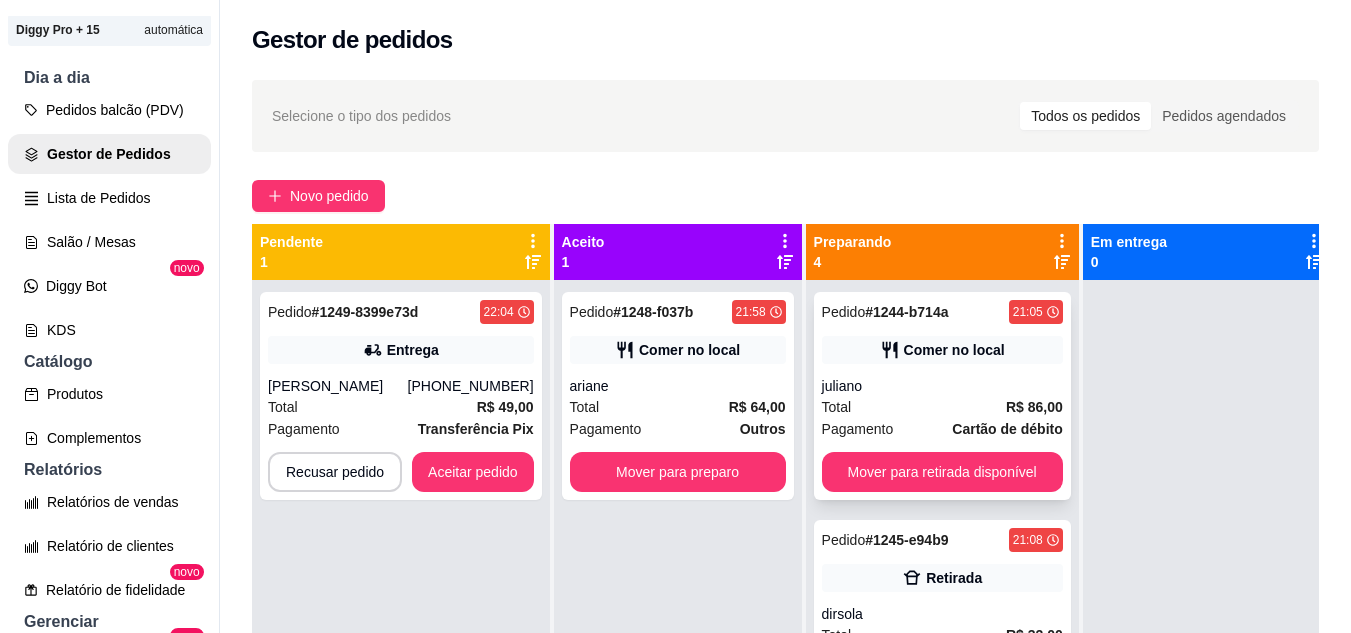 click on "Pagamento Cartão de débito" at bounding box center (942, 429) 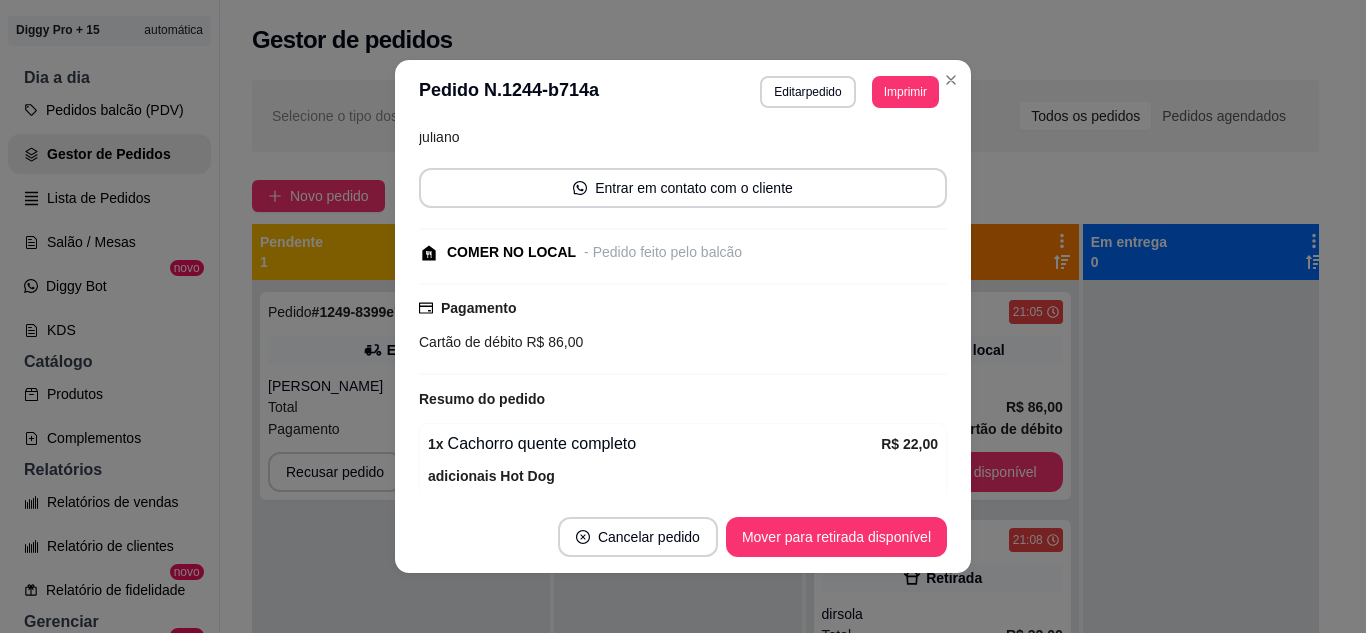 scroll, scrollTop: 0, scrollLeft: 0, axis: both 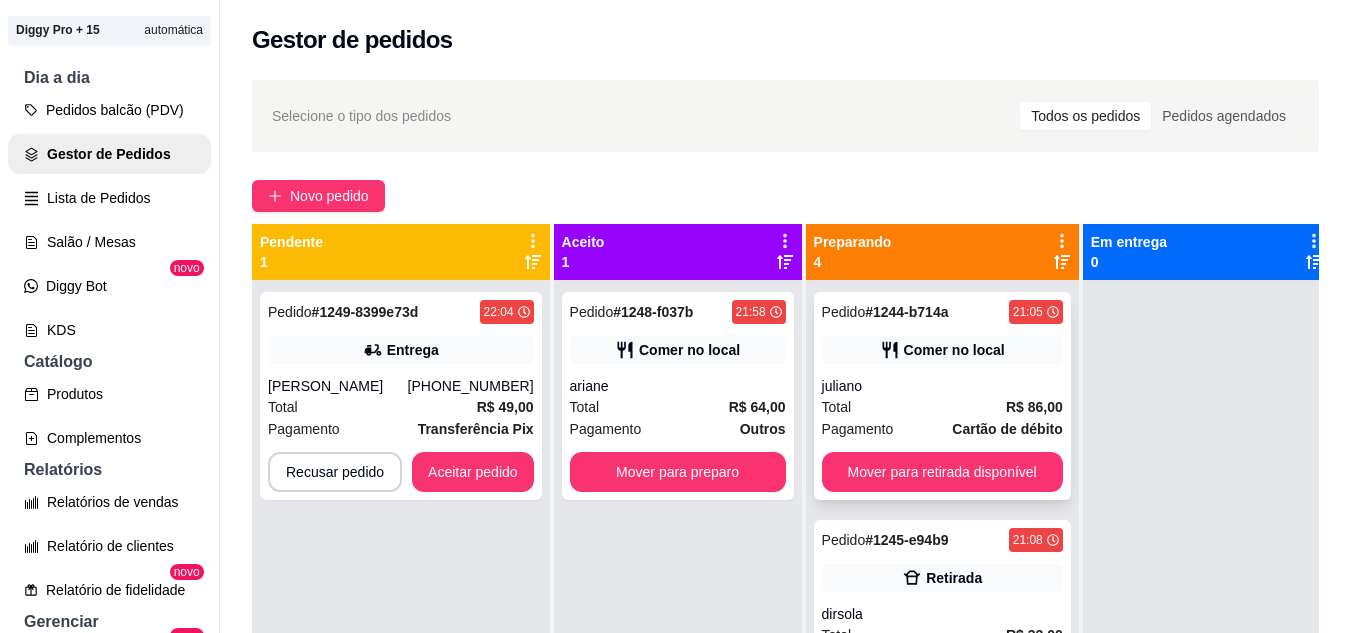 click on "juliano" at bounding box center (942, 386) 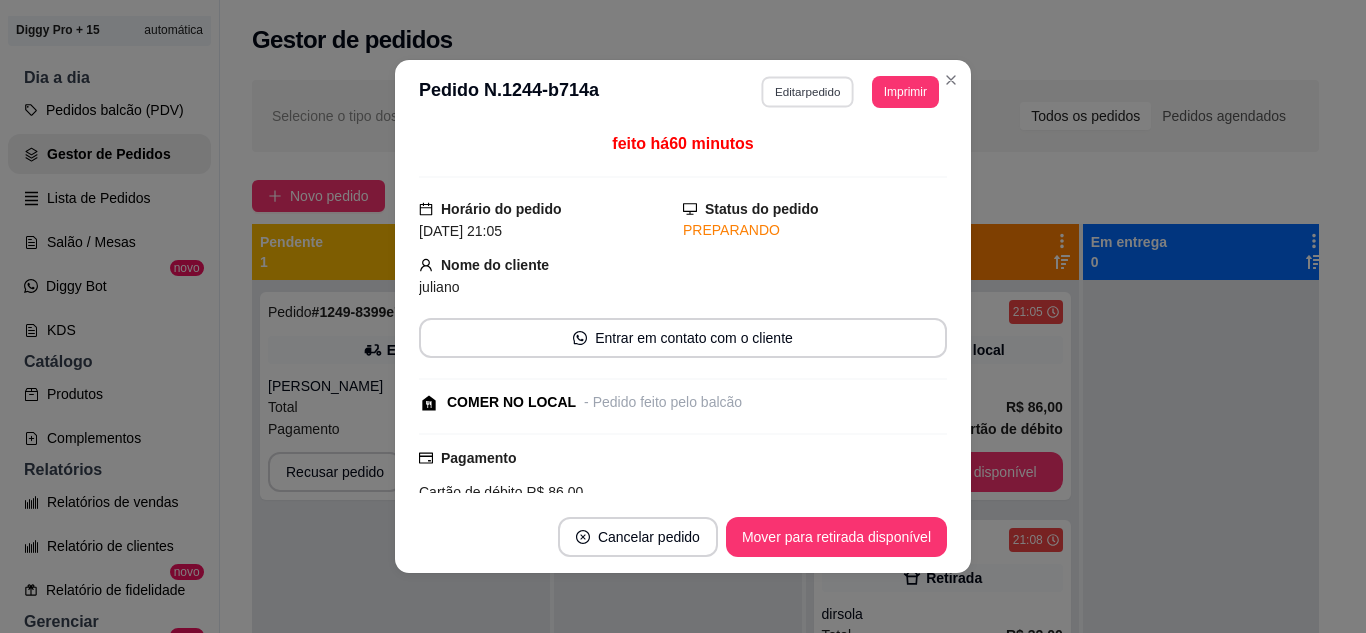 click on "Editar  pedido" at bounding box center (808, 91) 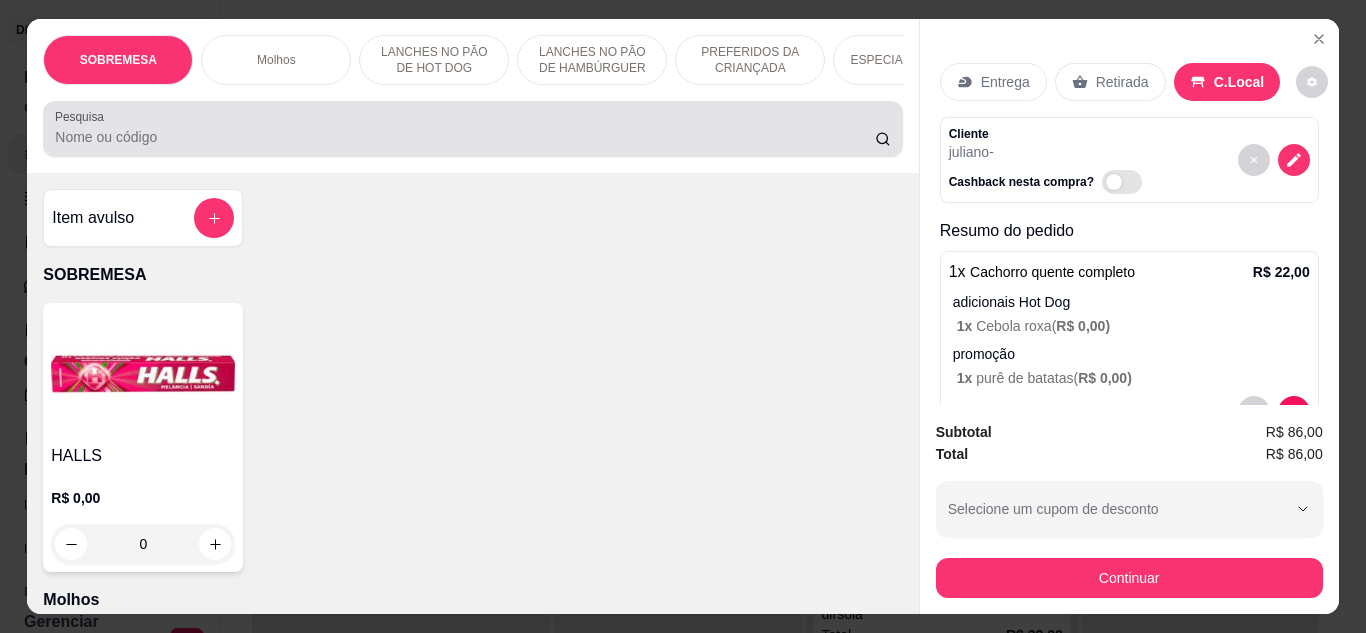 click at bounding box center (472, 129) 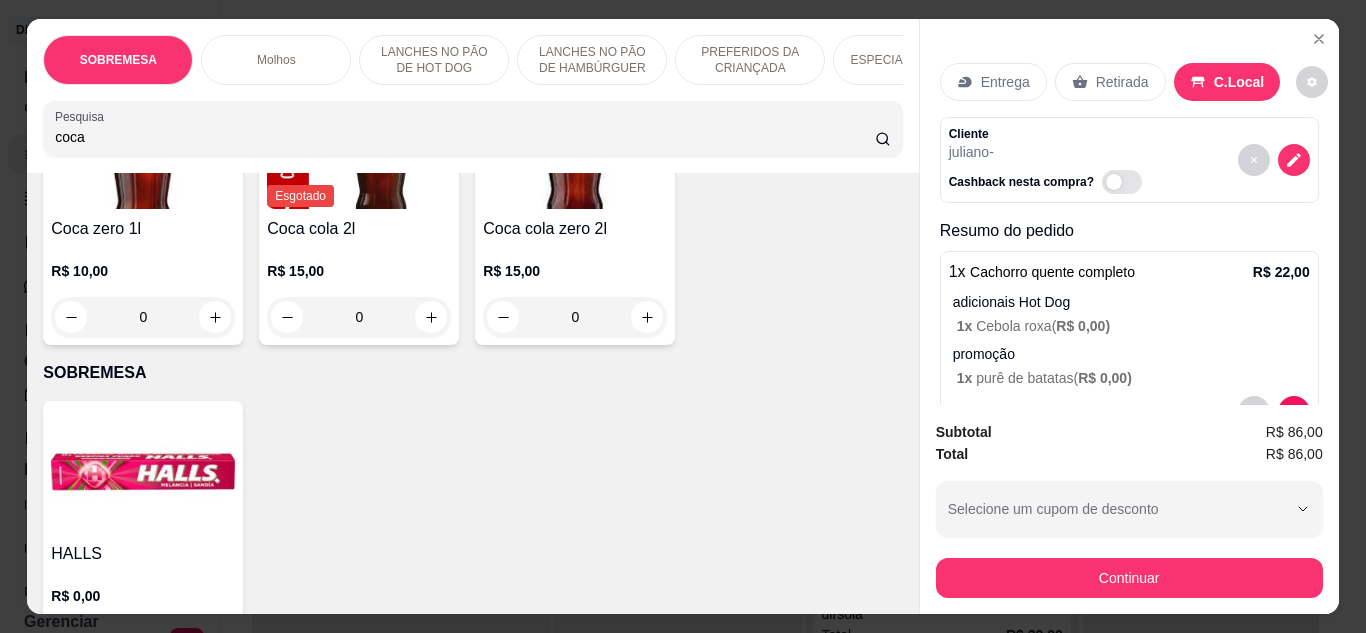 scroll, scrollTop: 522, scrollLeft: 0, axis: vertical 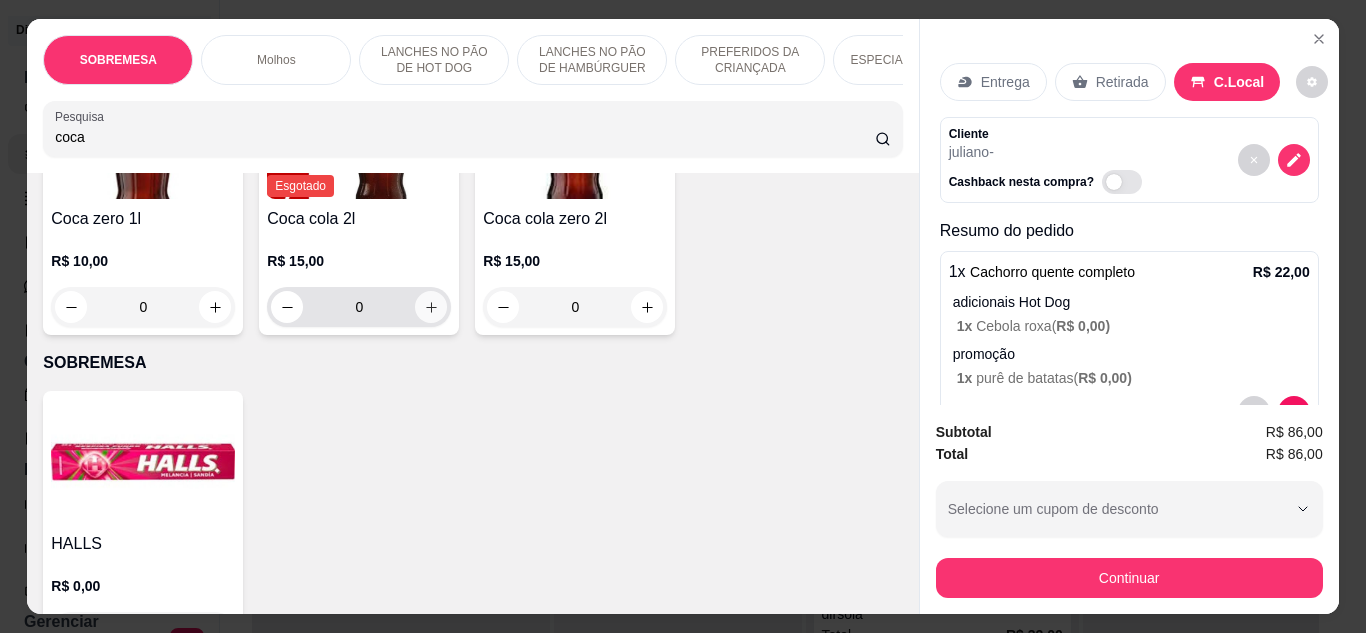 type on "coca" 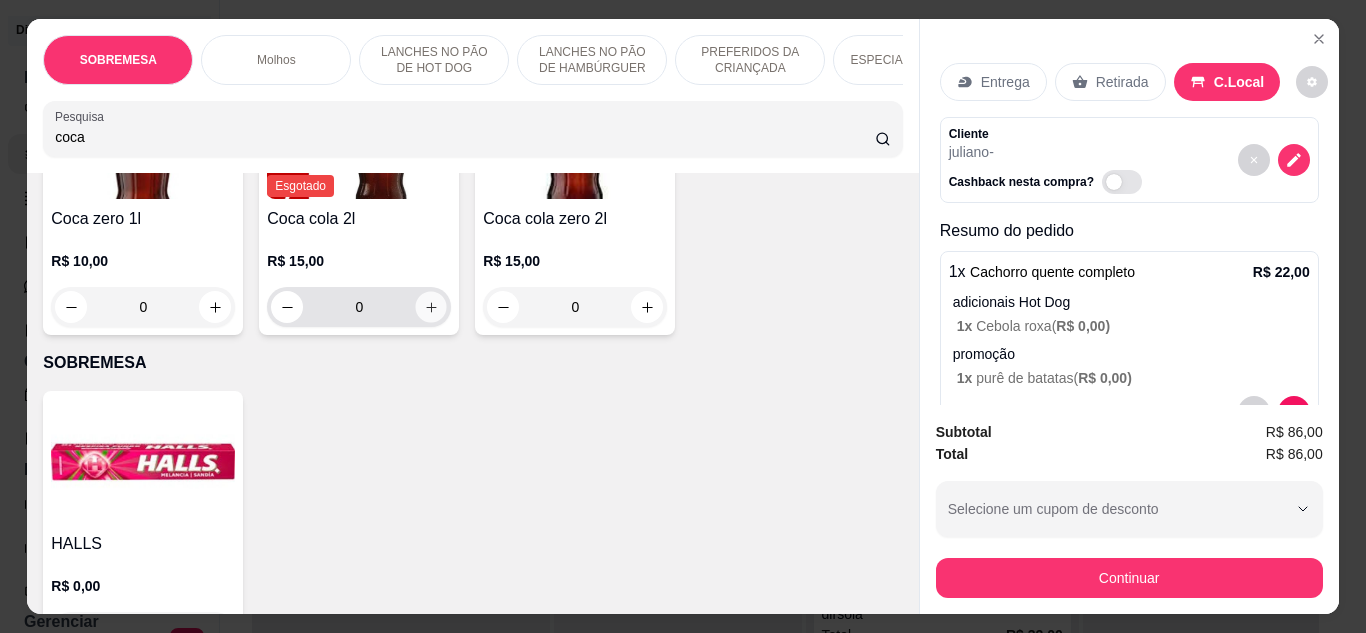 click 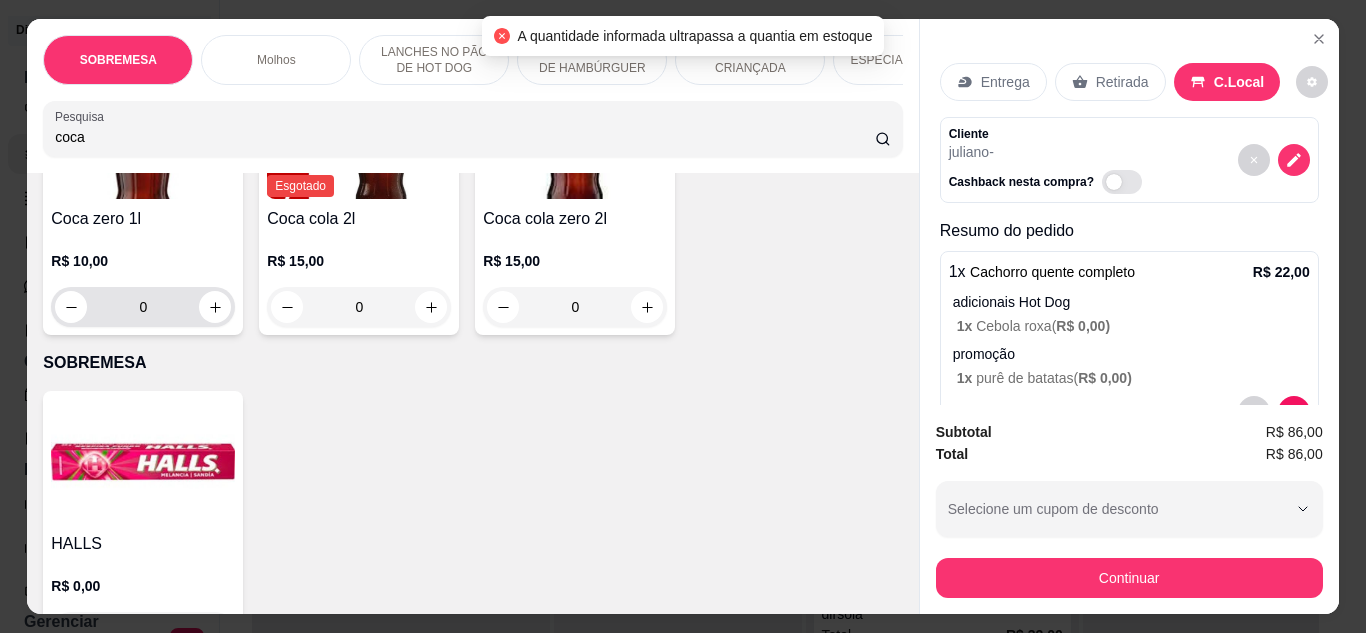 scroll, scrollTop: 0, scrollLeft: 0, axis: both 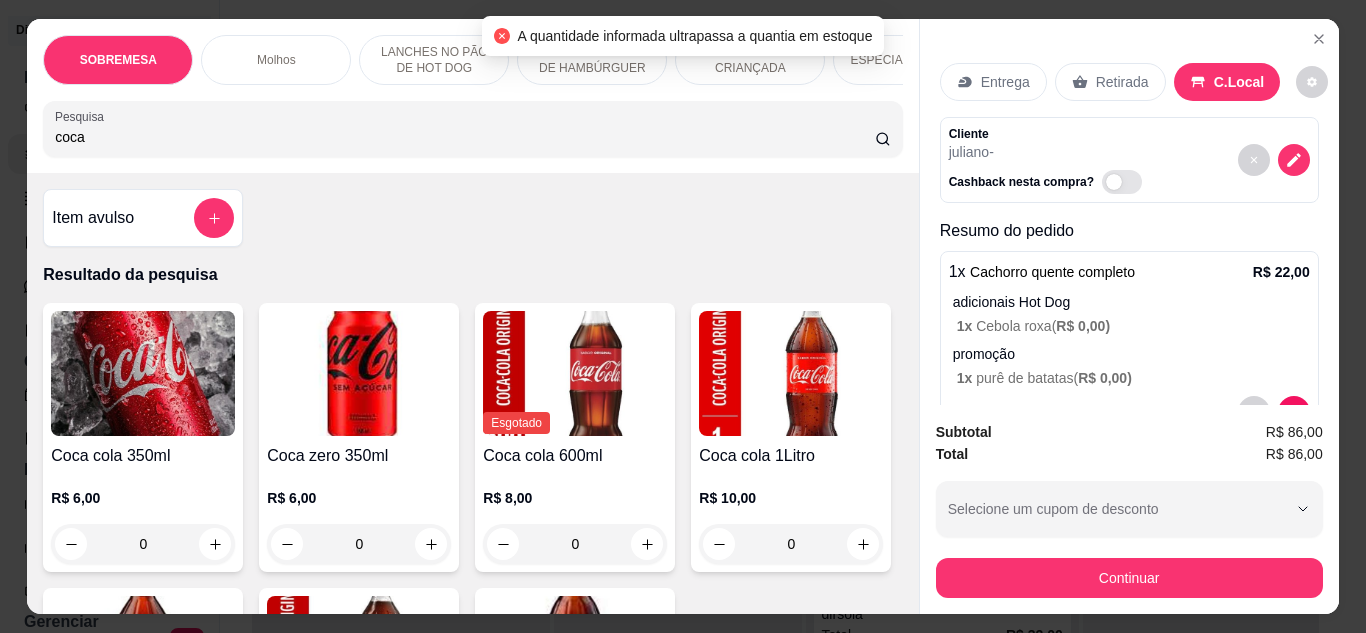 click on "Item avulso" at bounding box center [143, 218] 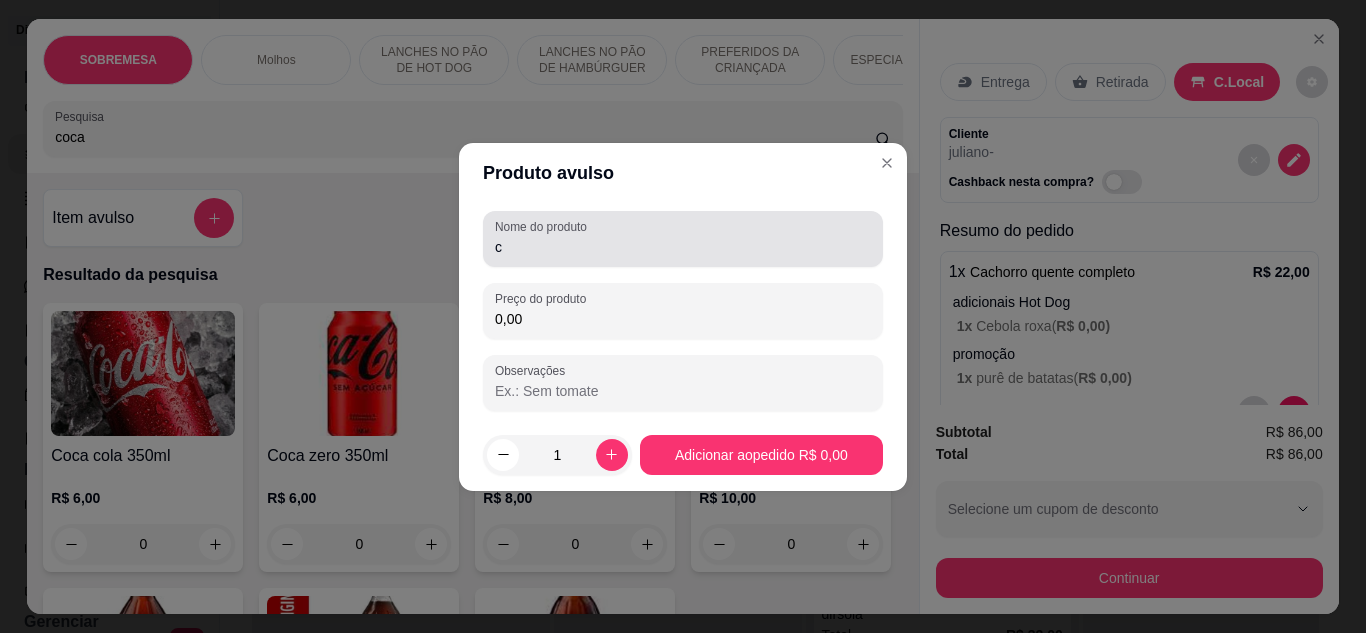 click on "c" at bounding box center [683, 247] 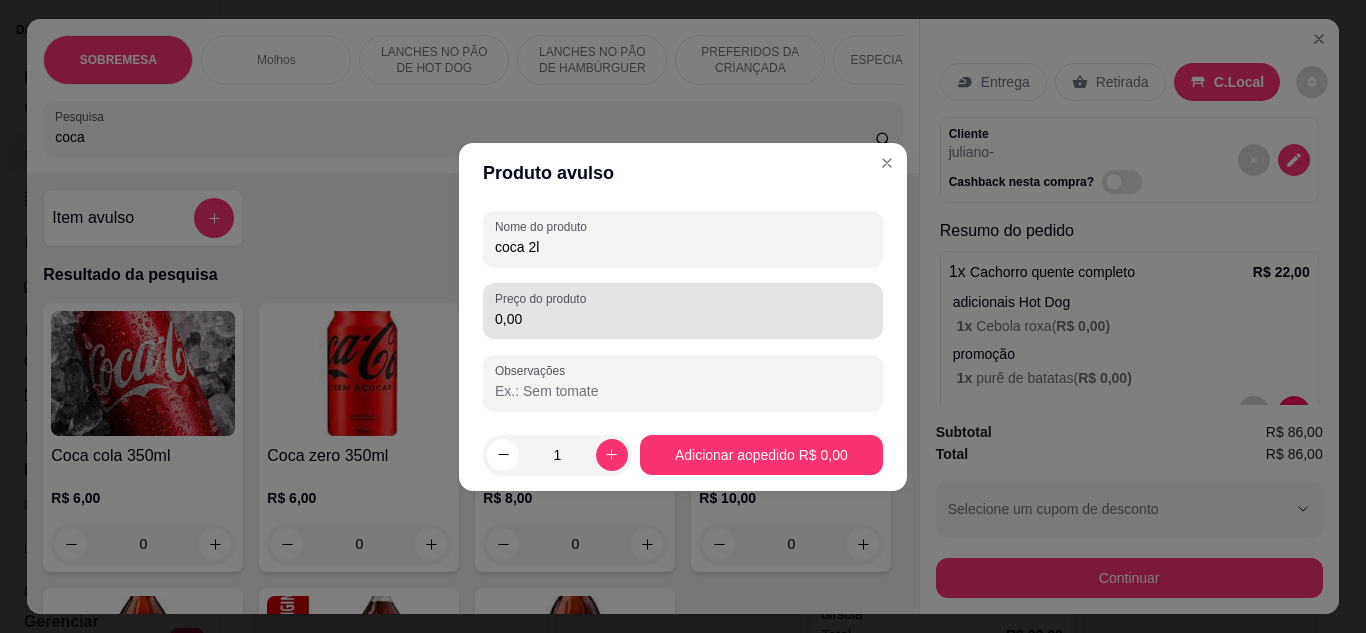 type on "coca 2l" 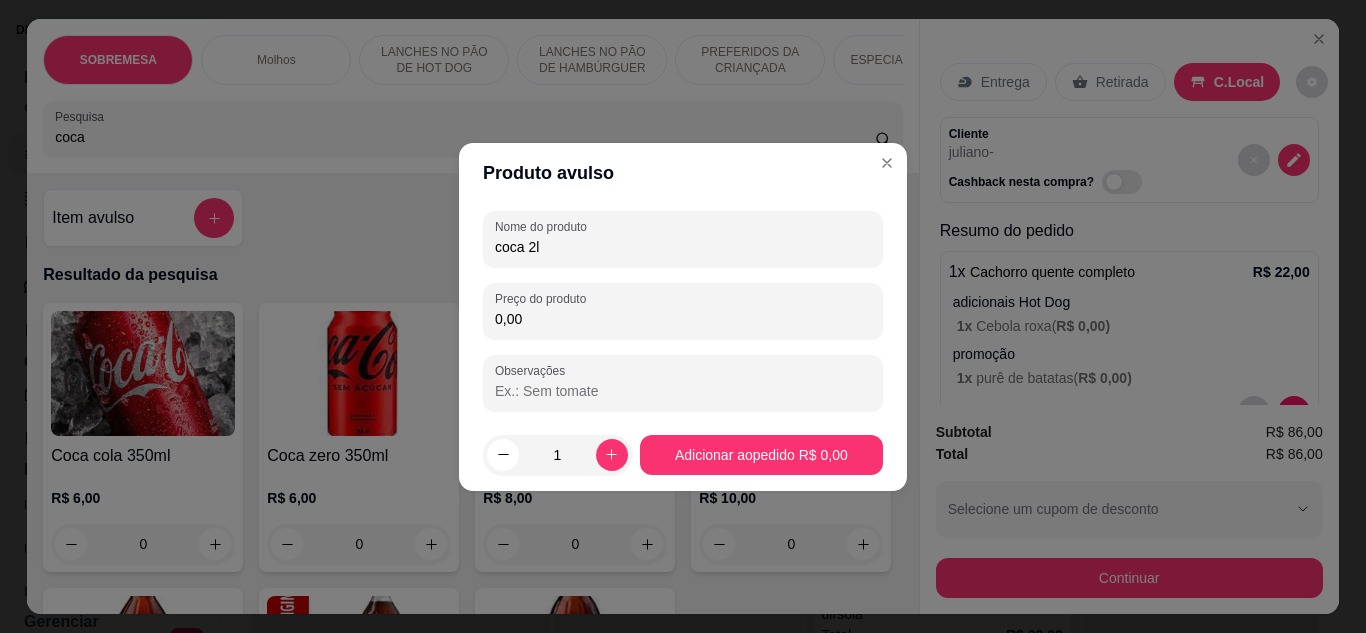 click on "0,00" at bounding box center [683, 319] 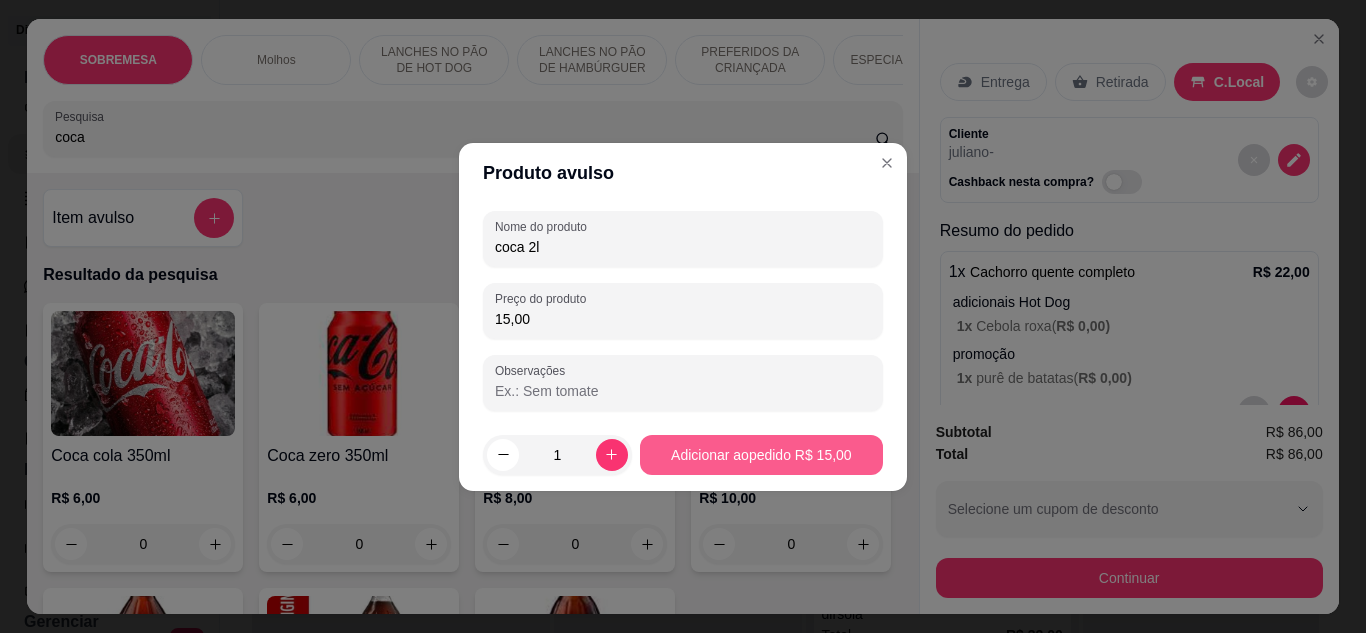 type on "15,00" 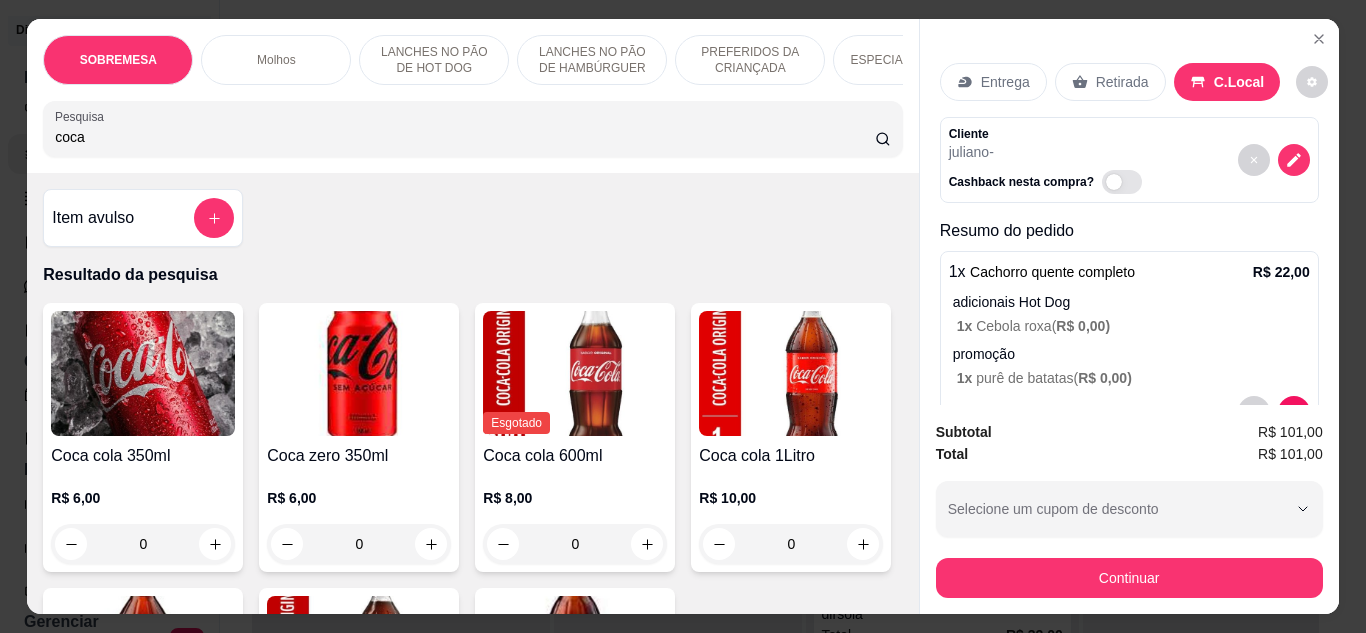 scroll, scrollTop: 486, scrollLeft: 0, axis: vertical 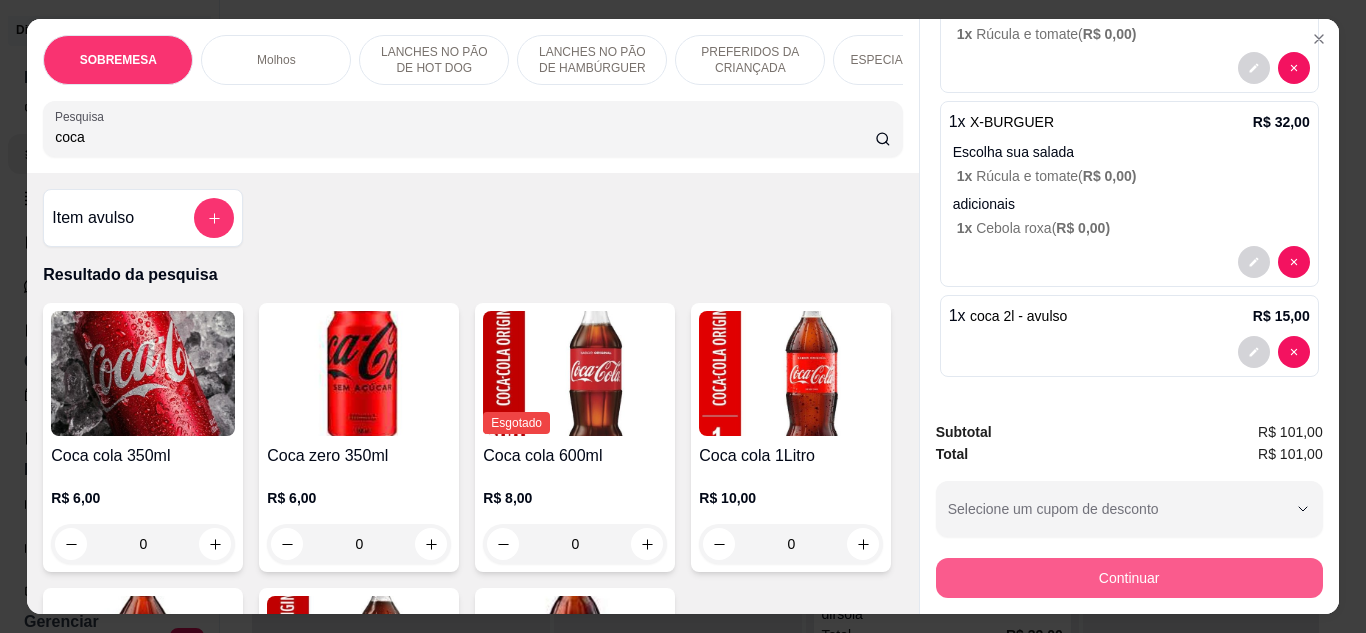 click on "Continuar" at bounding box center [1129, 578] 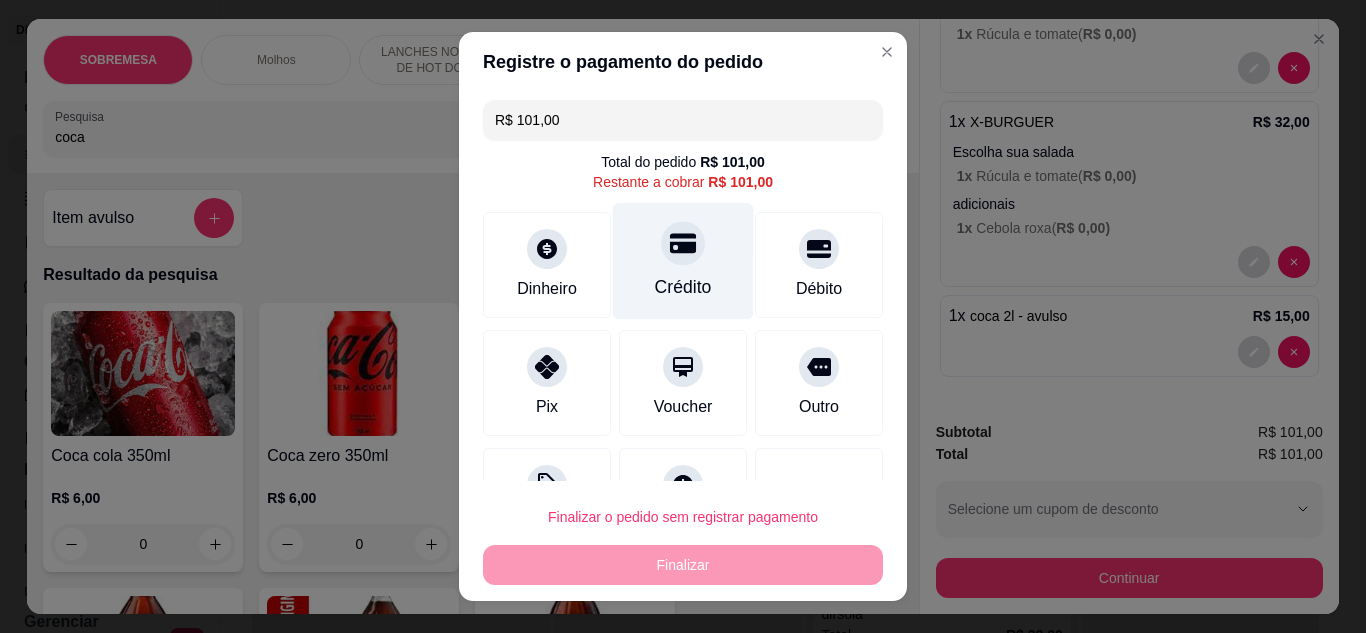 click on "Crédito" at bounding box center [683, 287] 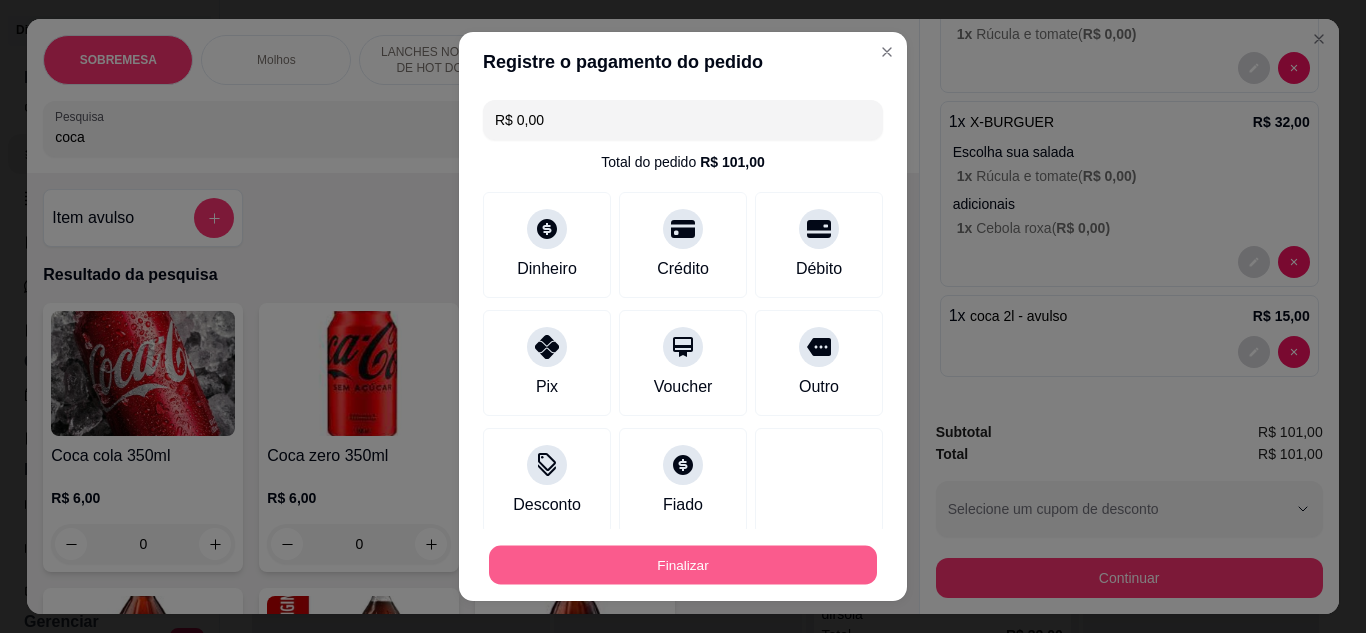 click on "Finalizar" at bounding box center [683, 565] 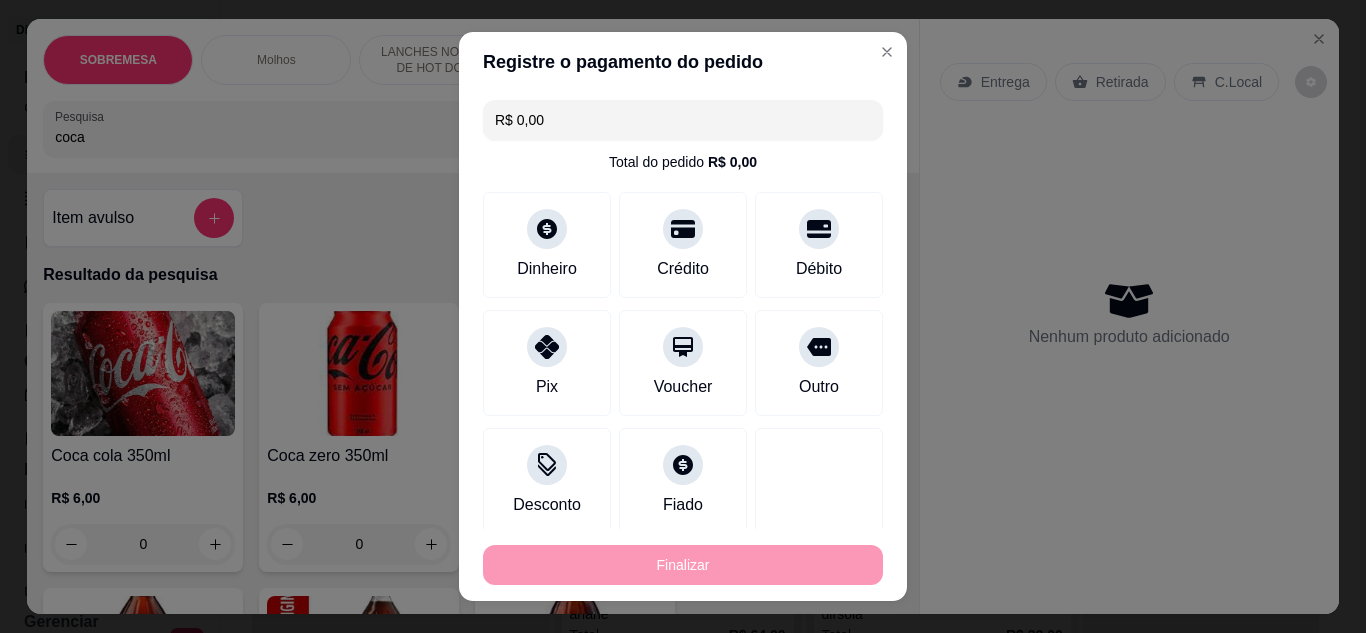 type on "-R$ 101,00" 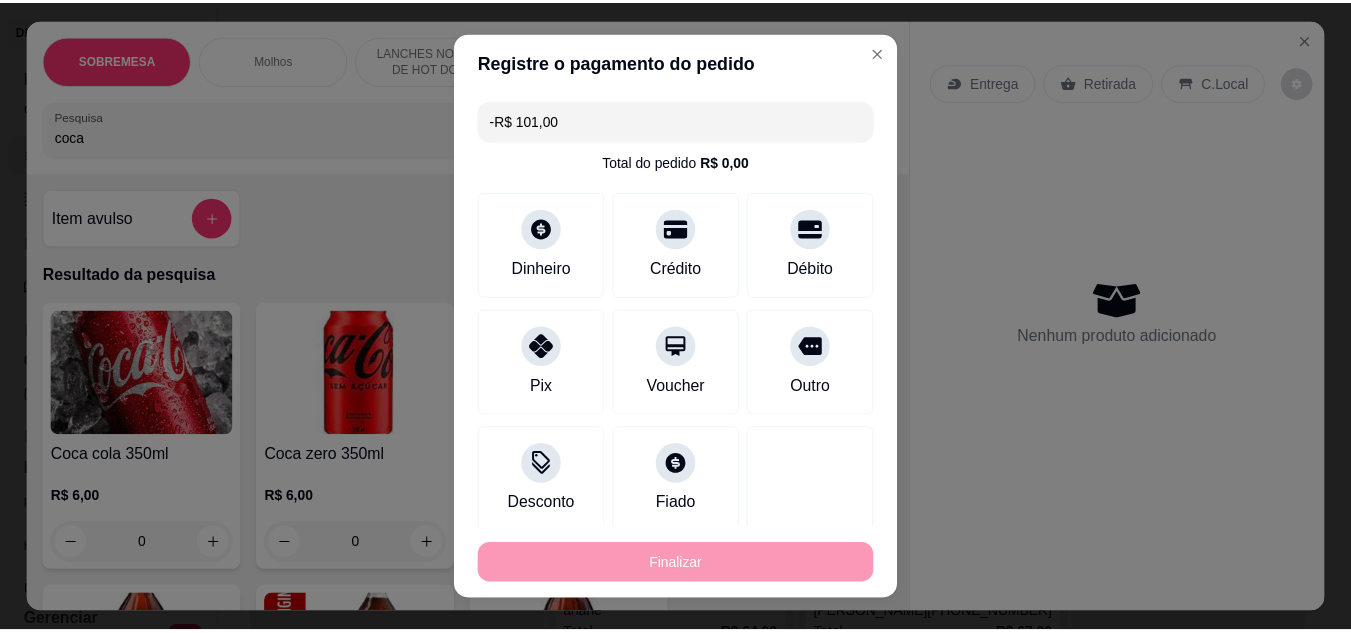 scroll, scrollTop: 0, scrollLeft: 0, axis: both 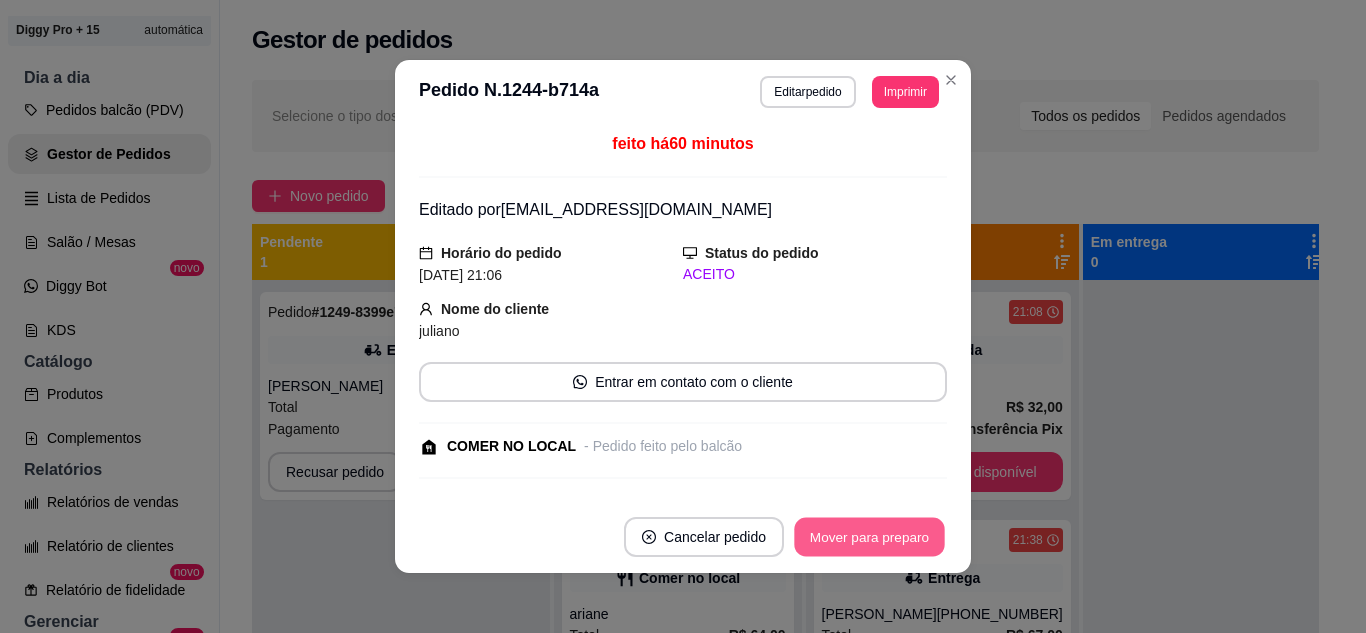 click on "Mover para preparo" at bounding box center (869, 537) 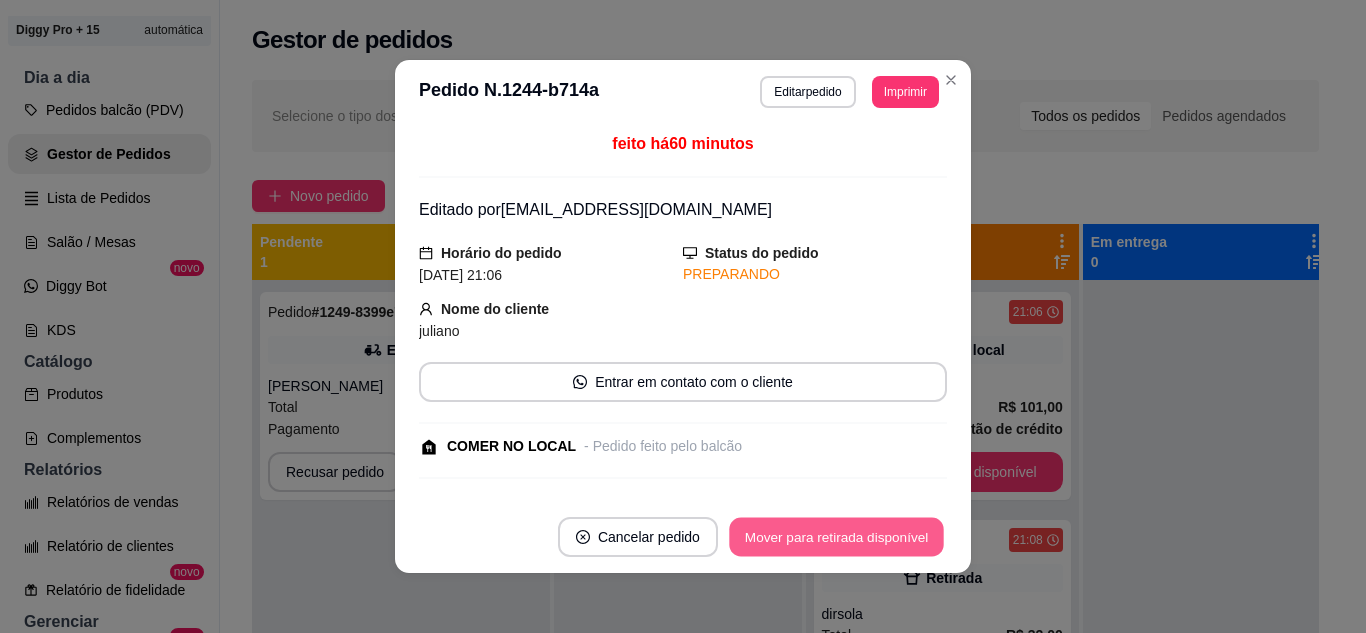 click on "Mover para retirada disponível" at bounding box center [836, 537] 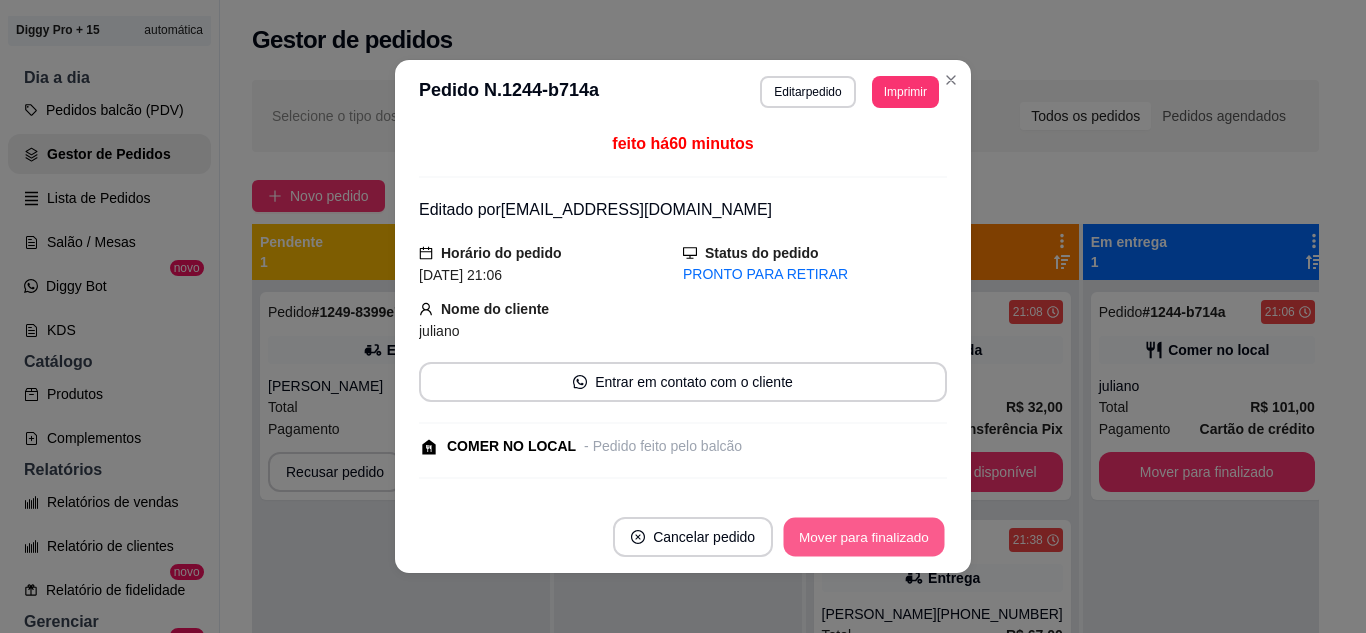 click on "Mover para finalizado" at bounding box center (864, 537) 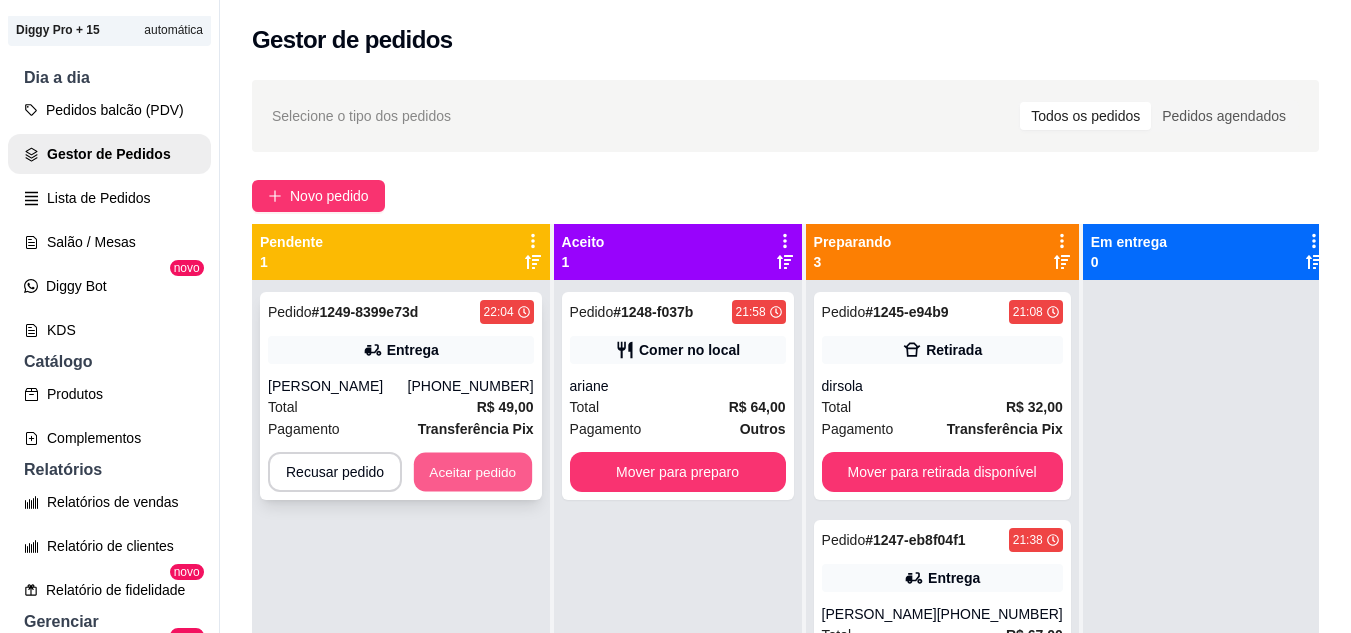 click on "Aceitar pedido" at bounding box center (473, 472) 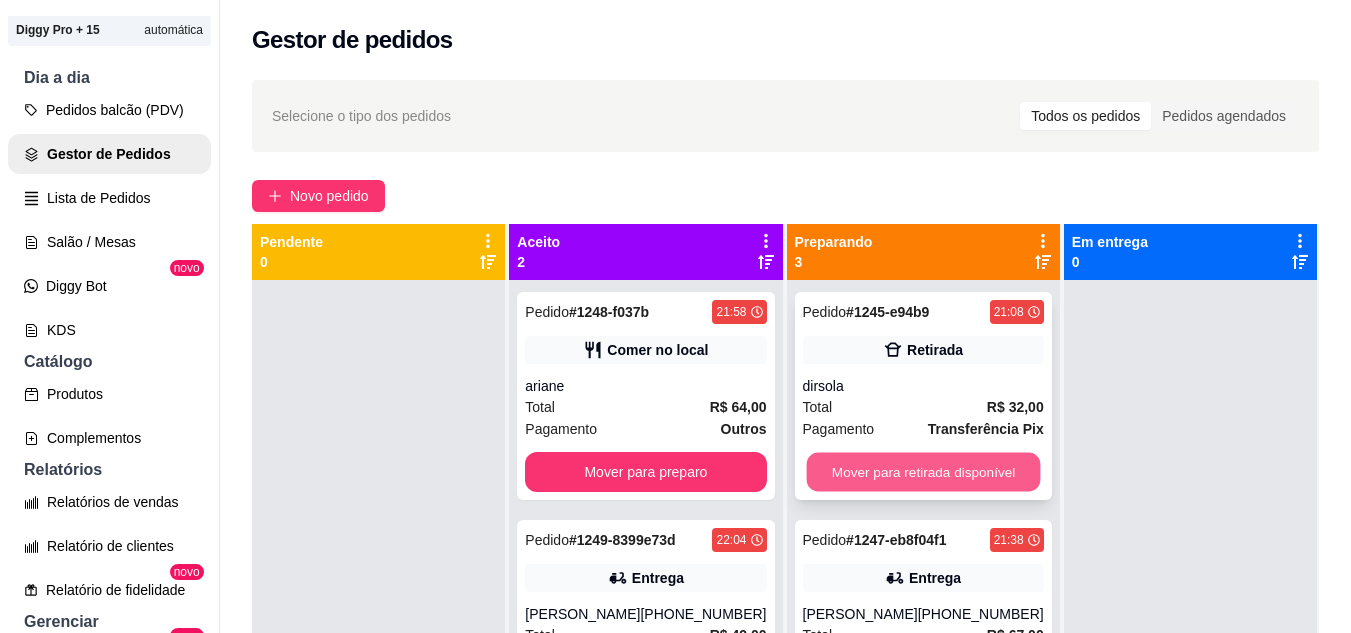 click on "Mover para retirada disponível" at bounding box center (923, 472) 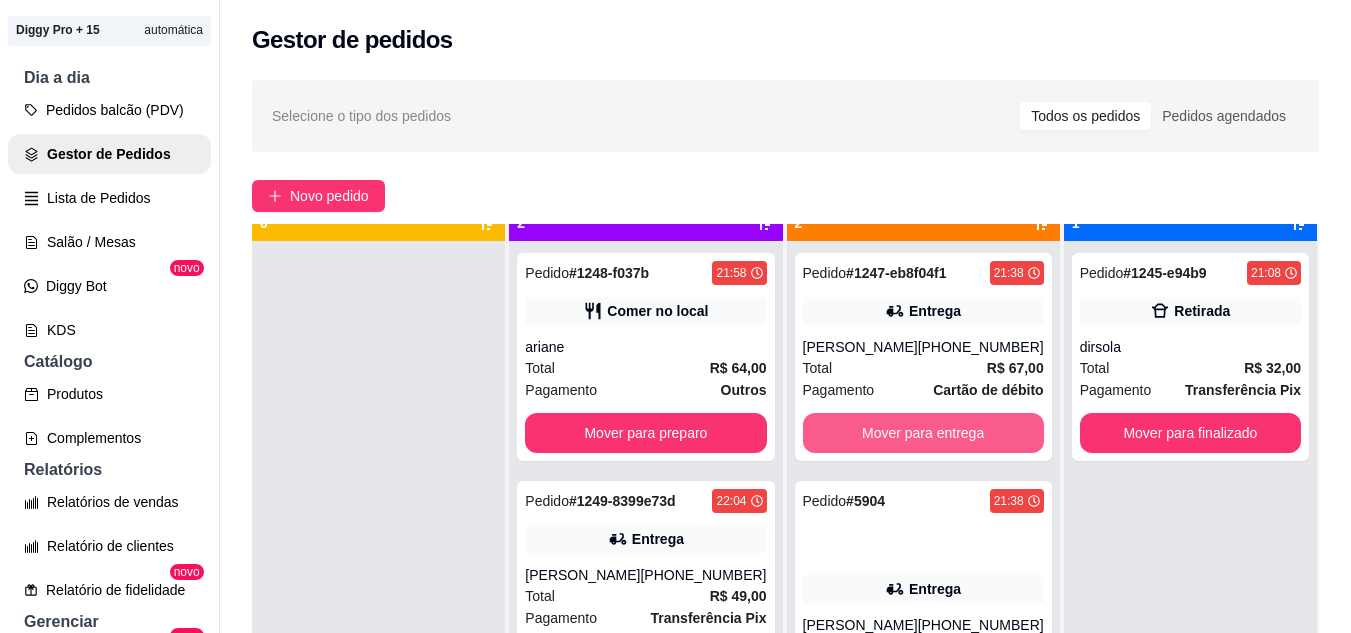 scroll, scrollTop: 56, scrollLeft: 0, axis: vertical 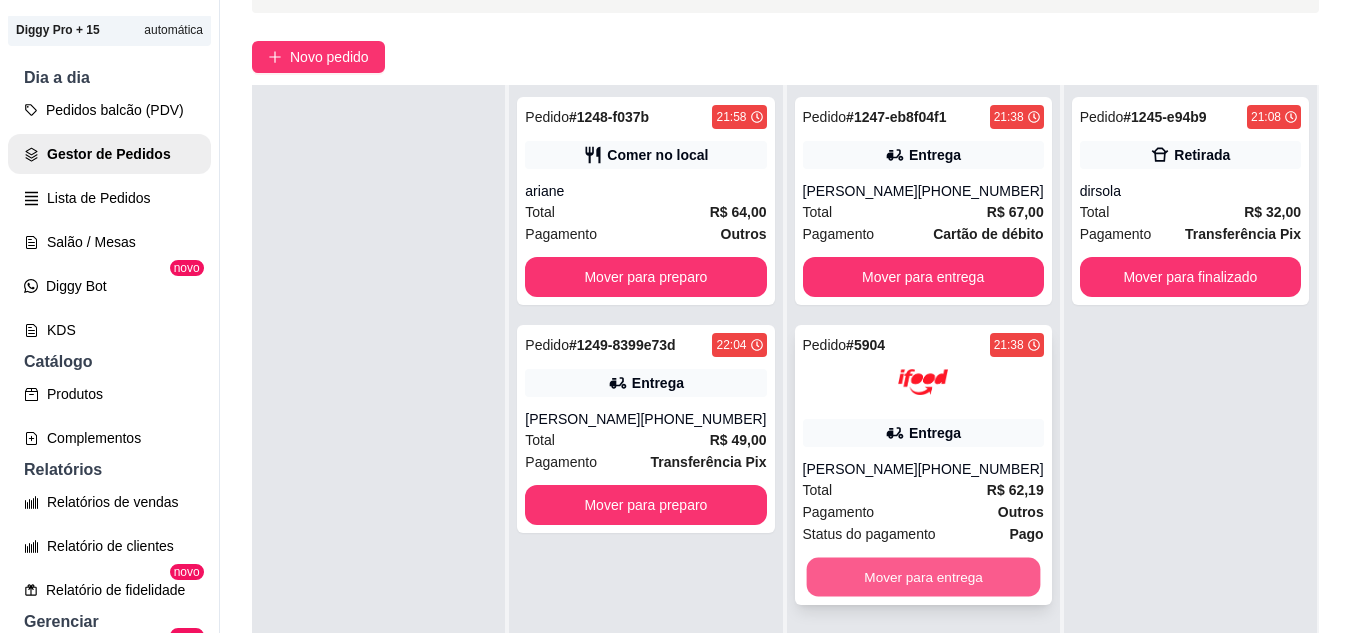 click on "Mover para entrega" at bounding box center (923, 577) 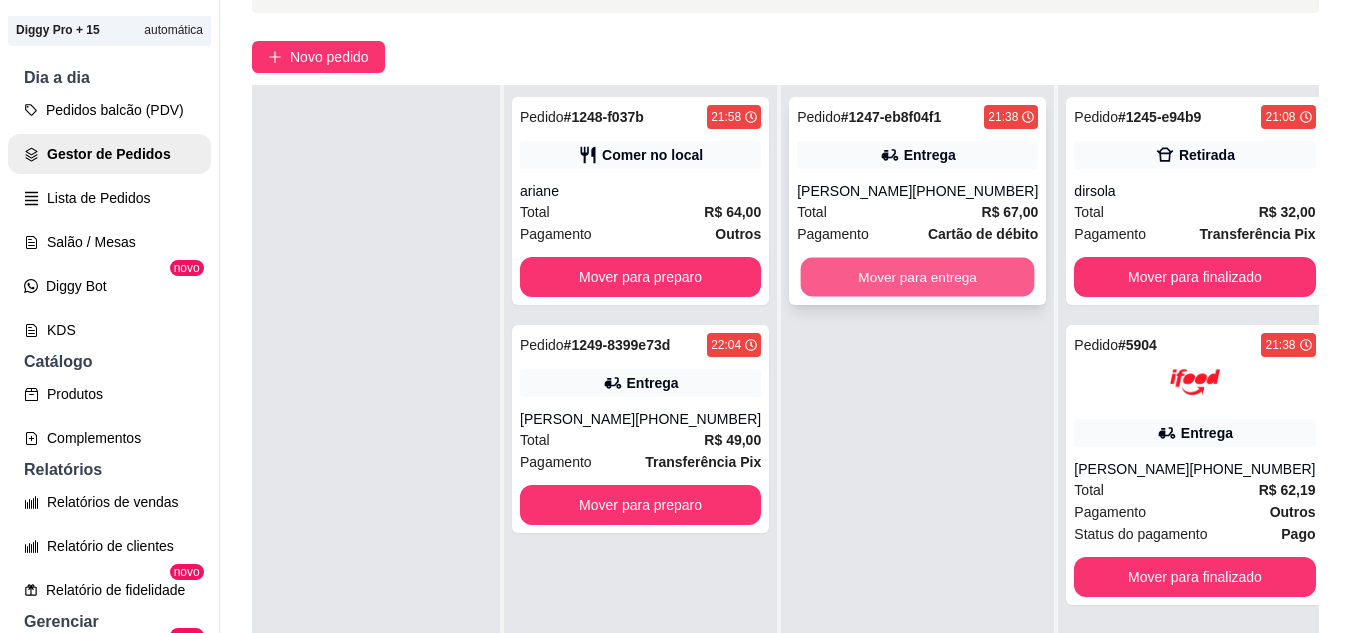 click on "Mover para entrega" at bounding box center (918, 277) 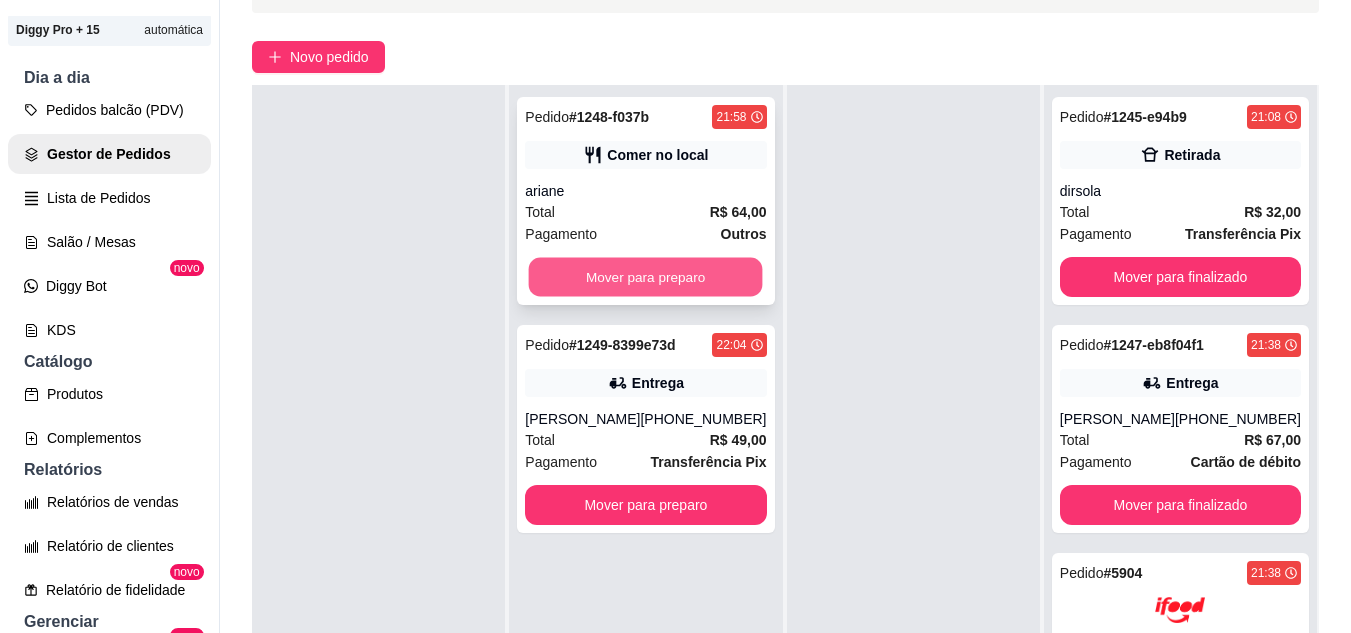 click on "Mover para preparo" at bounding box center [646, 277] 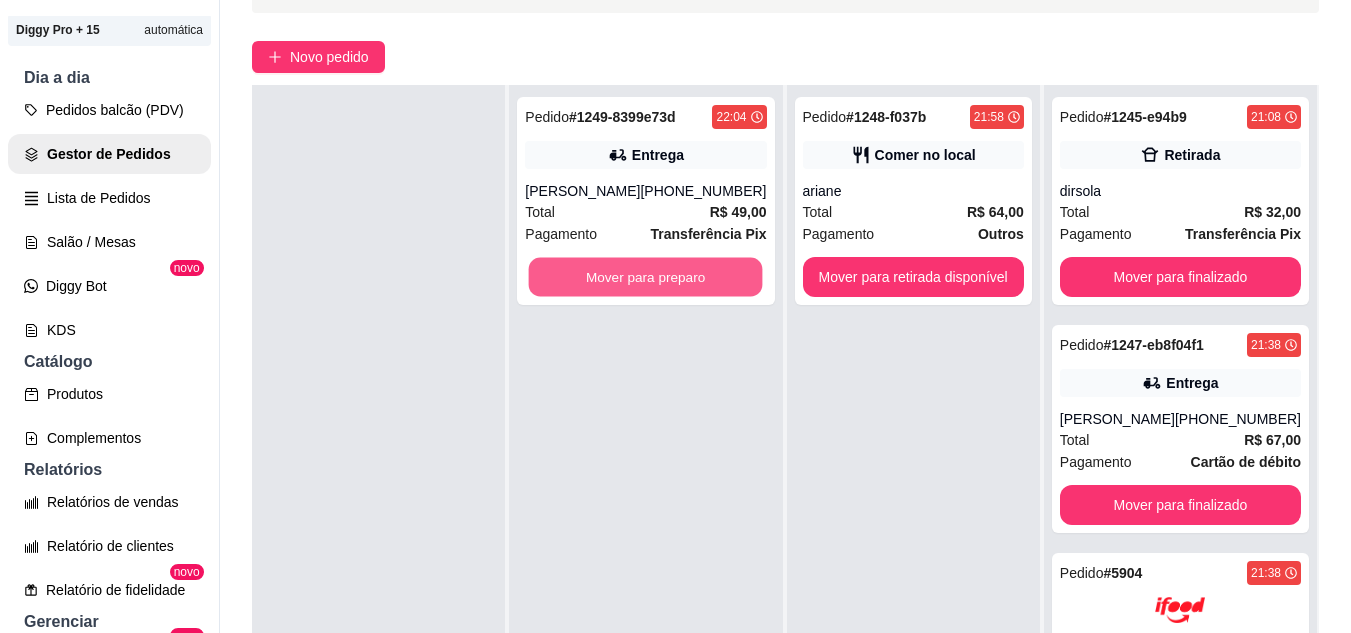 click on "Mover para preparo" at bounding box center (646, 277) 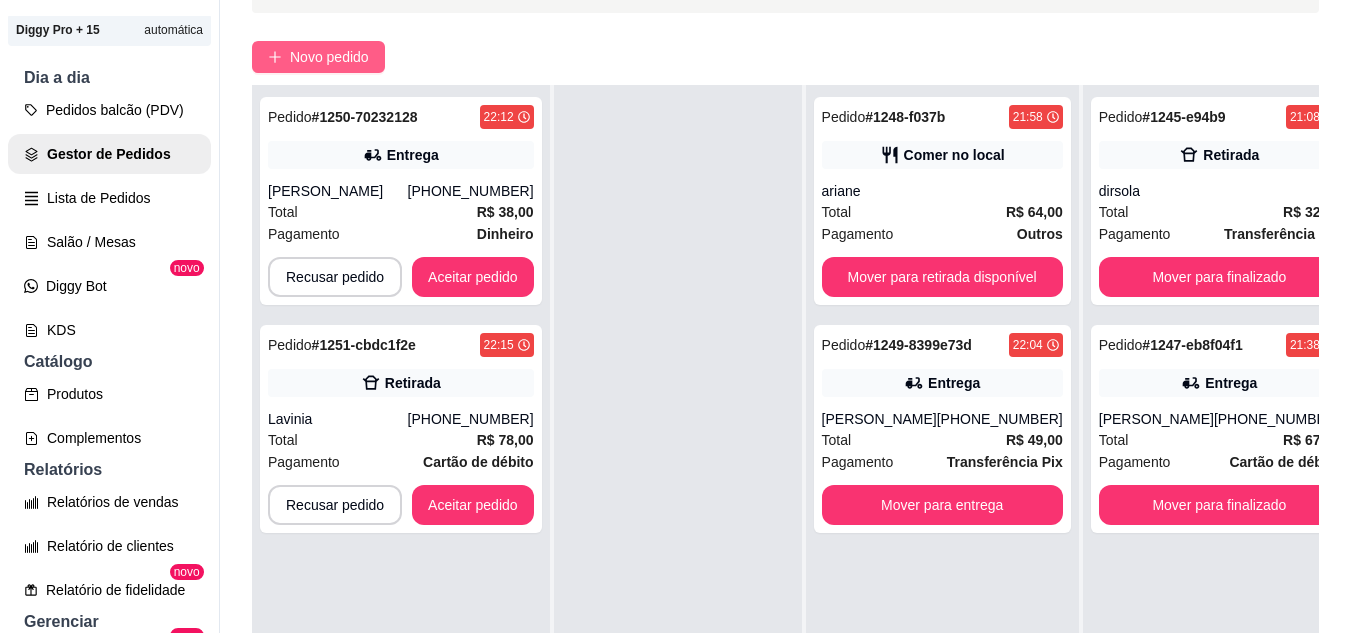 click on "Novo pedido" at bounding box center (329, 57) 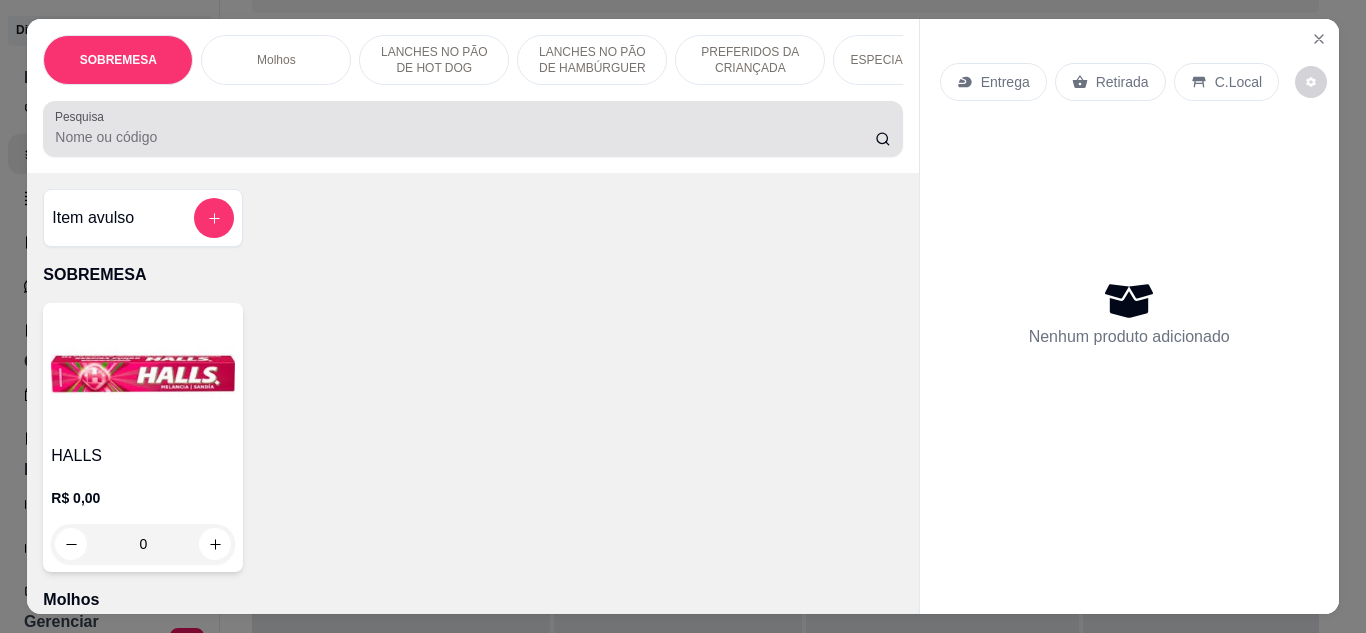click at bounding box center (472, 129) 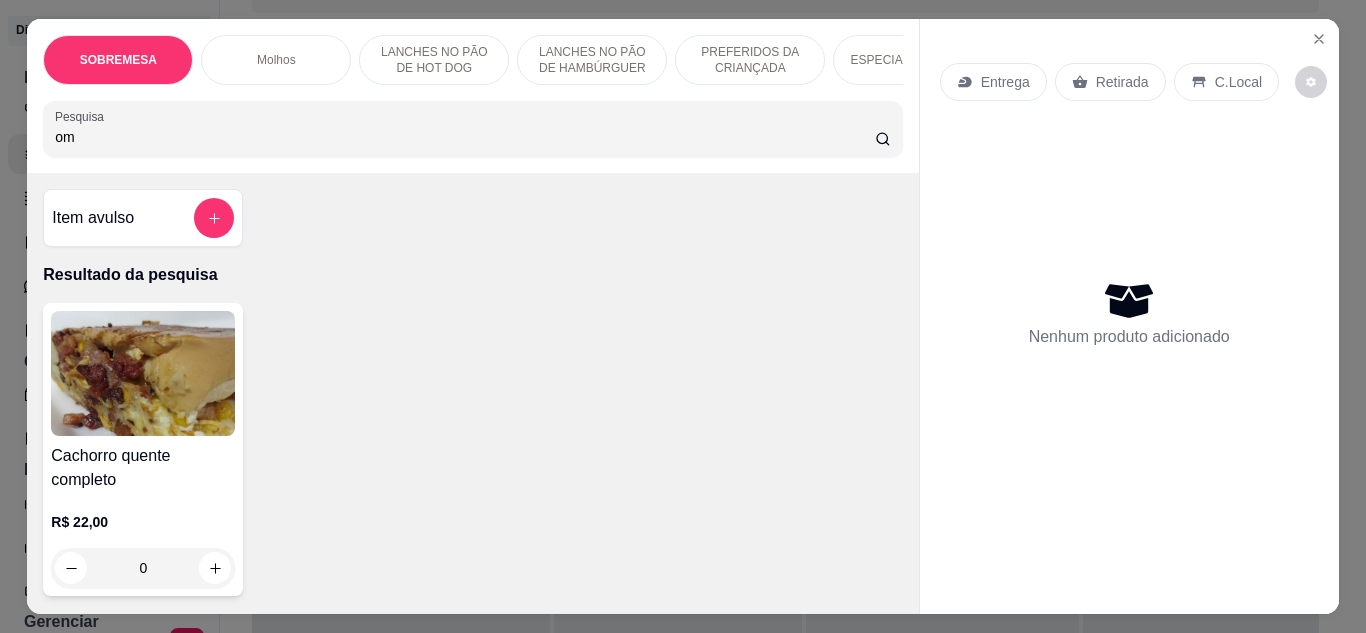 type on "o" 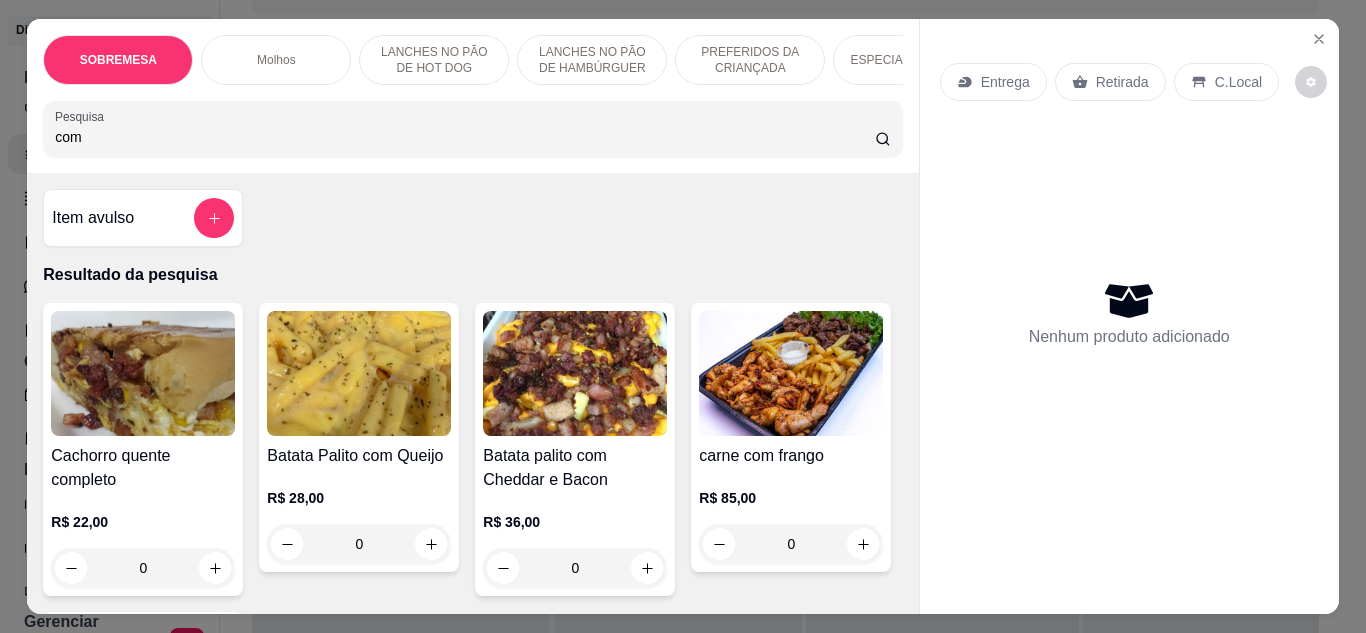 type on "com" 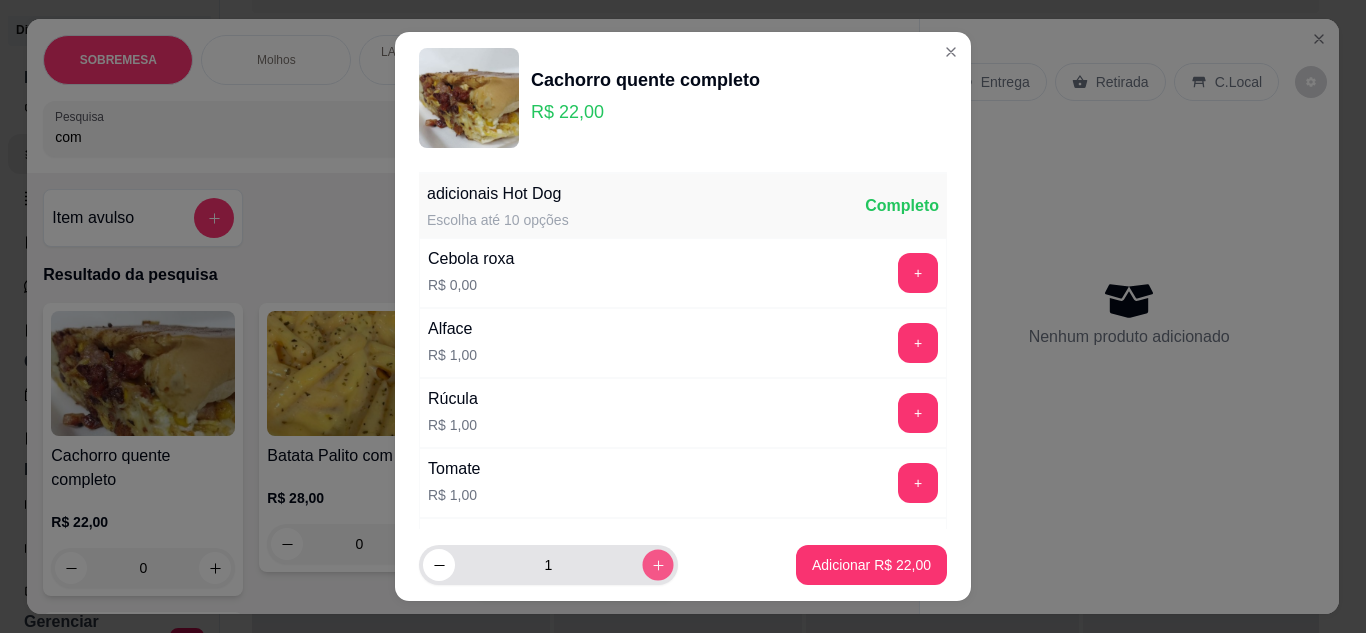 click at bounding box center [657, 565] 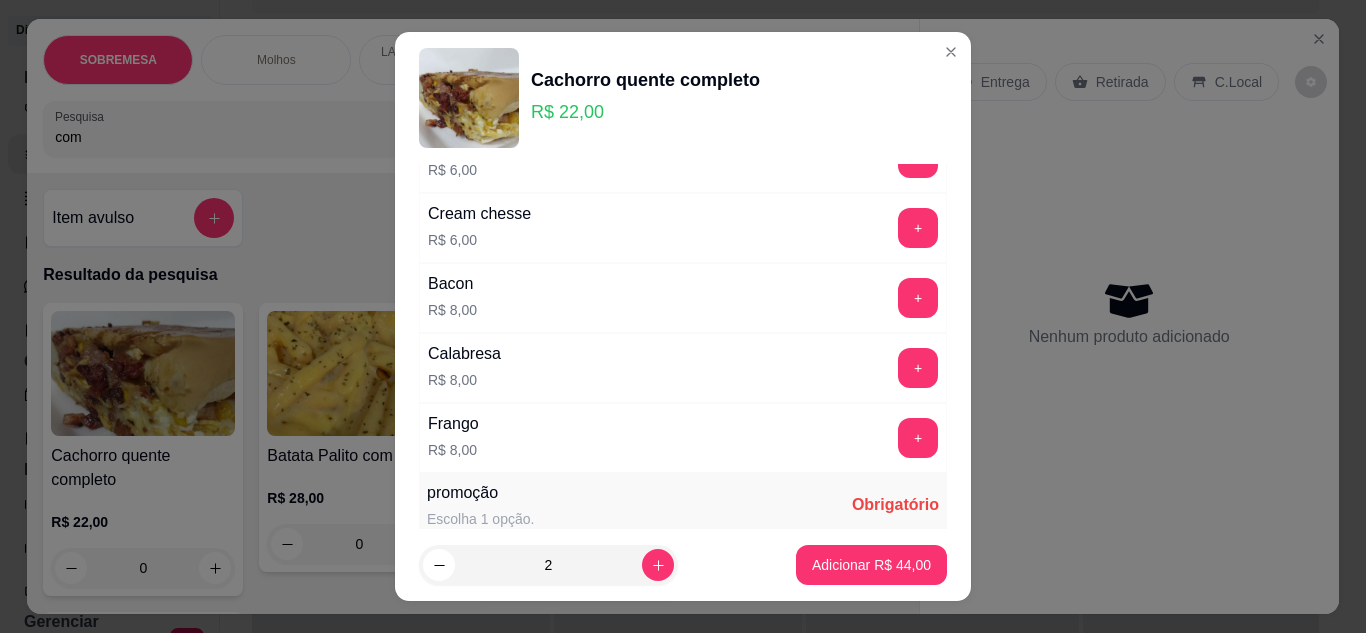 scroll, scrollTop: 1182, scrollLeft: 0, axis: vertical 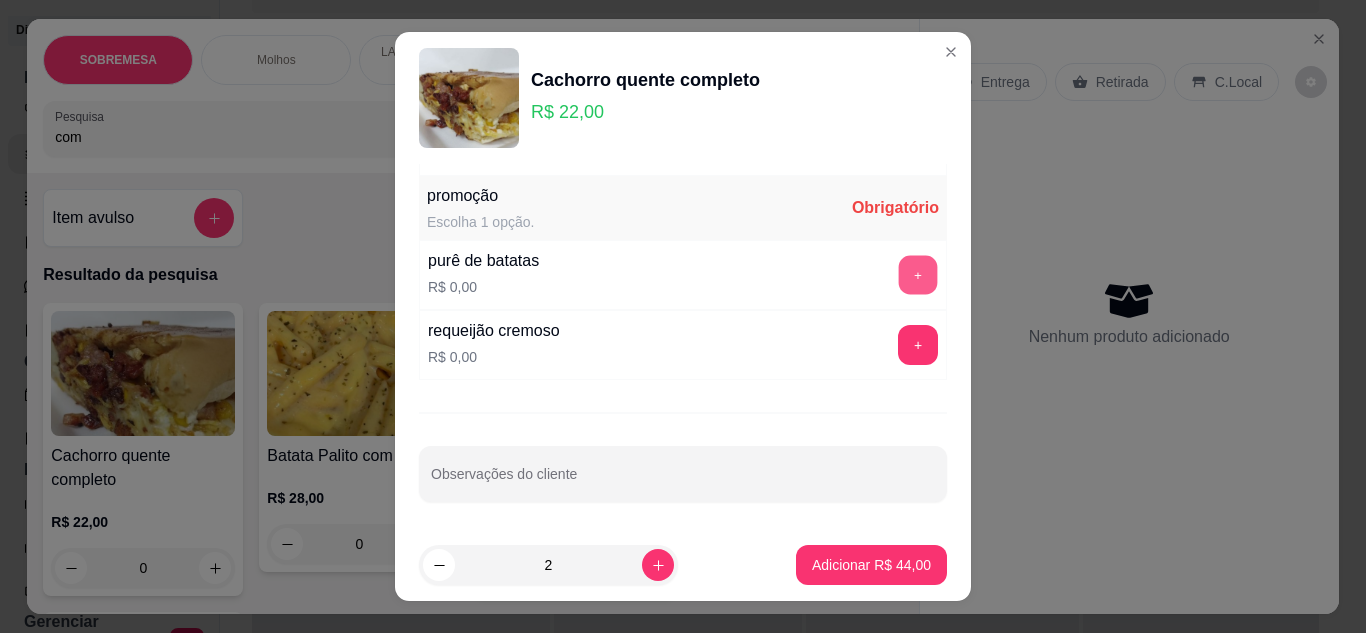 click on "+" at bounding box center (918, 274) 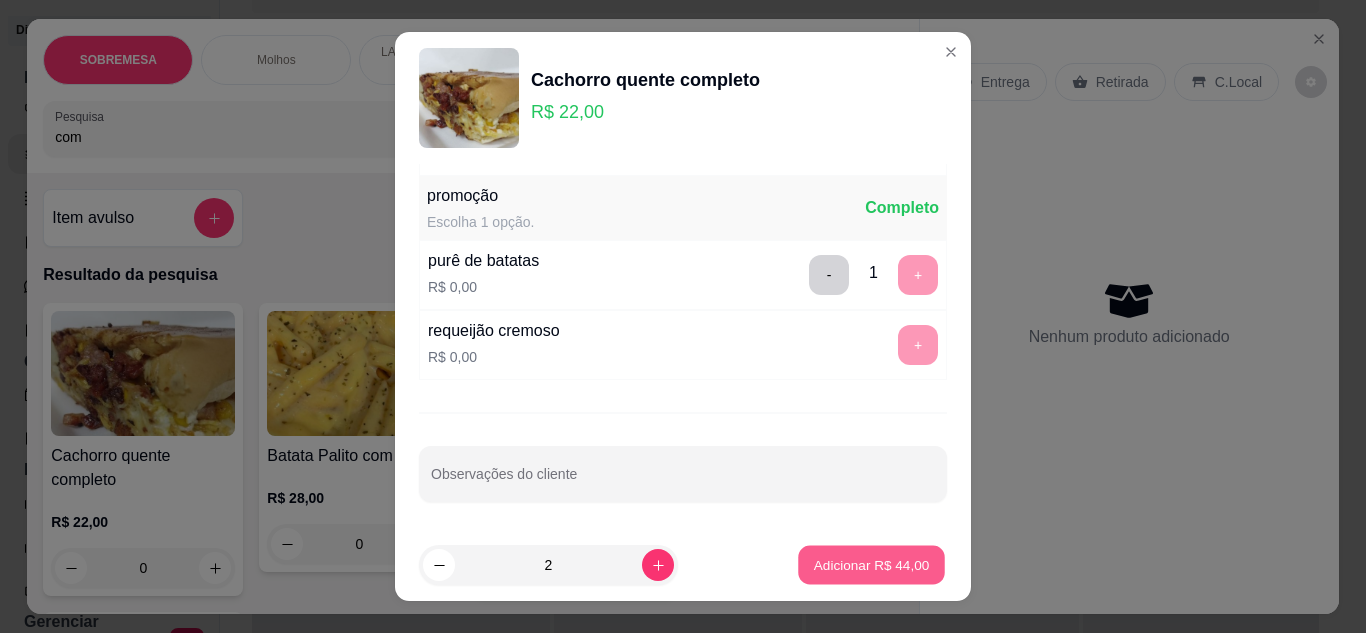 click on "Adicionar   R$ 44,00" at bounding box center [872, 565] 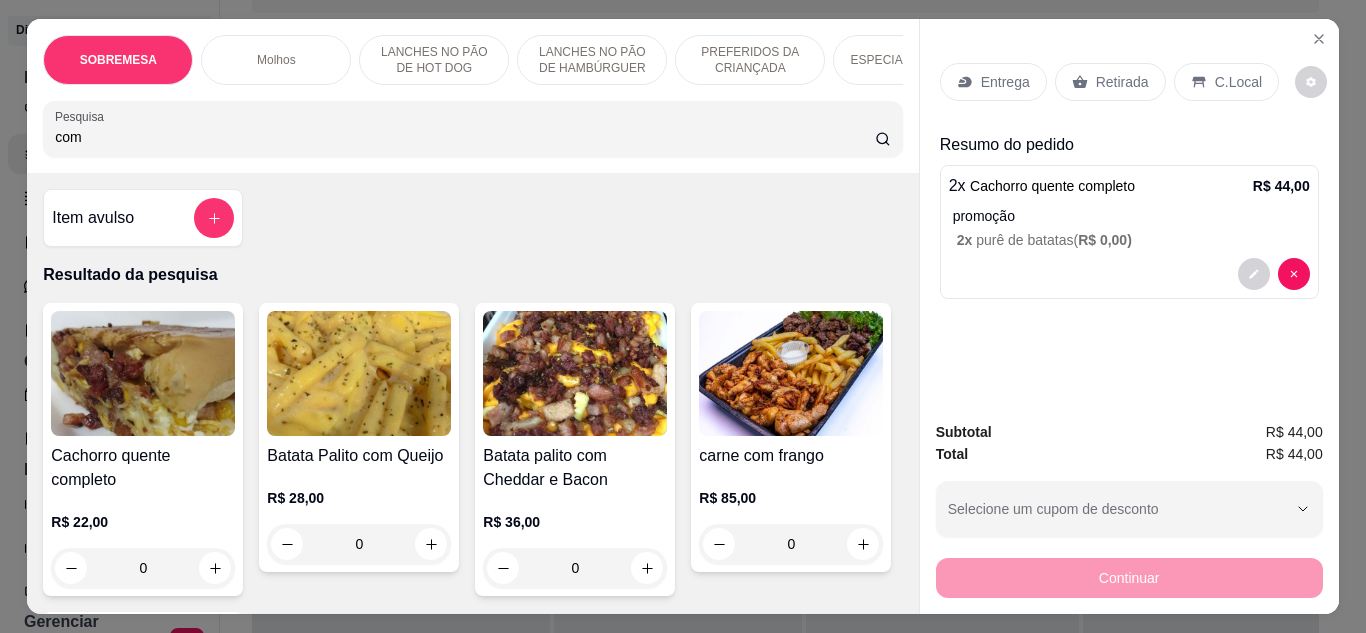 click on "Entrega" at bounding box center (1005, 82) 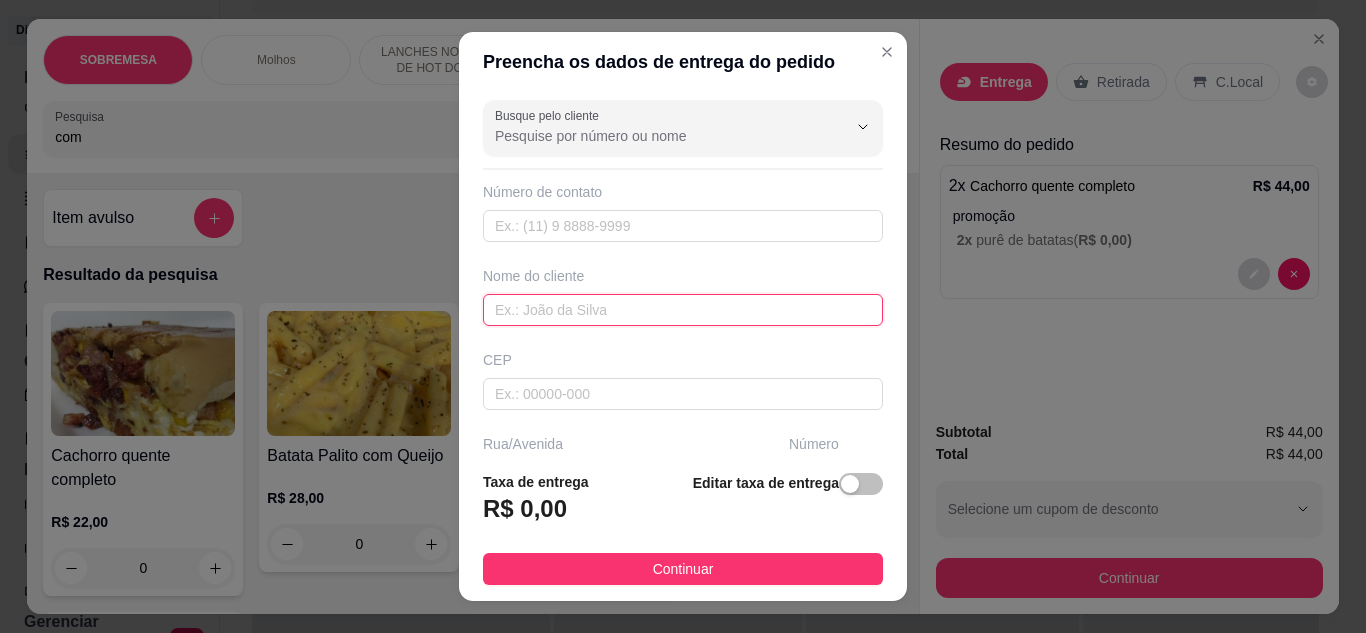 click at bounding box center (683, 310) 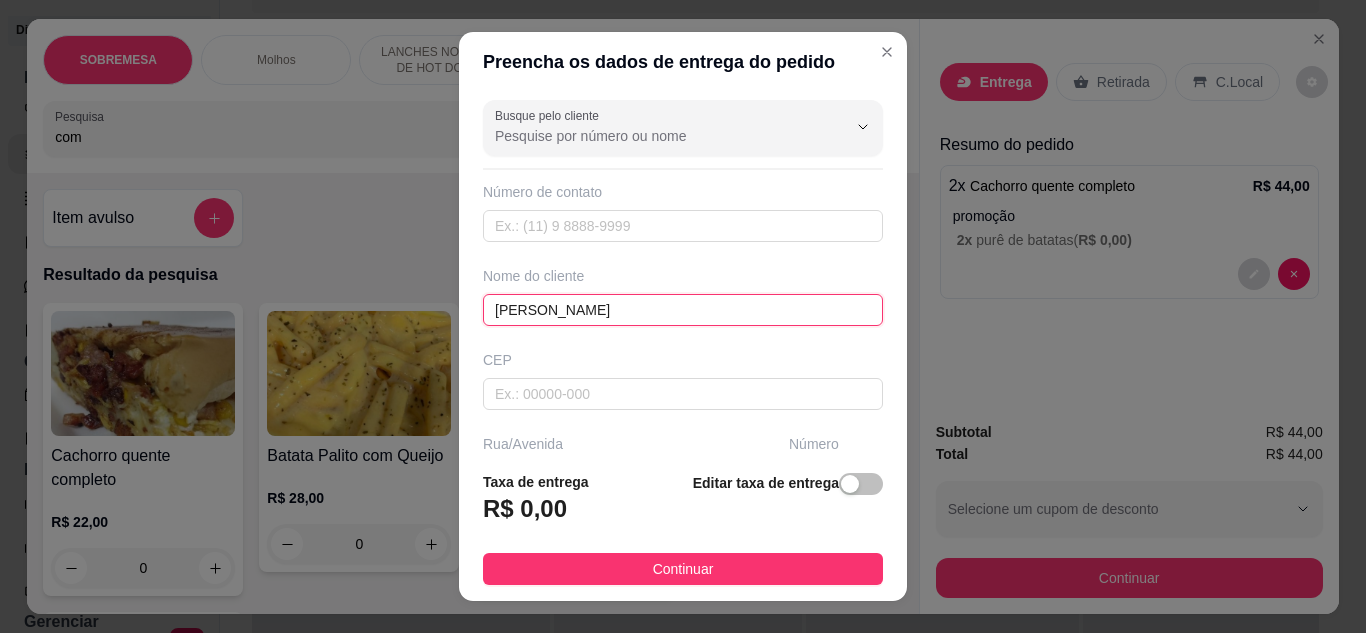 type on "[PERSON_NAME]" 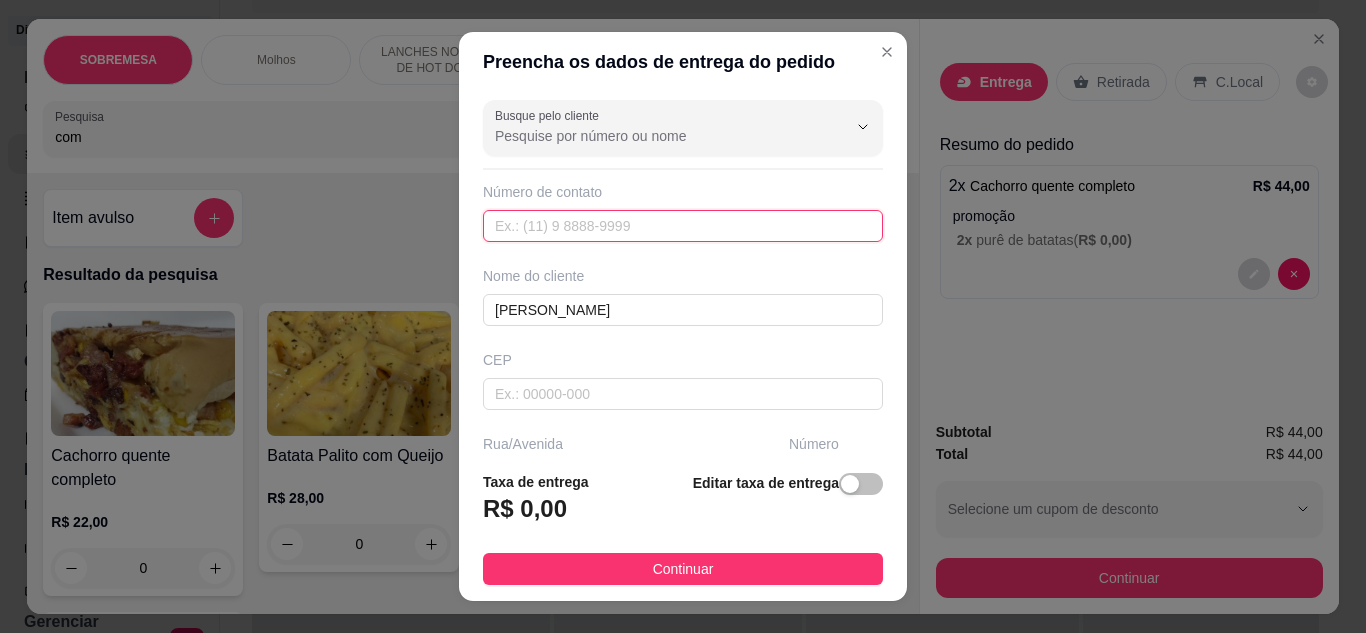 click at bounding box center (683, 226) 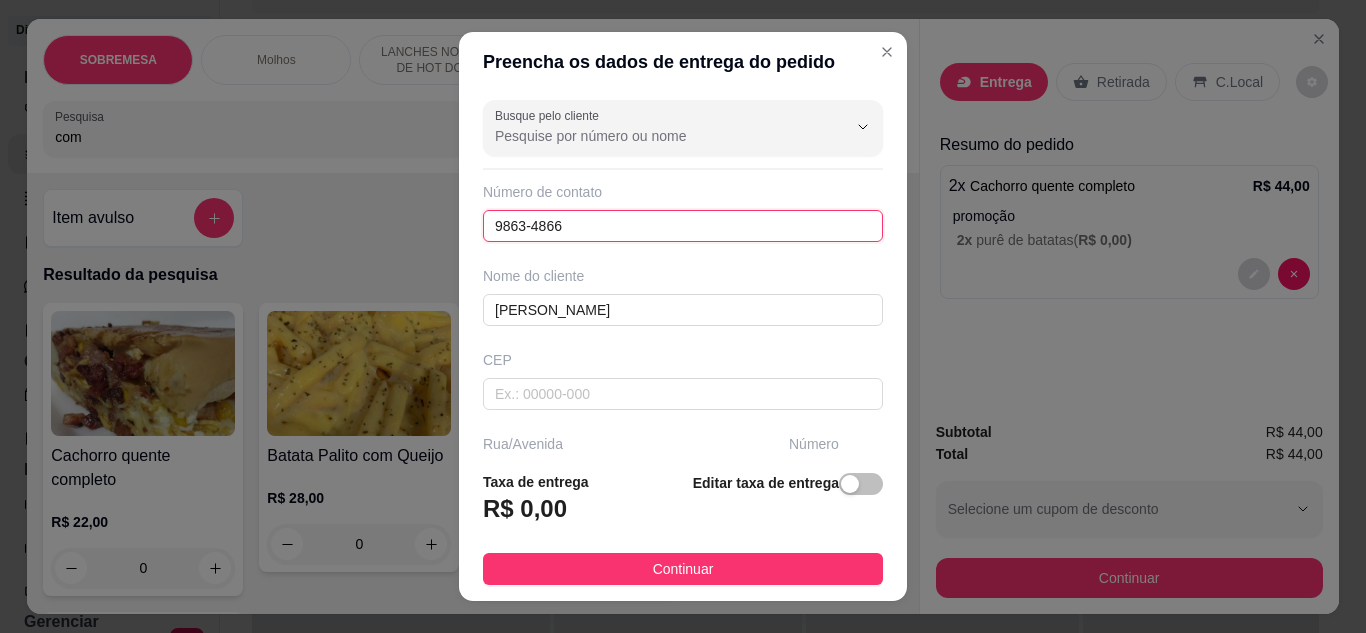 click on "9863-4866" at bounding box center (683, 226) 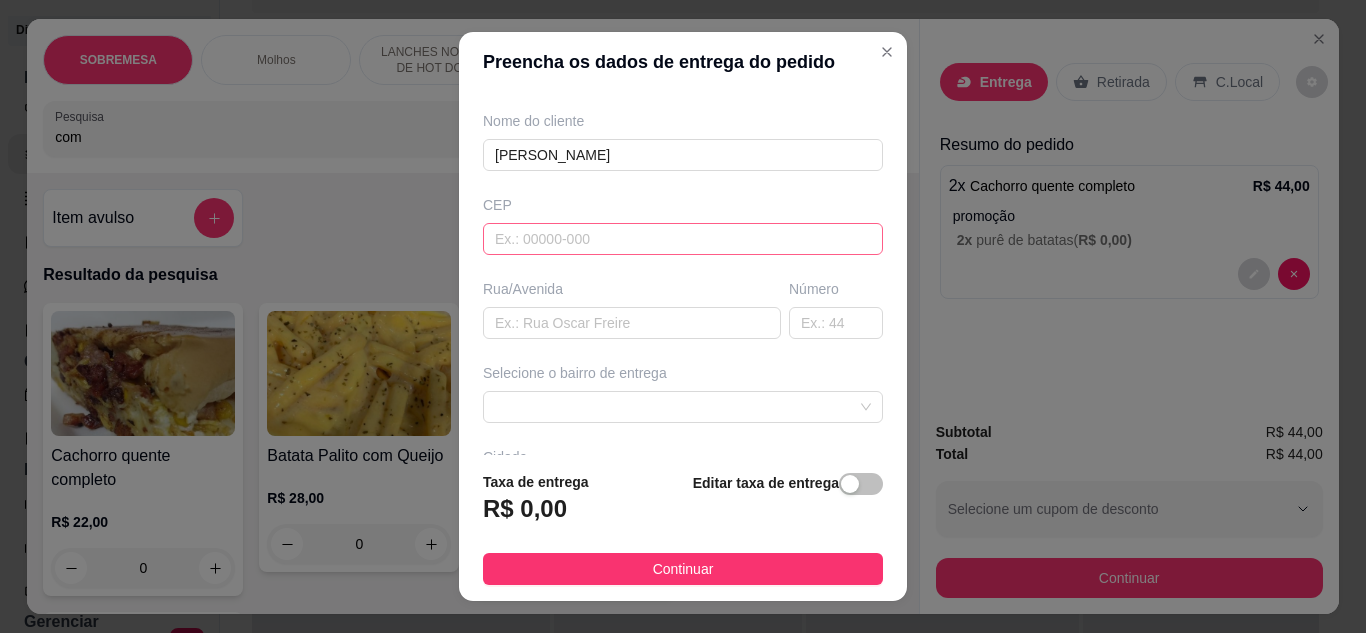 scroll, scrollTop: 156, scrollLeft: 0, axis: vertical 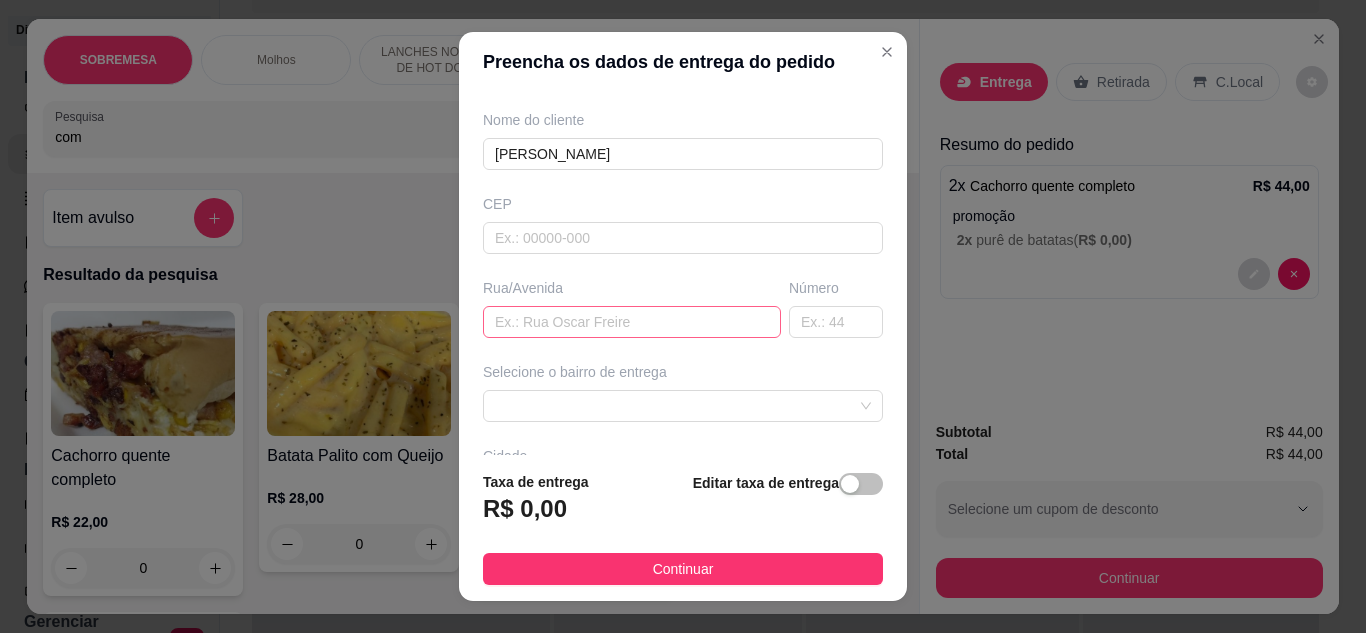 type on "[PHONE_NUMBER]" 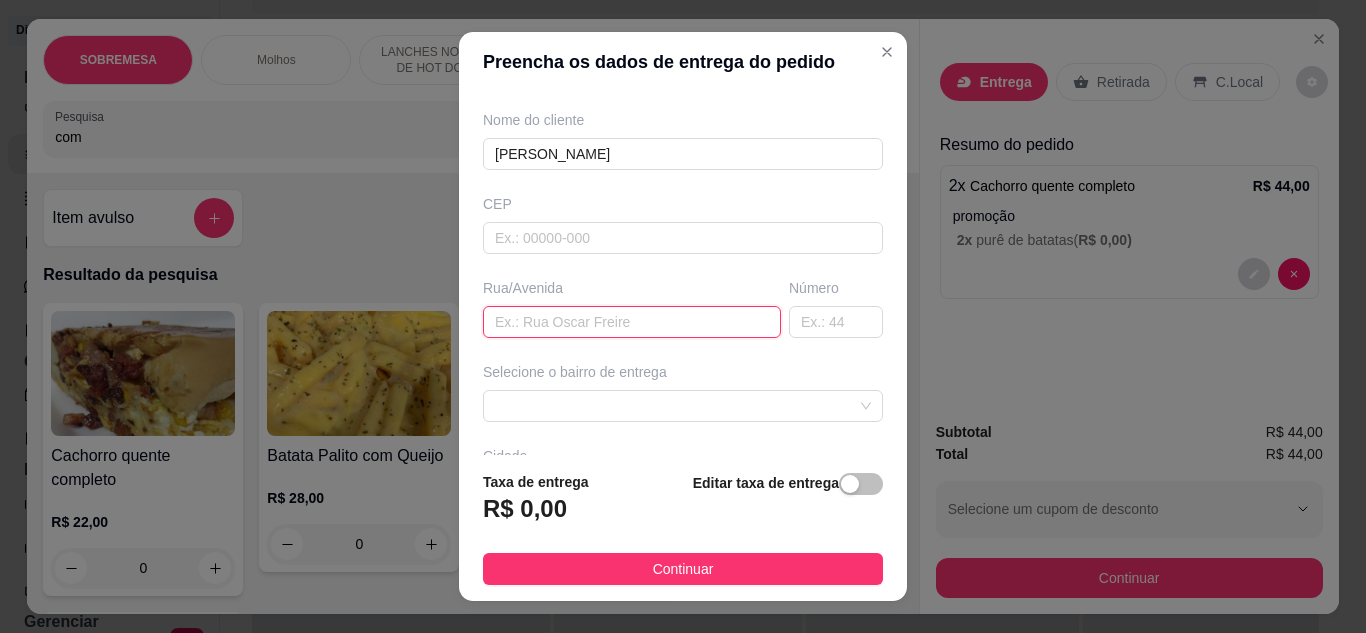 click at bounding box center [632, 322] 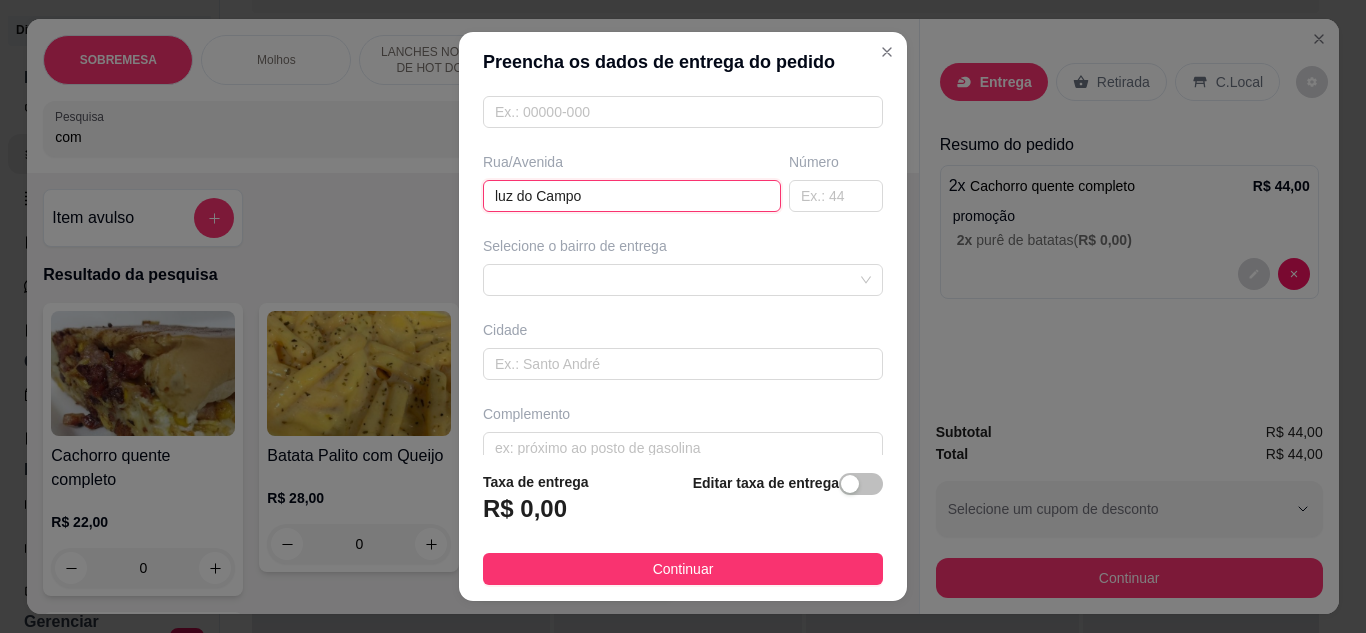 scroll, scrollTop: 283, scrollLeft: 0, axis: vertical 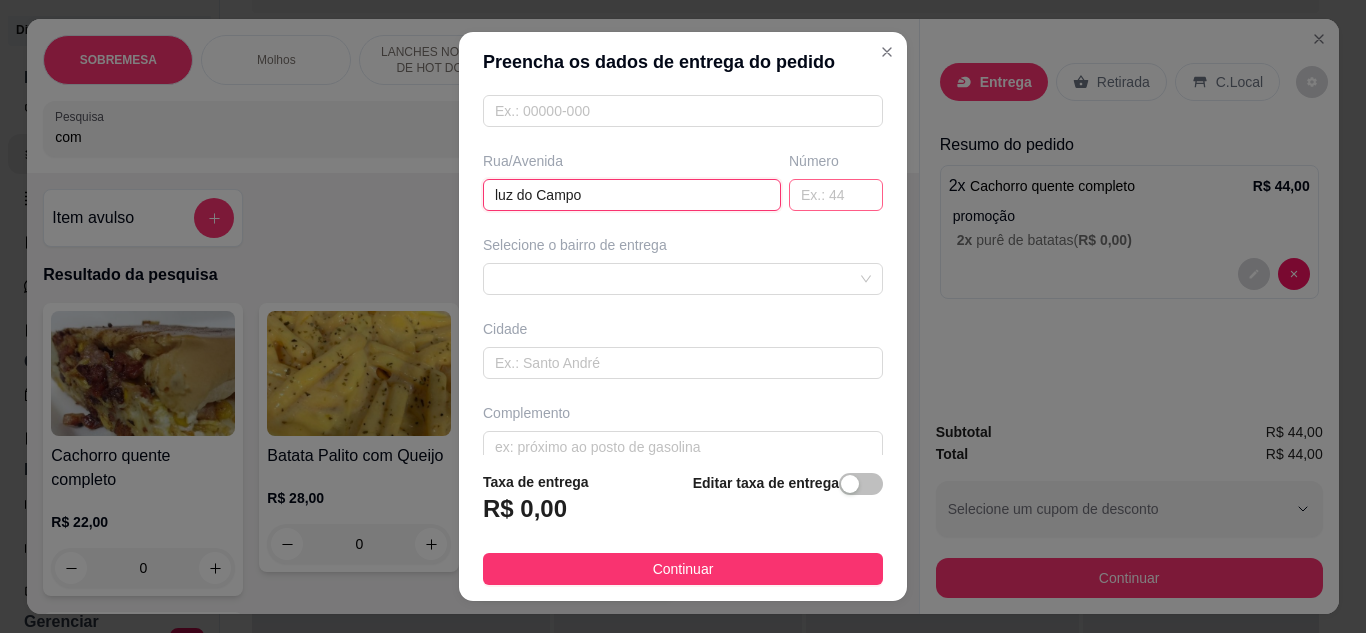 type on "luz do Campo" 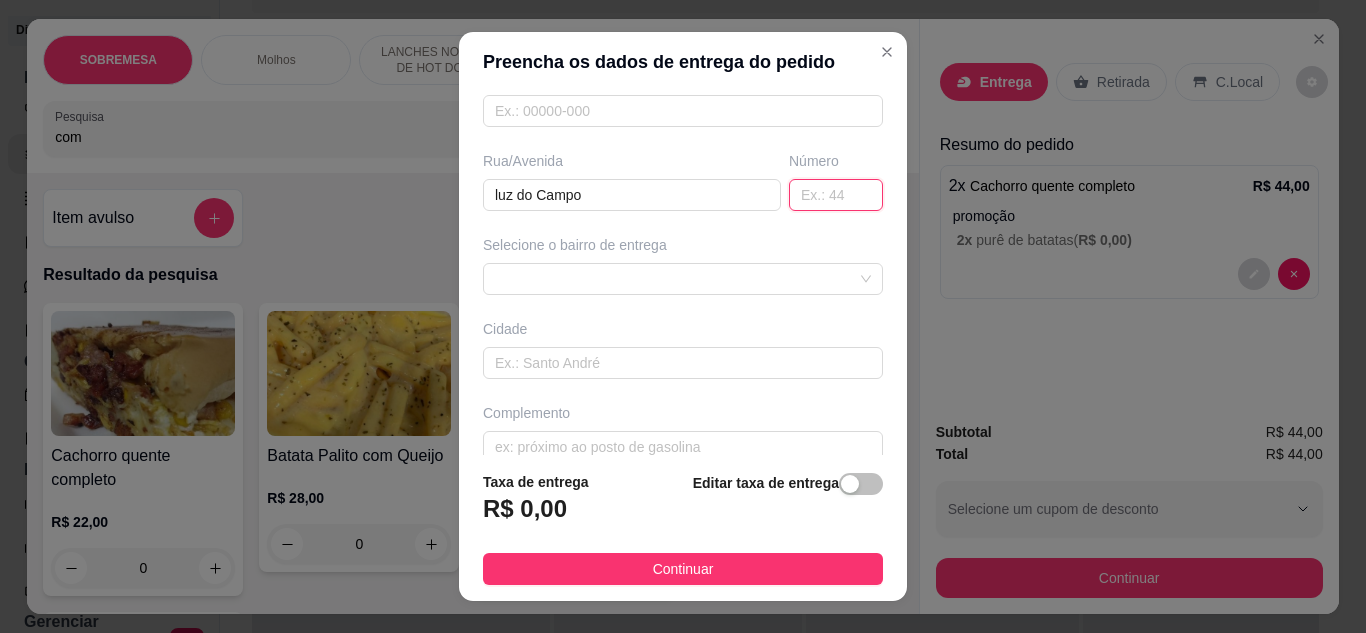 click at bounding box center (836, 195) 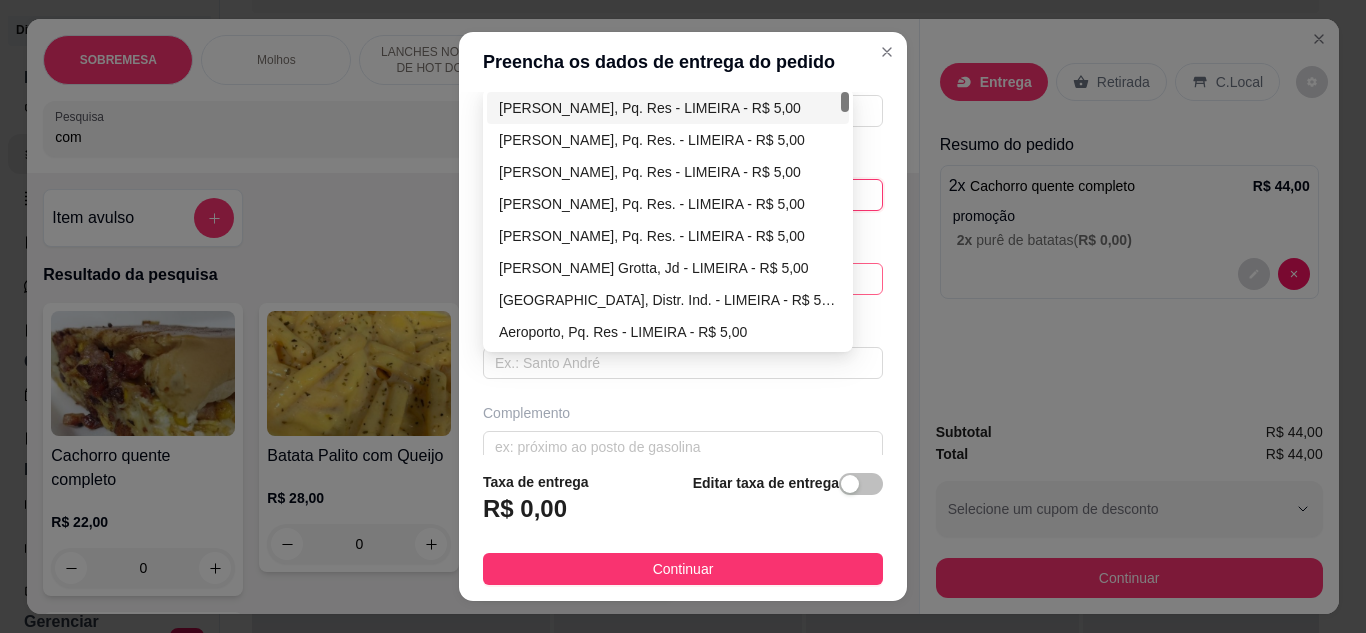 click on "65d822d36e66d77b45a0de0b 65d822f56e66d77b45a0de11 [PERSON_NAME], Pq. Res - LIMEIRA -  R$ 5,00 [PERSON_NAME], Pq. Res. - LIMEIRA -  R$ 5,00 [PERSON_NAME], Pq. Res - LIMEIRA -  R$ 5,00 [PERSON_NAME], Pq. Res. - LIMEIRA -  R$ 5,00 [PERSON_NAME], Pq. Res. - LIMEIRA -  R$ 5,00 [PERSON_NAME] Grotta, Jd - LIMEIRA -  R$ 5,00 [GEOGRAPHIC_DATA], Distr. Ind. - LIMEIRA -  R$ 5,00 Aeroporto, Pq. Res - LIMEIRA -  R$ 5,00 Agostinho F. Assis, Vl. - LIMEIRA -  R$ 5,00 [GEOGRAPHIC_DATA], Jd. - LIMEIRA -  R$ 5,00" at bounding box center [683, 279] 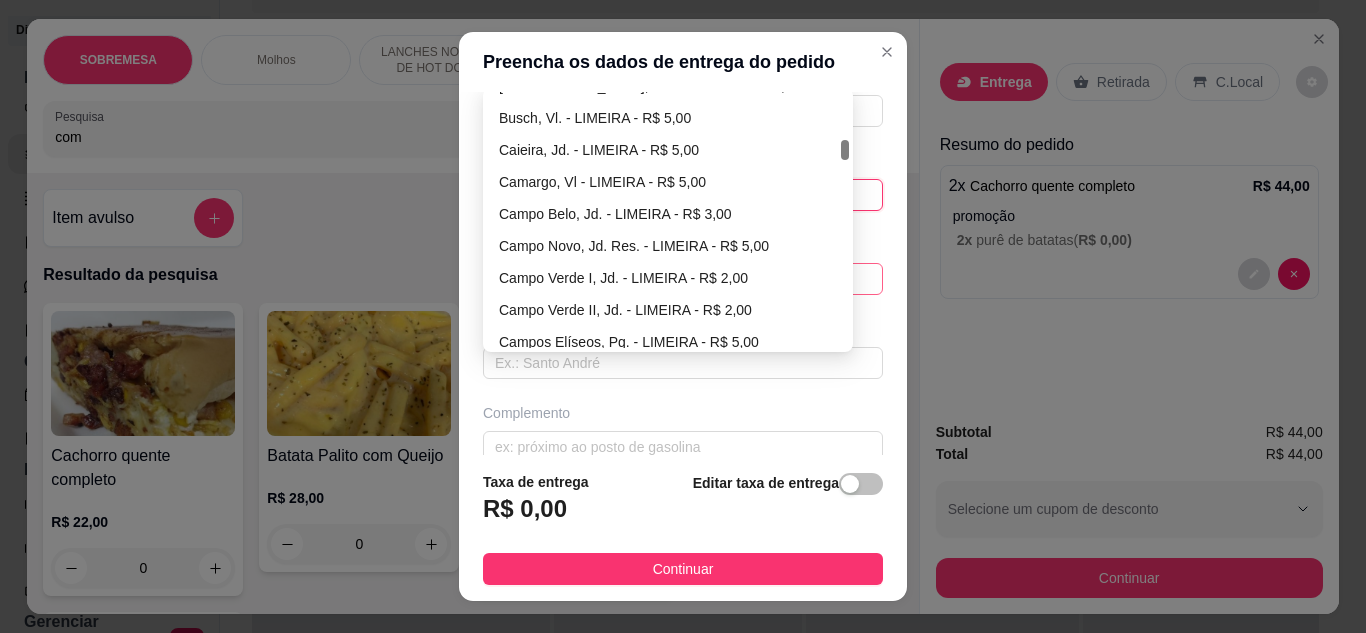 scroll, scrollTop: 1303, scrollLeft: 0, axis: vertical 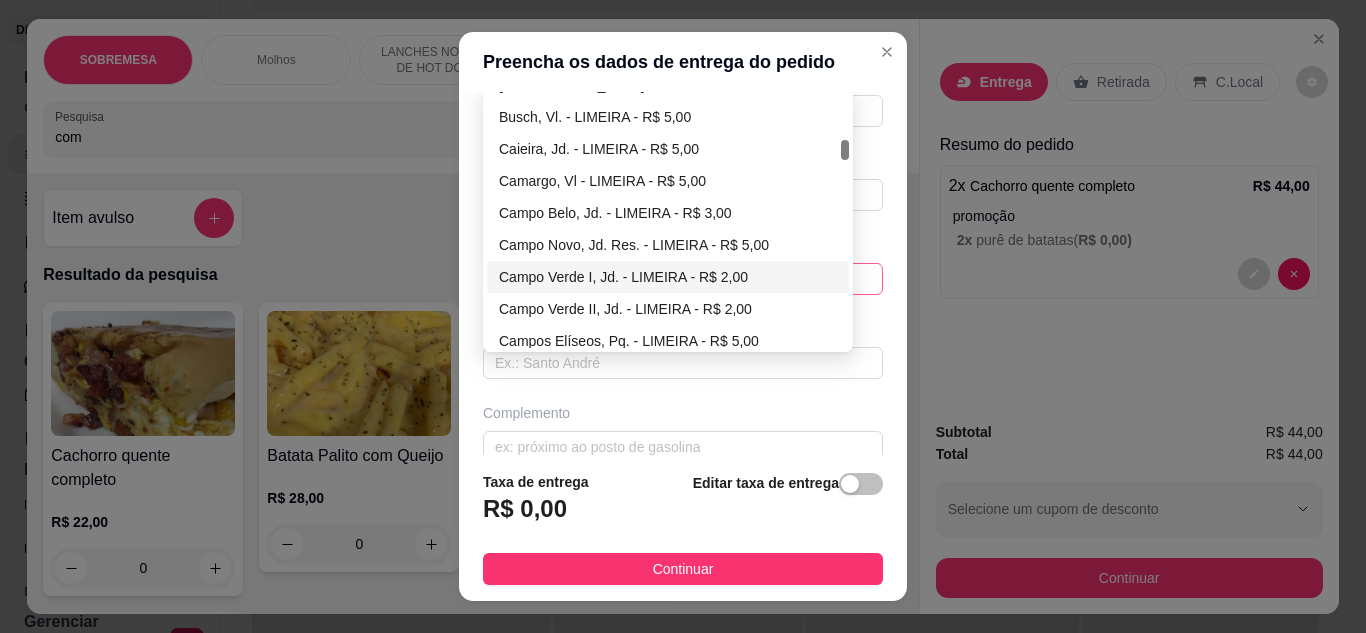 click on "Campo Verde I, Jd. - LIMEIRA -  R$ 2,00" at bounding box center (668, 277) 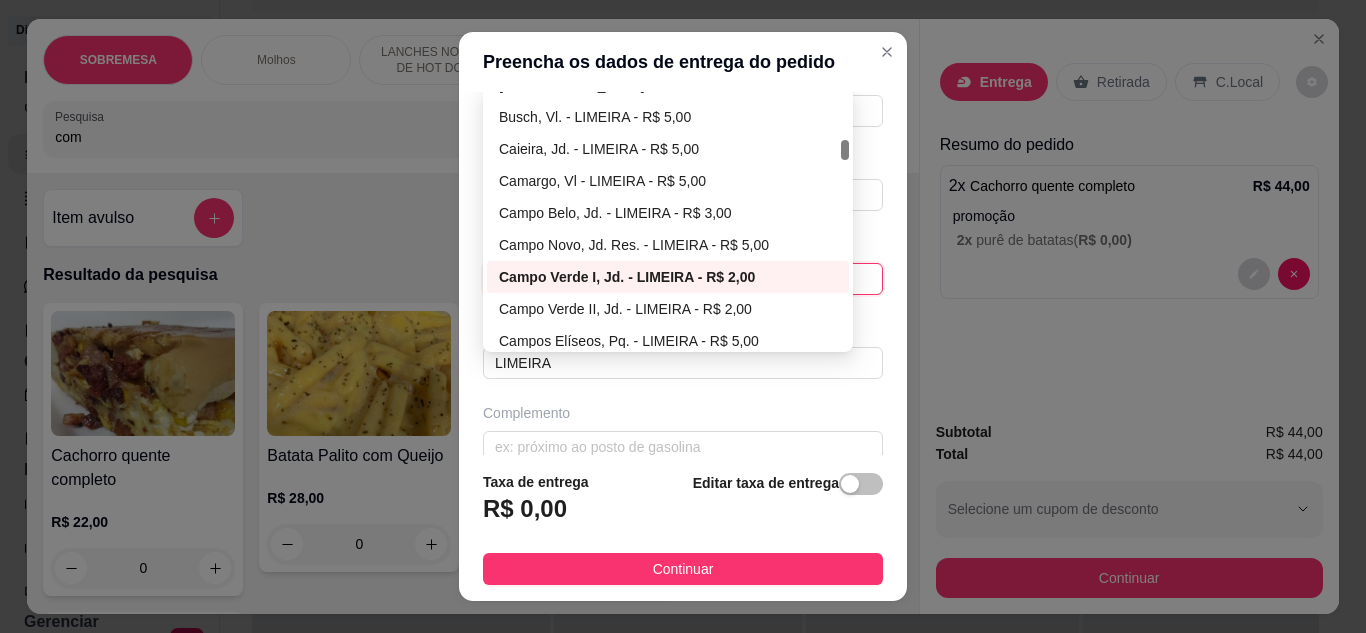 type on "LIMEIRA" 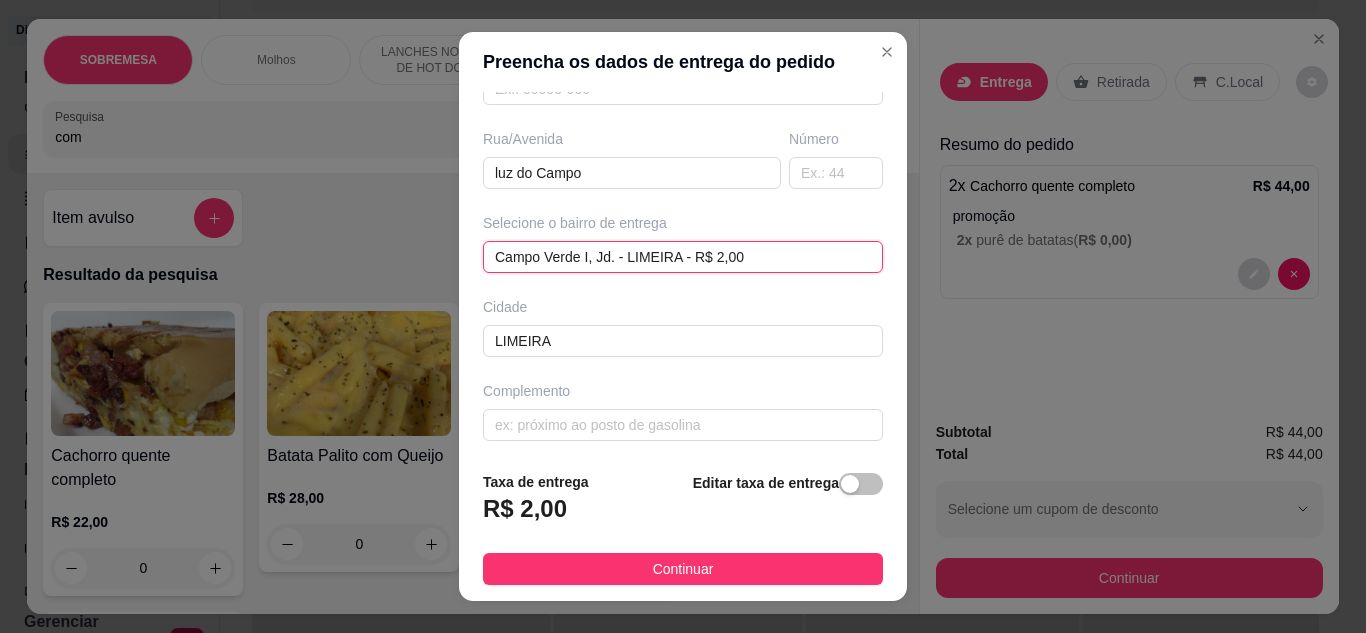 scroll, scrollTop: 310, scrollLeft: 0, axis: vertical 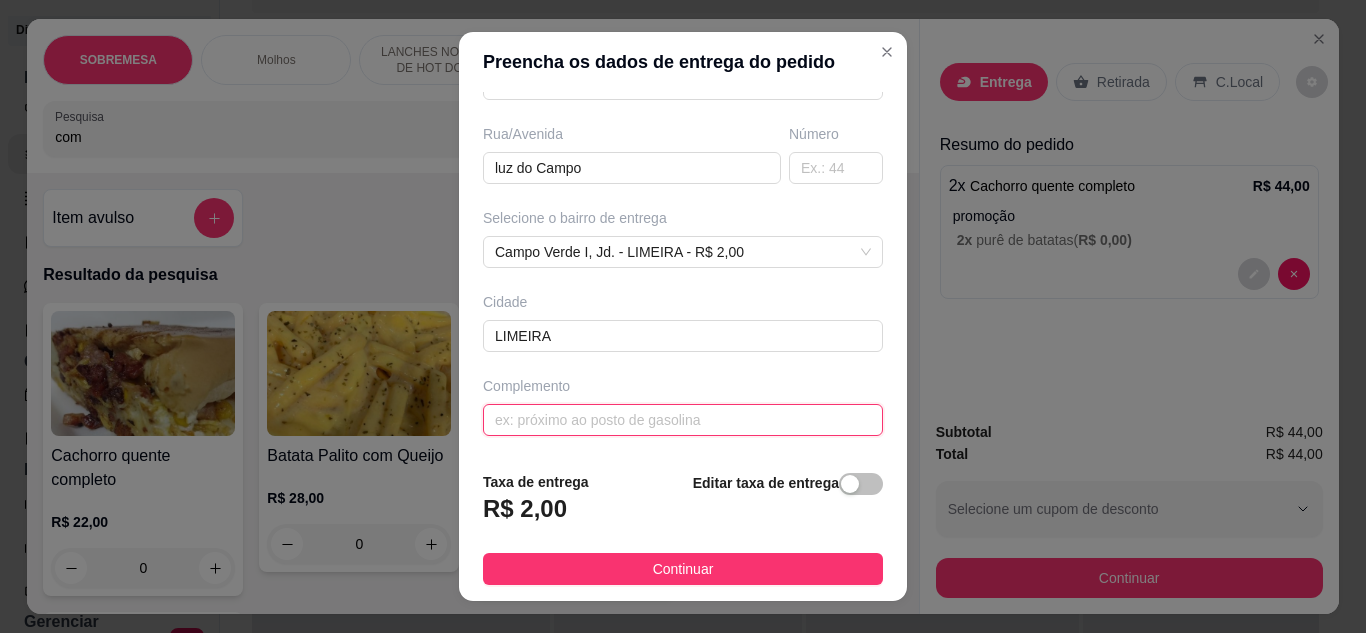 click at bounding box center [683, 420] 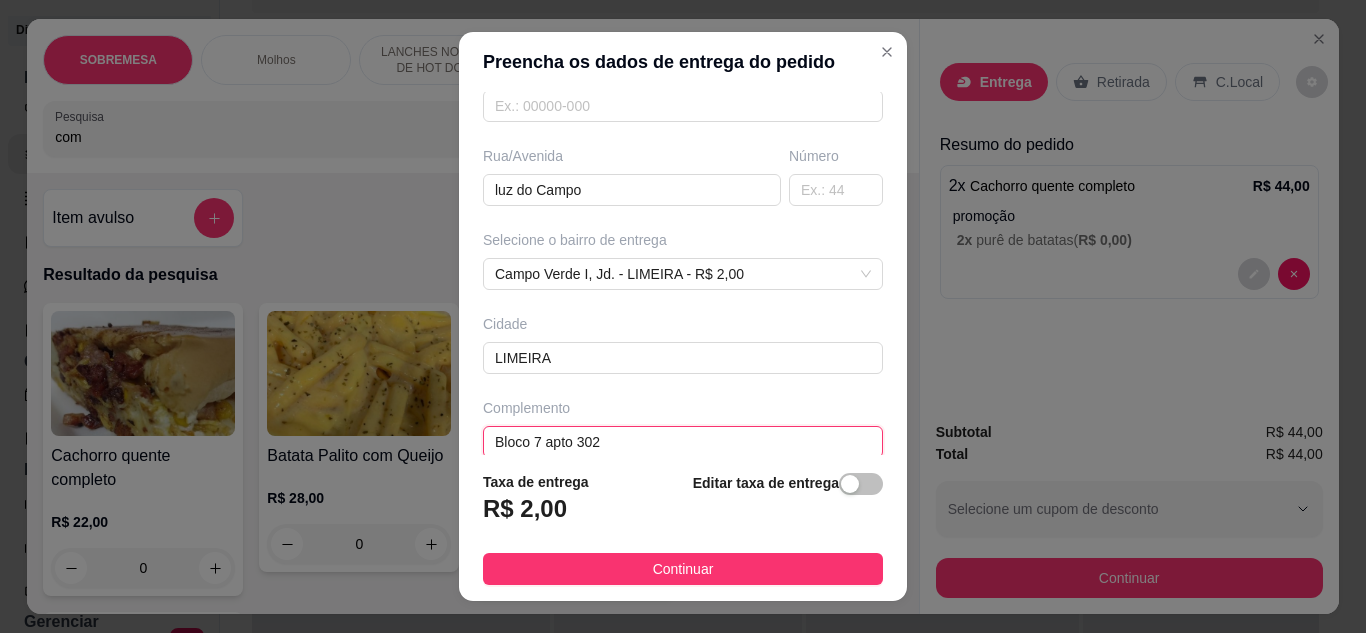 scroll, scrollTop: 310, scrollLeft: 0, axis: vertical 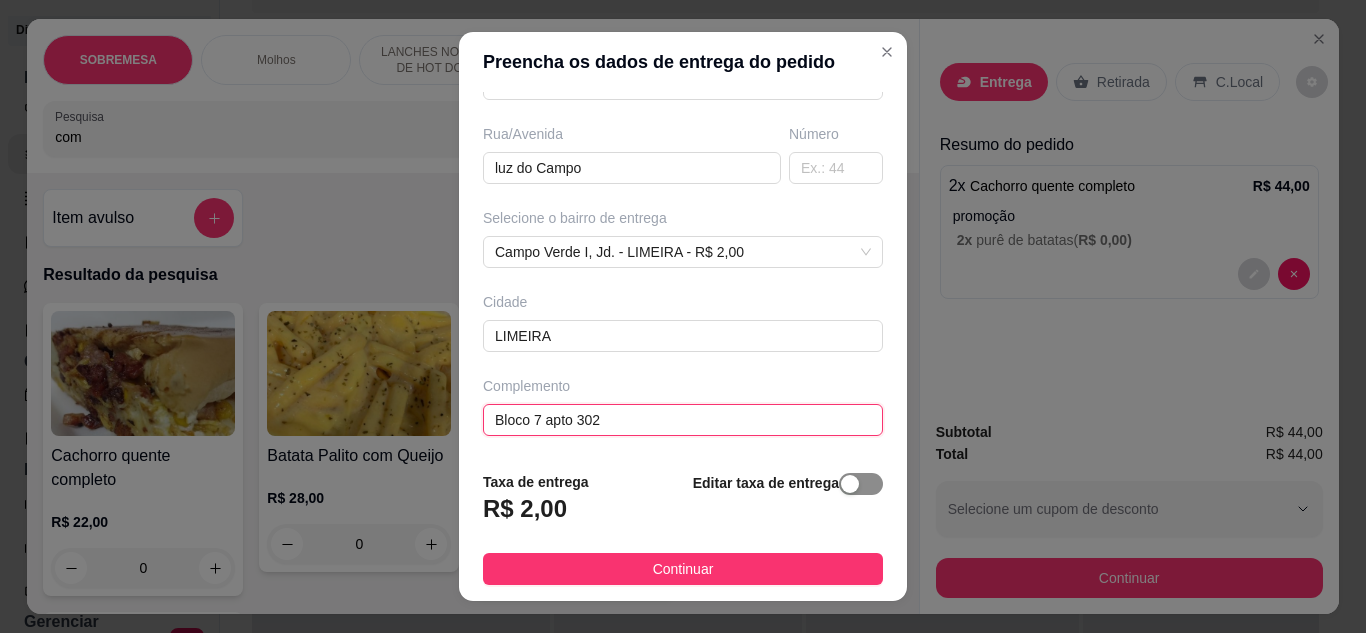 type on "Bloco 7 apto 302" 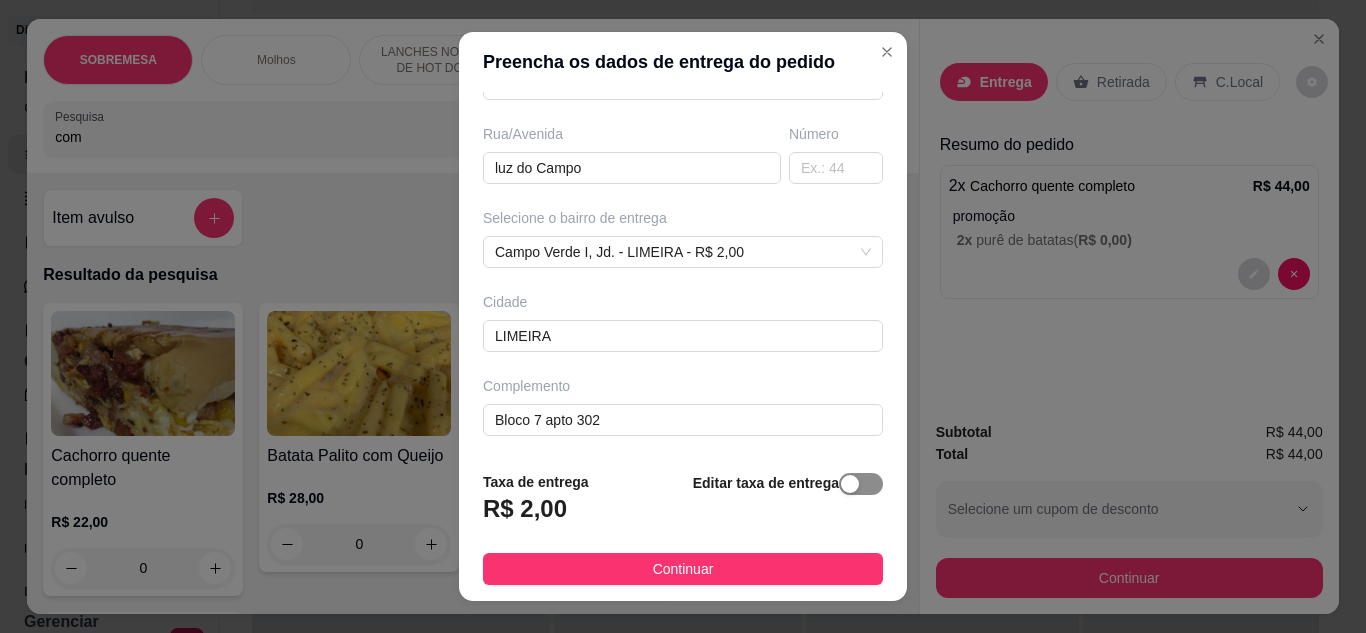 click at bounding box center (861, 484) 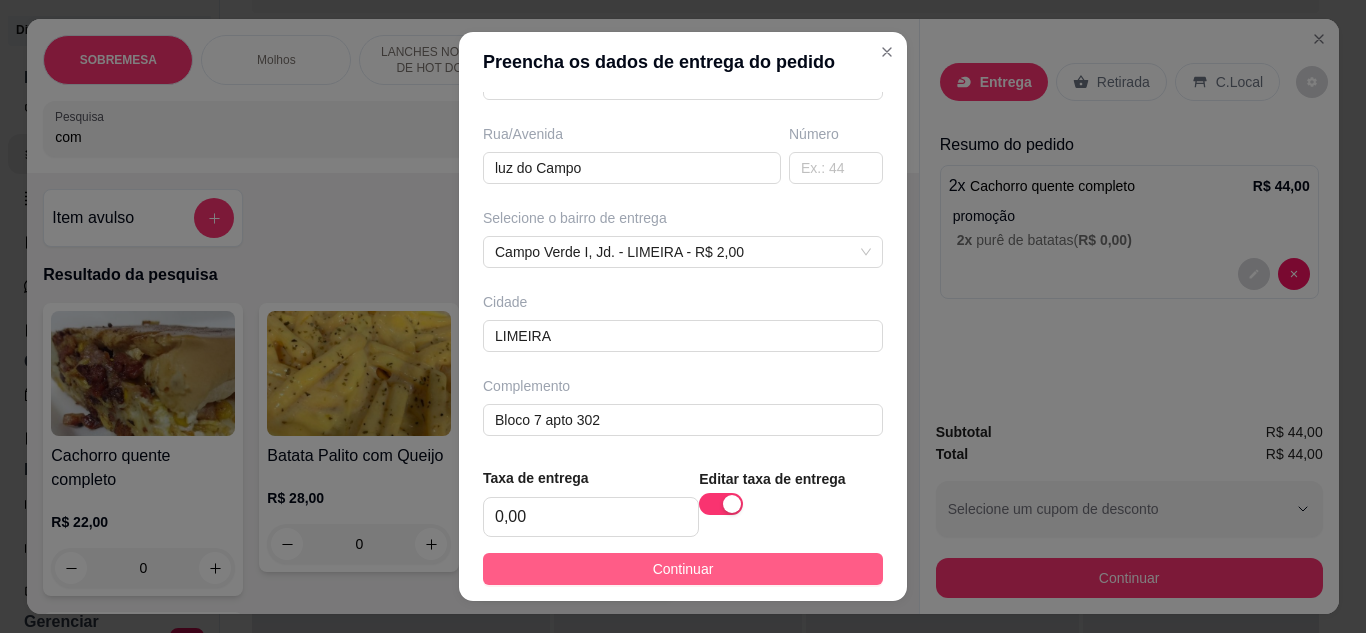 click on "Continuar" at bounding box center [683, 569] 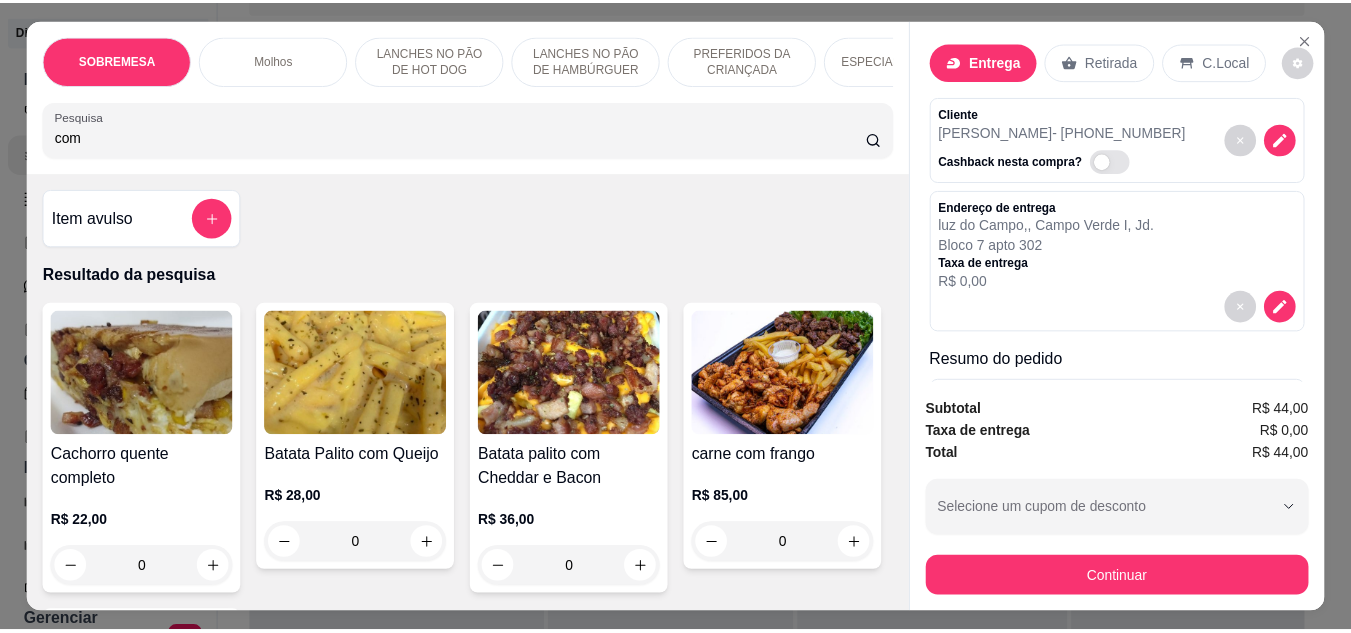 scroll, scrollTop: 180, scrollLeft: 0, axis: vertical 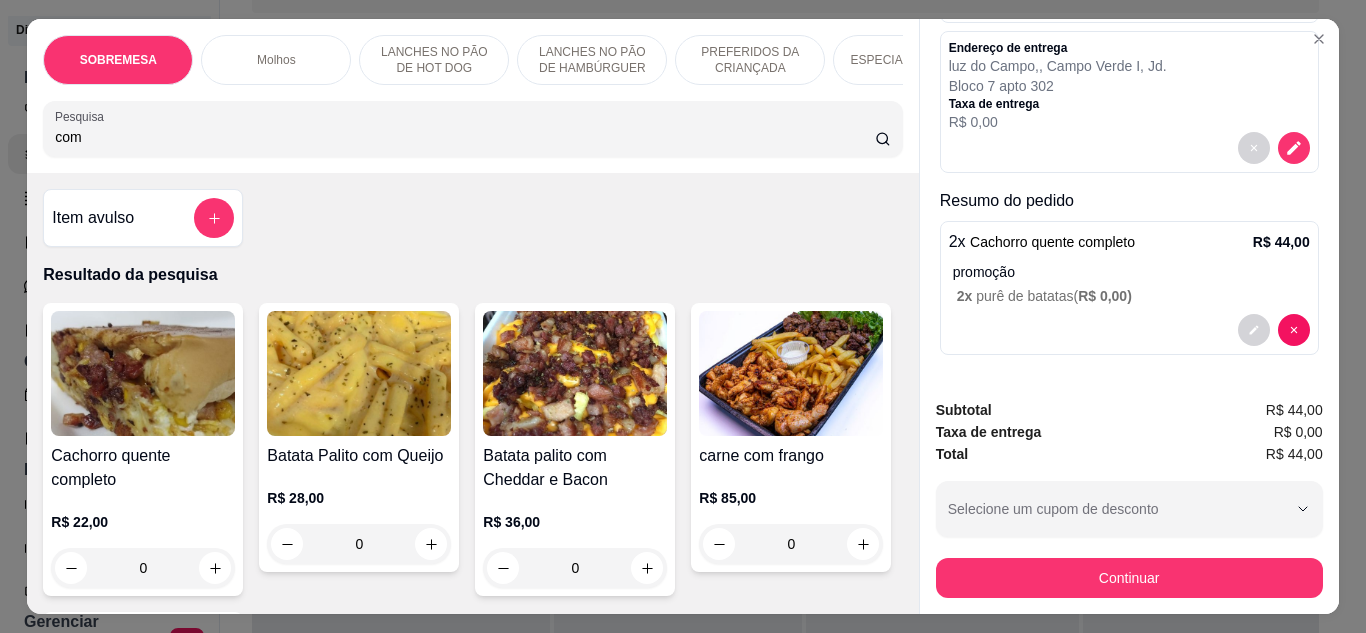 click on "com" at bounding box center [465, 137] 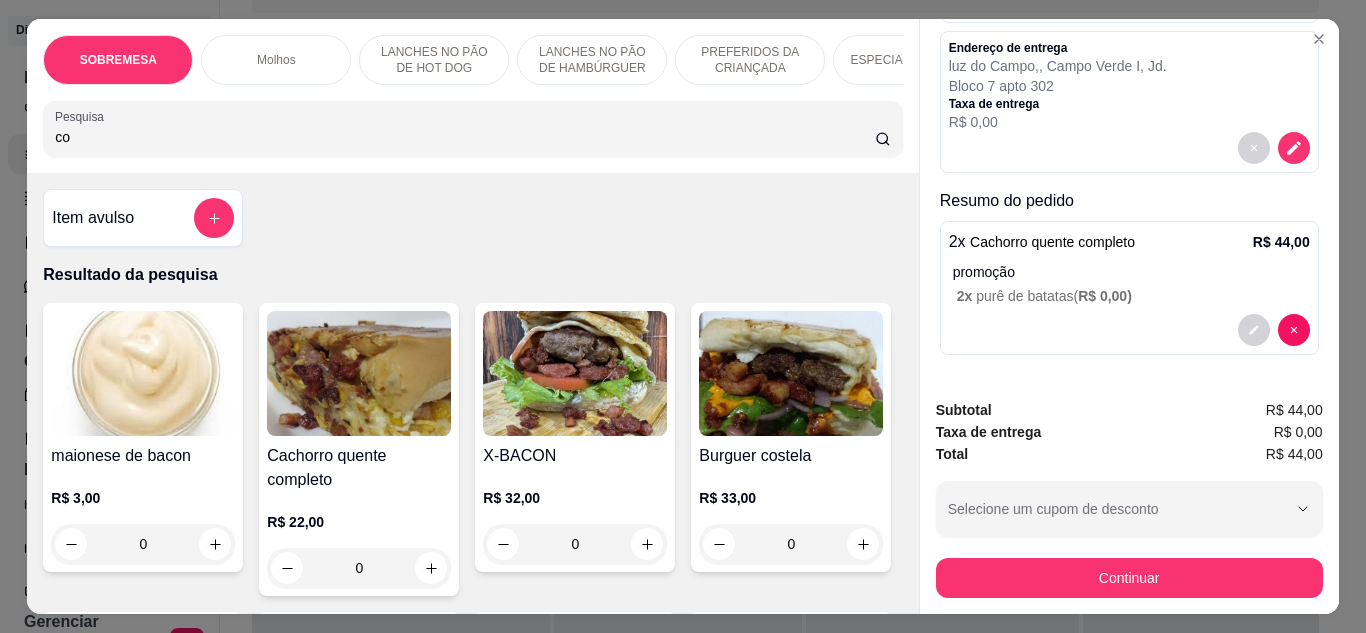 type on "c" 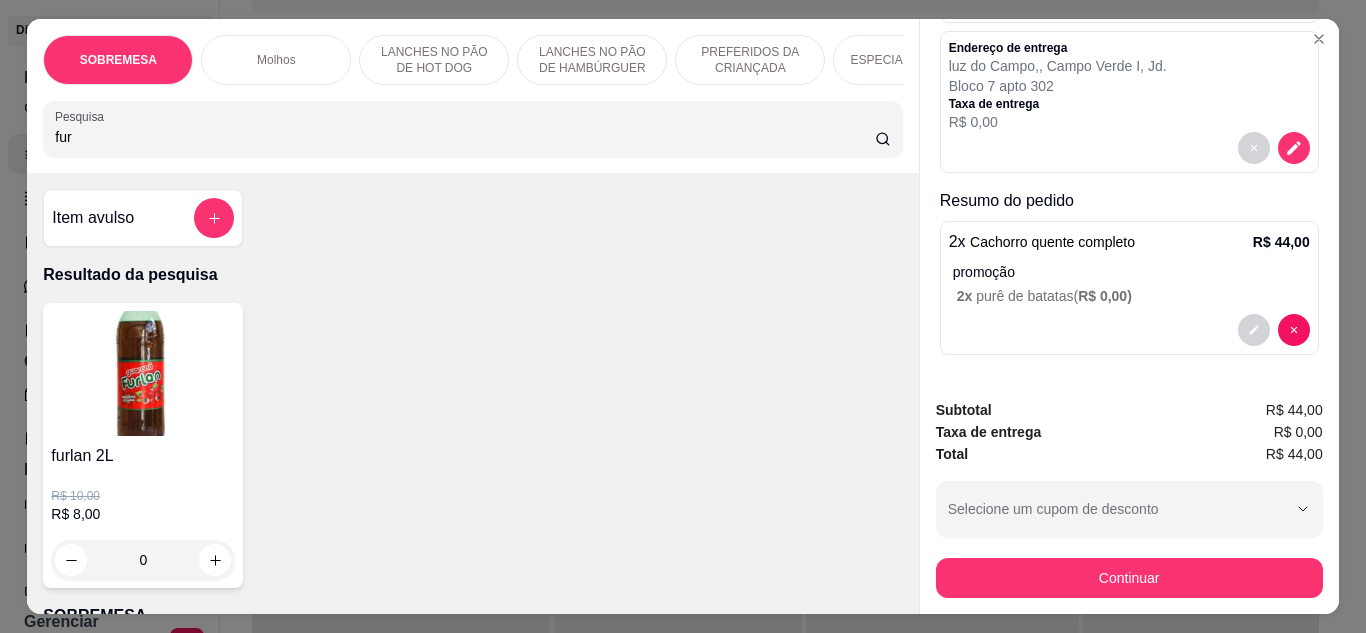 type on "fur" 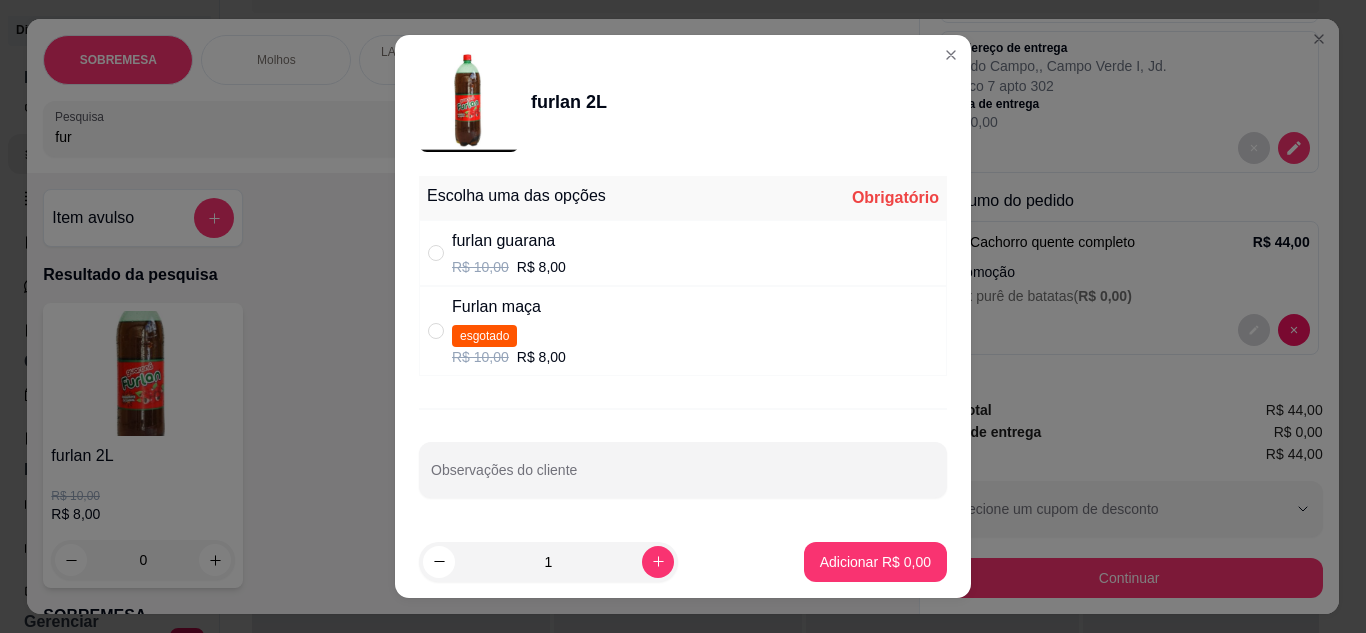 click on "furlan guarana  R$ 10,00 R$ 8,00" at bounding box center [683, 253] 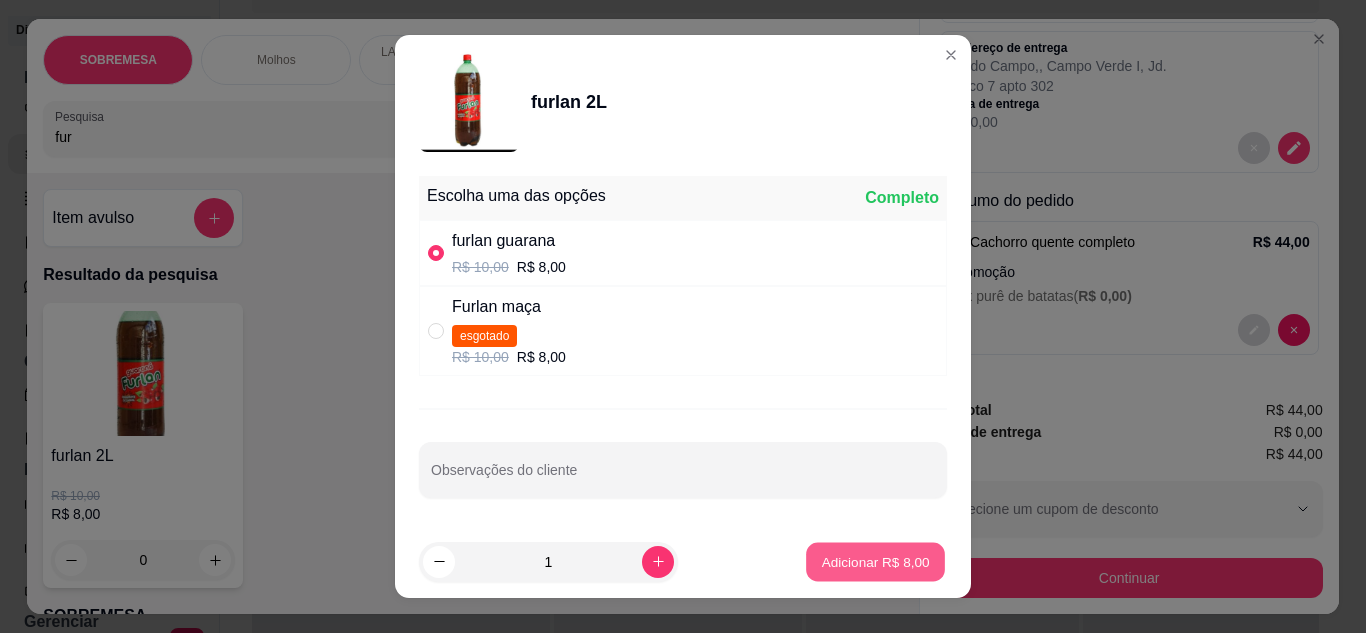 click on "Adicionar   R$ 8,00" at bounding box center (875, 561) 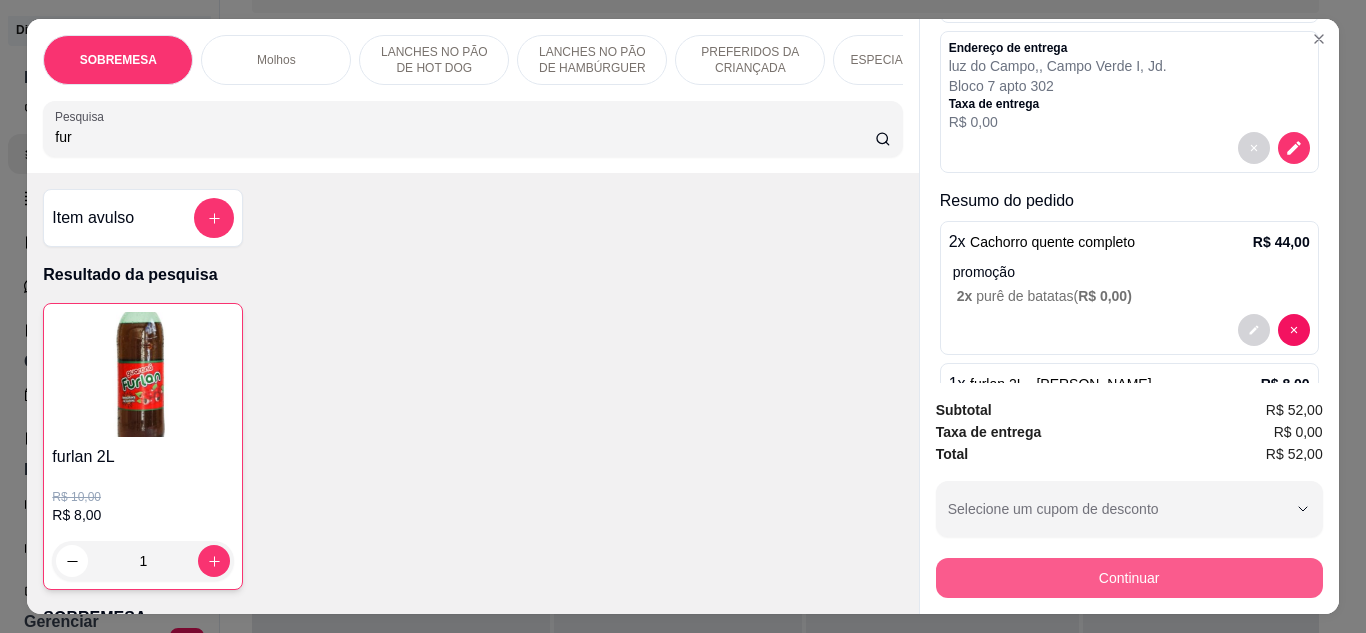 click on "Continuar" at bounding box center [1129, 578] 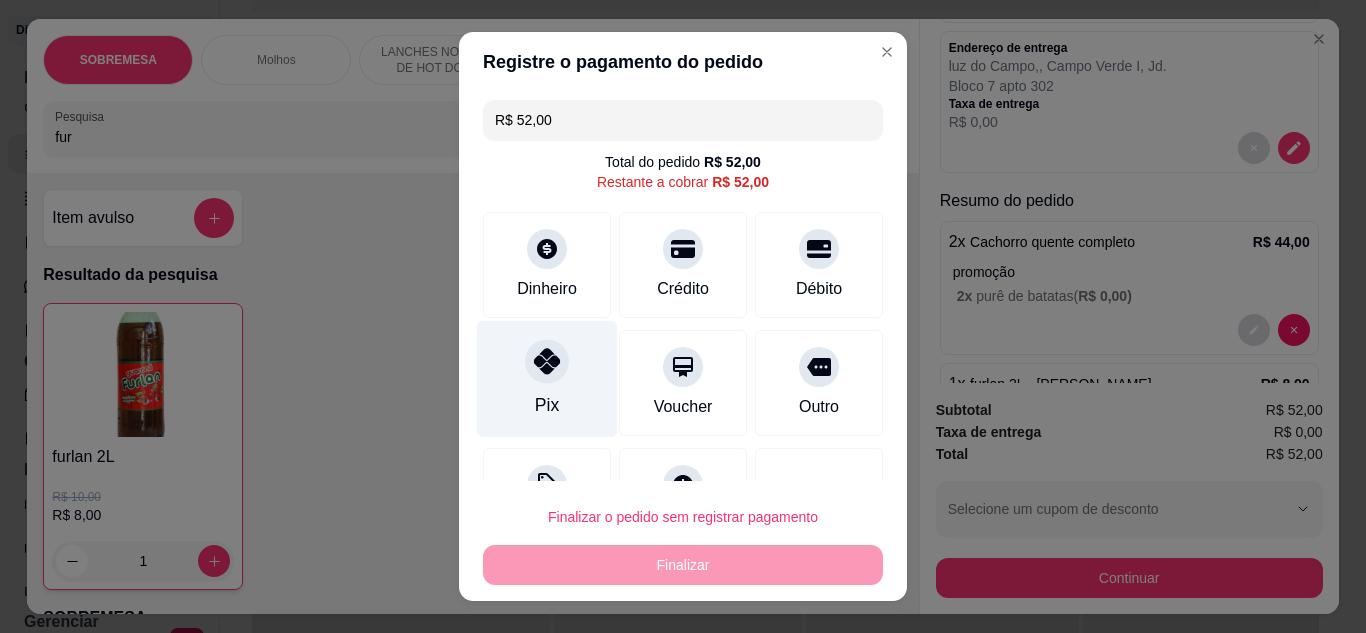 click on "Pix" at bounding box center [547, 378] 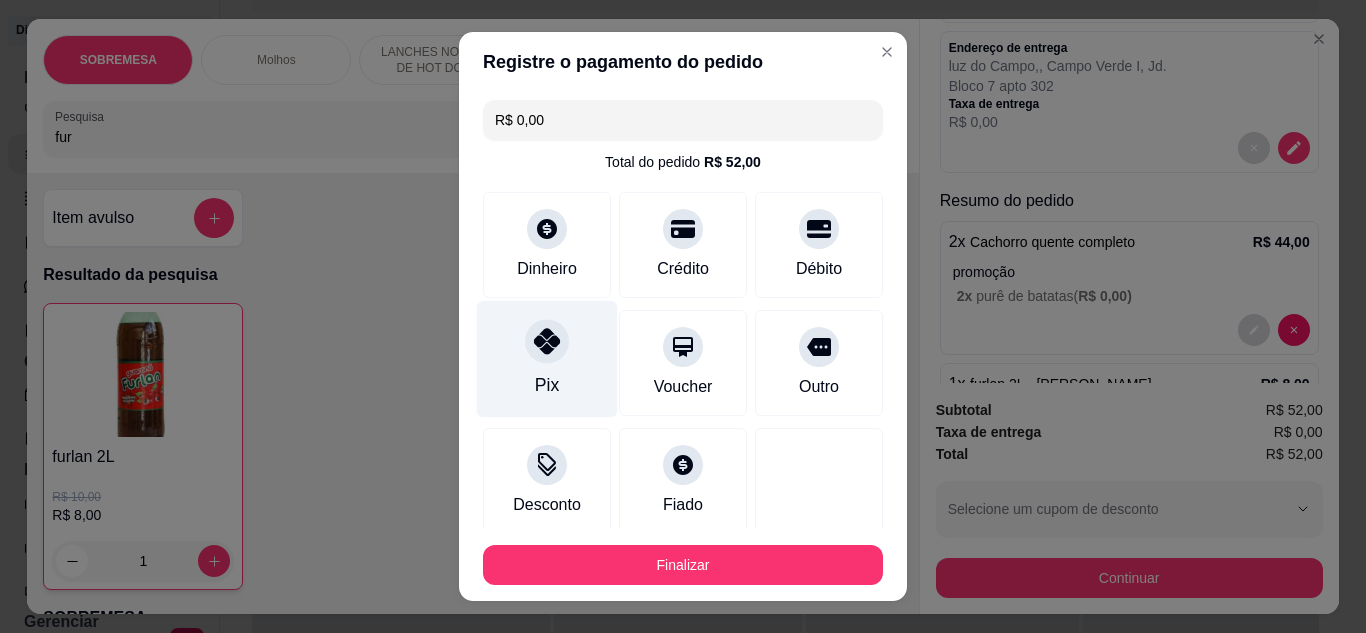 type on "R$ 0,00" 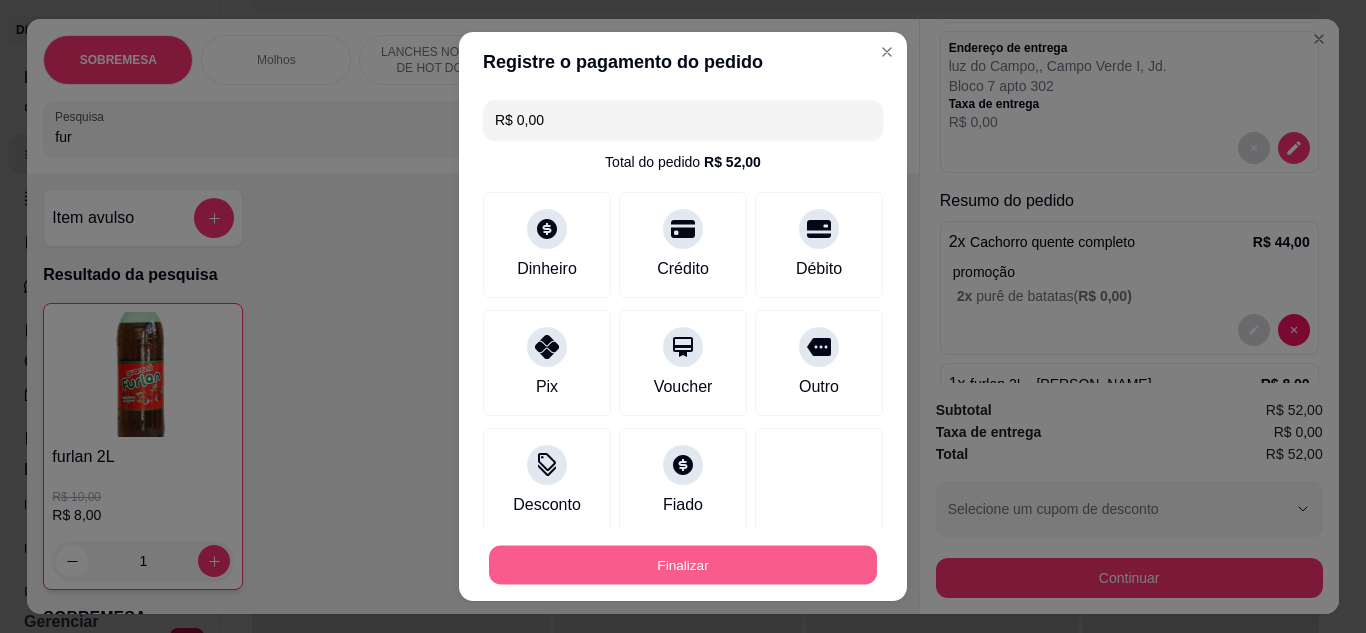 click on "Finalizar" at bounding box center [683, 565] 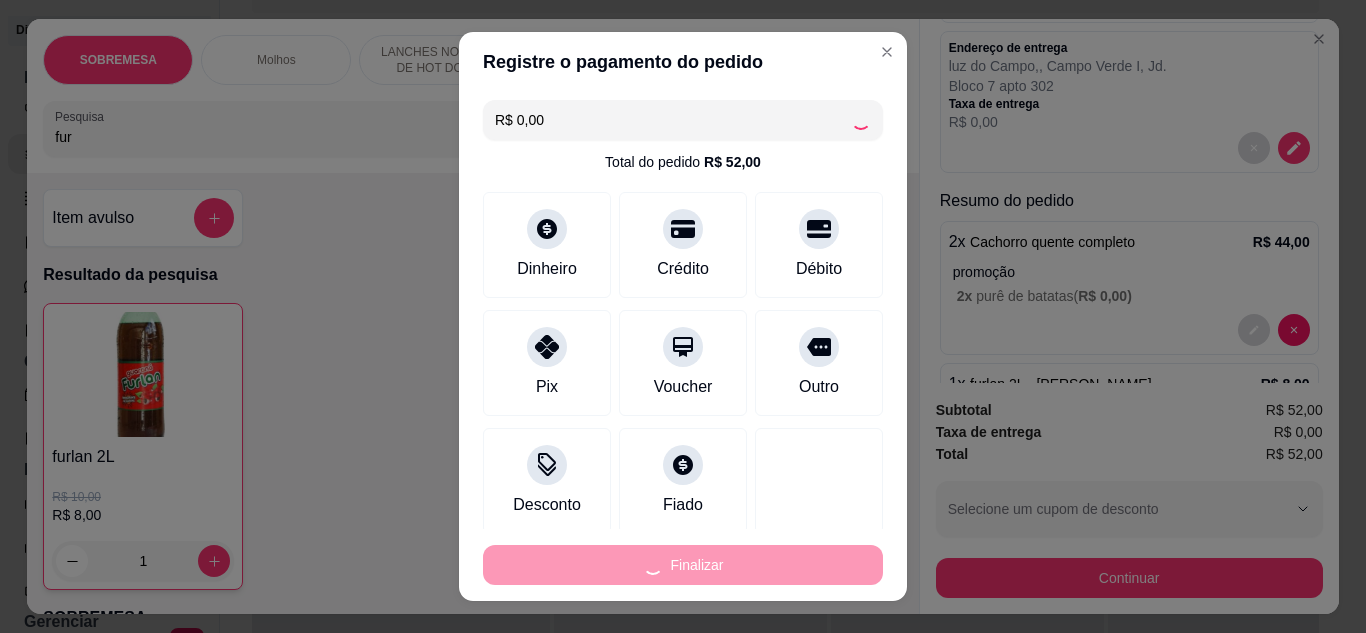type on "0" 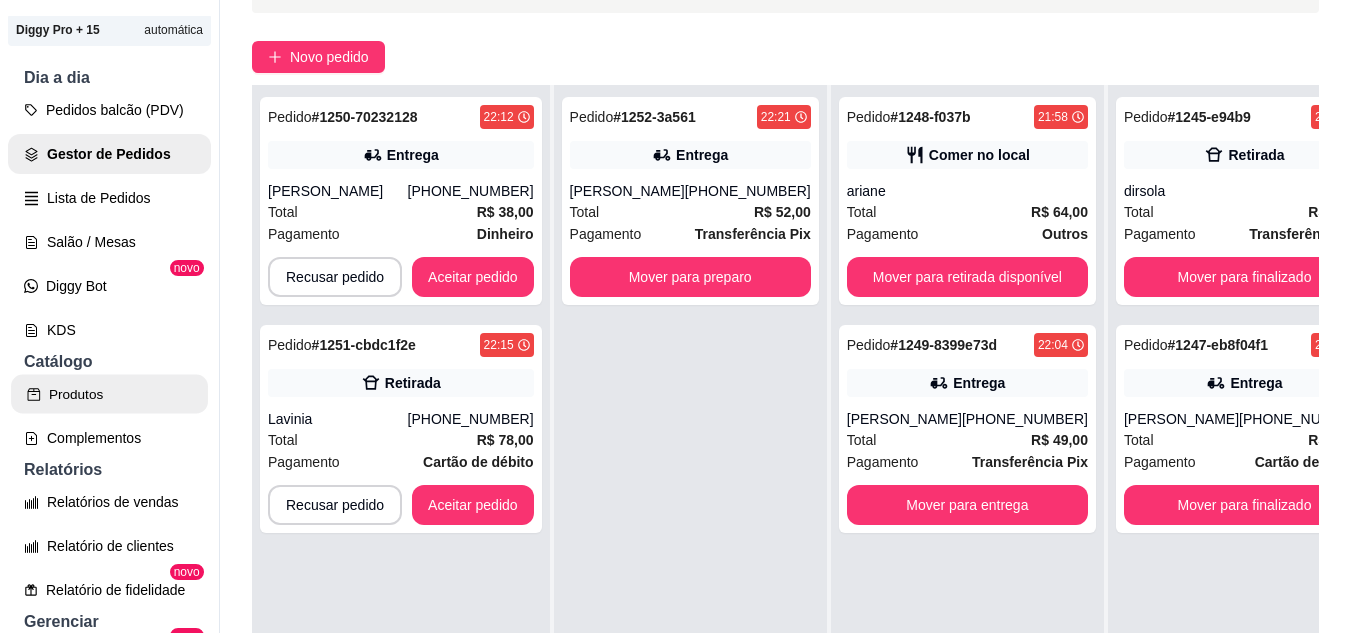 click on "Produtos" at bounding box center (109, 394) 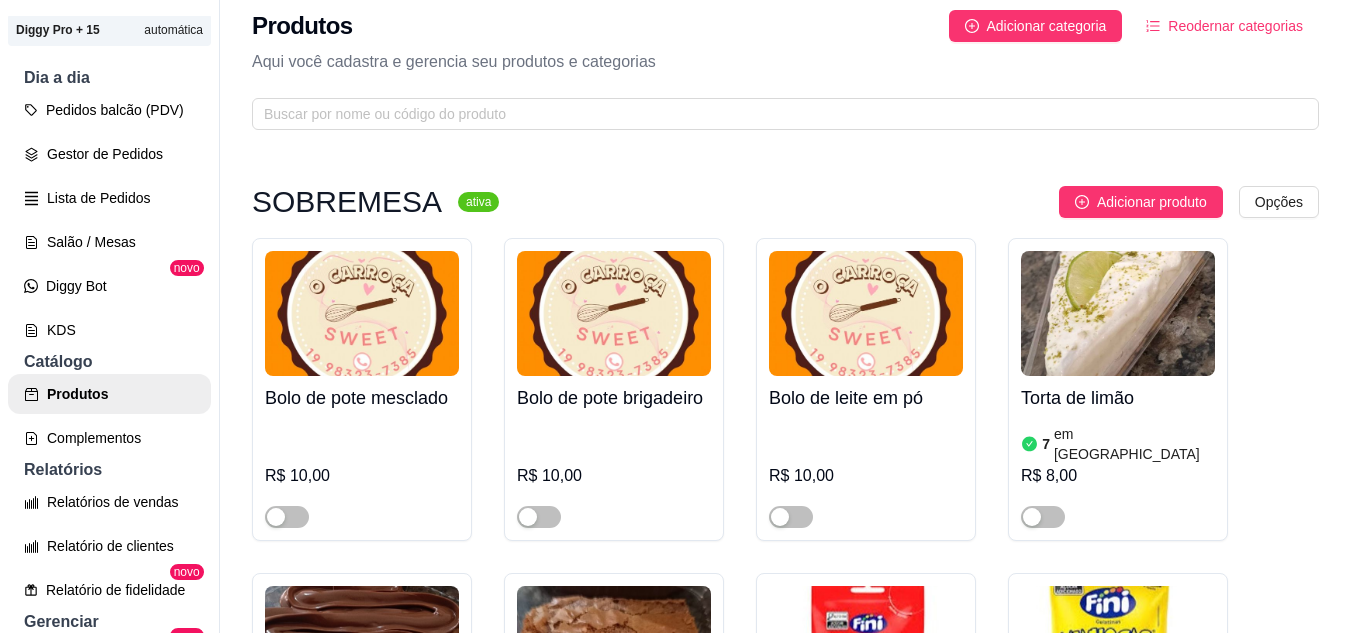 scroll, scrollTop: 15, scrollLeft: 0, axis: vertical 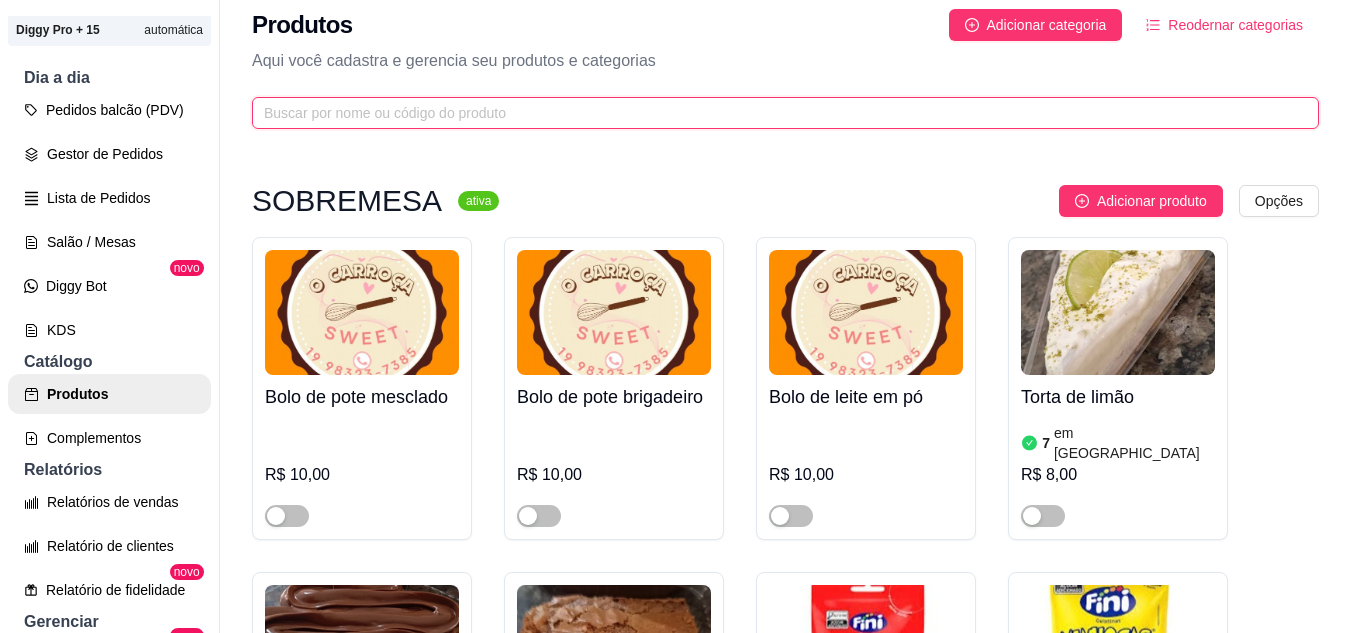 click at bounding box center [777, 113] 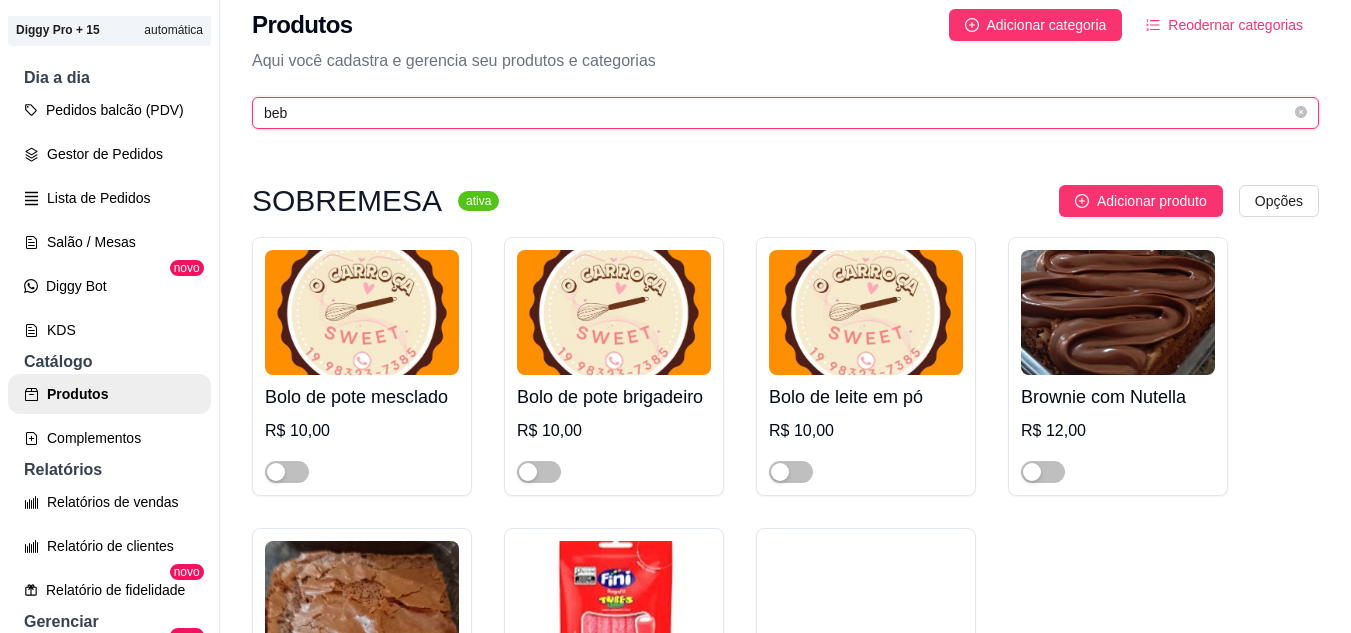 scroll, scrollTop: 0, scrollLeft: 0, axis: both 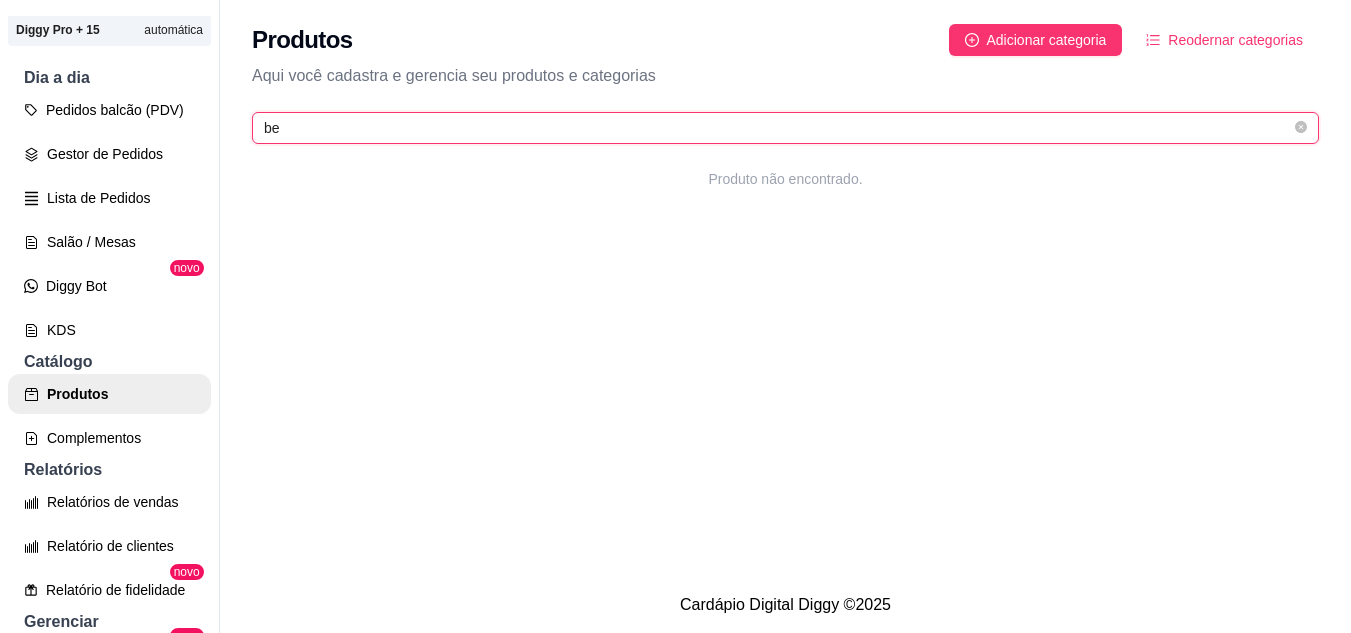 type on "b" 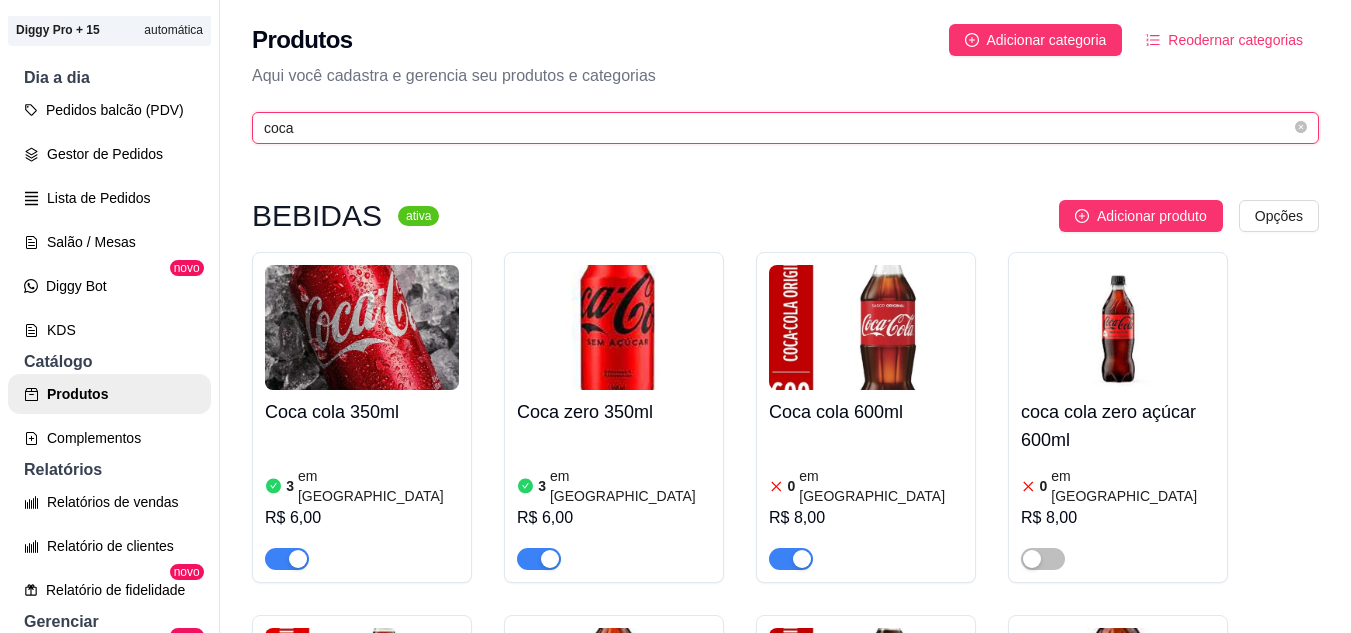type on "coca" 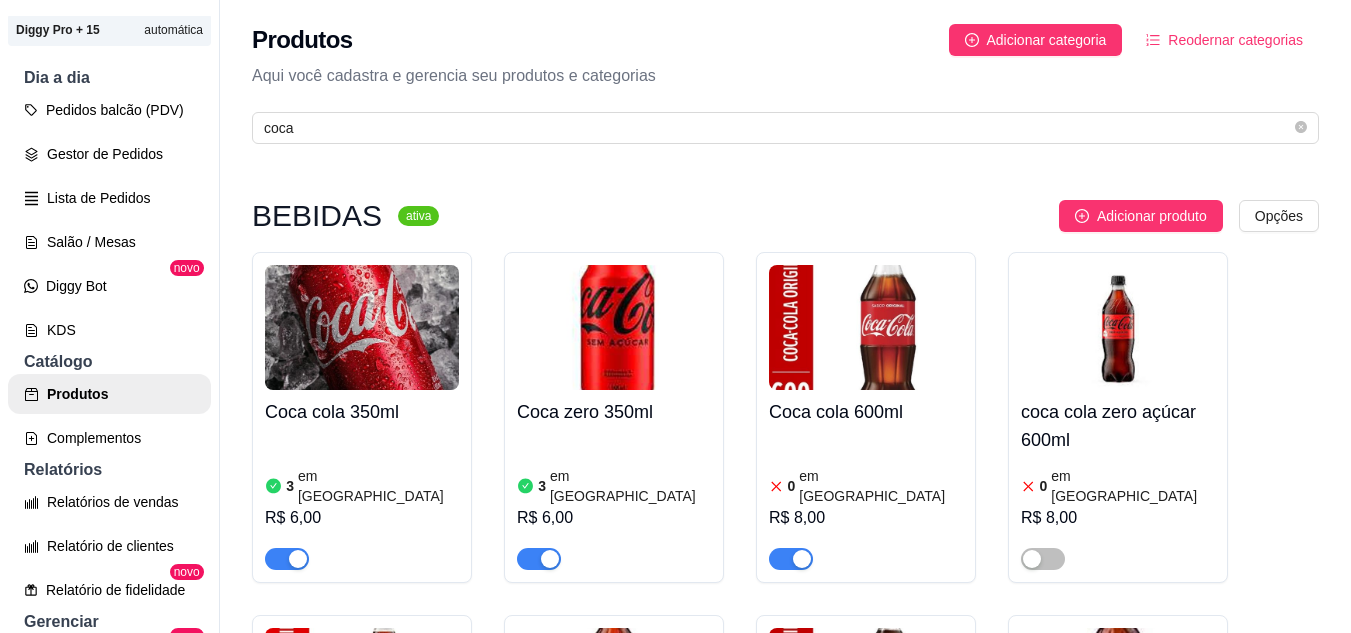 click on "R$ 6,00" at bounding box center [362, 518] 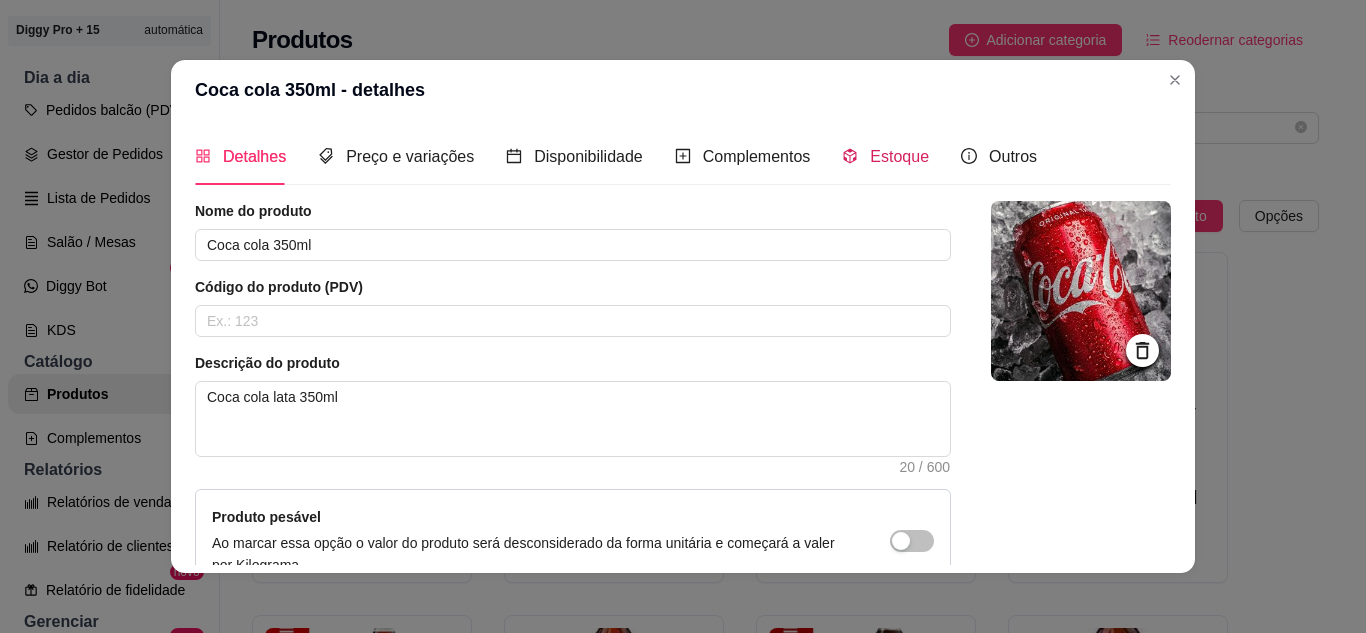 click on "Estoque" at bounding box center (899, 156) 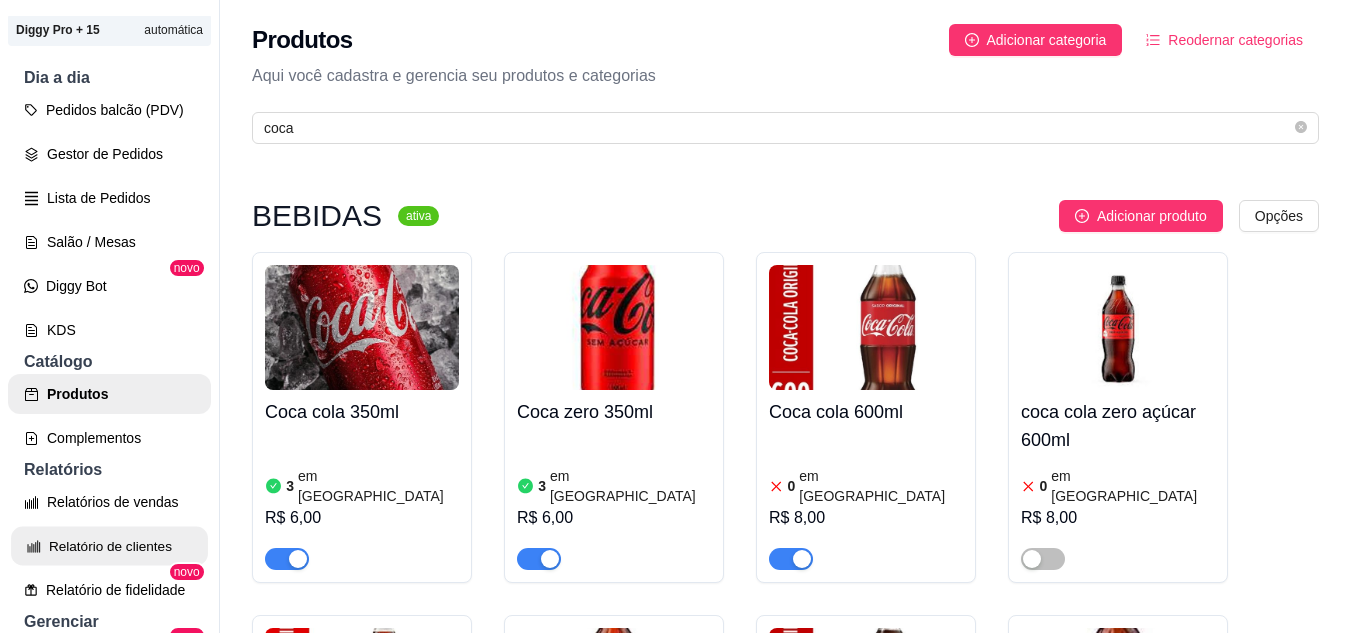 click on "Relatório de clientes" at bounding box center [109, 546] 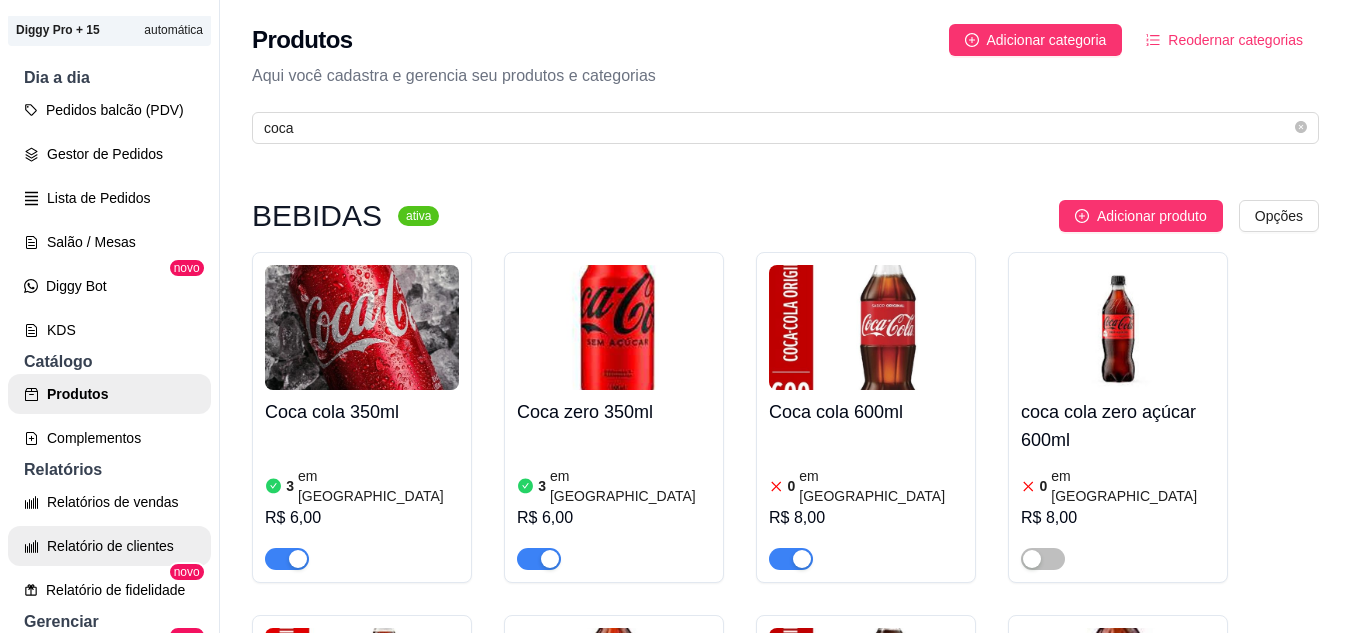 select on "30" 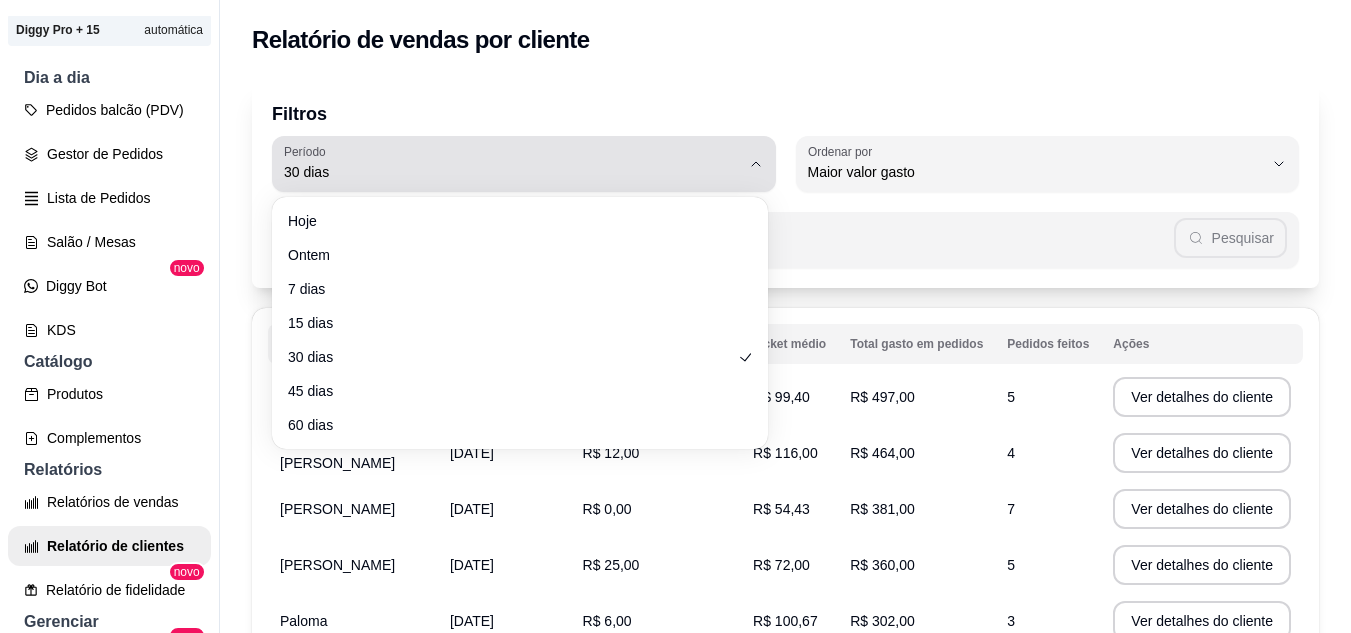 click on "Período 30 dias" at bounding box center [524, 164] 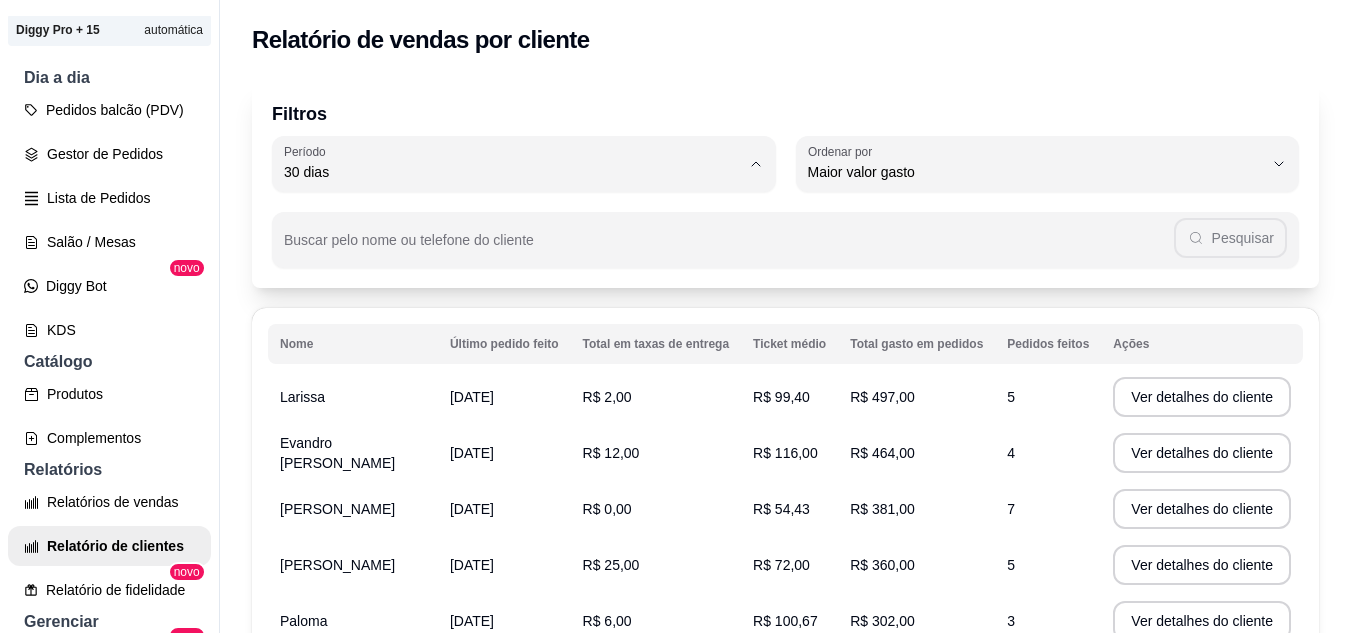 click on "7 dias" at bounding box center [510, 285] 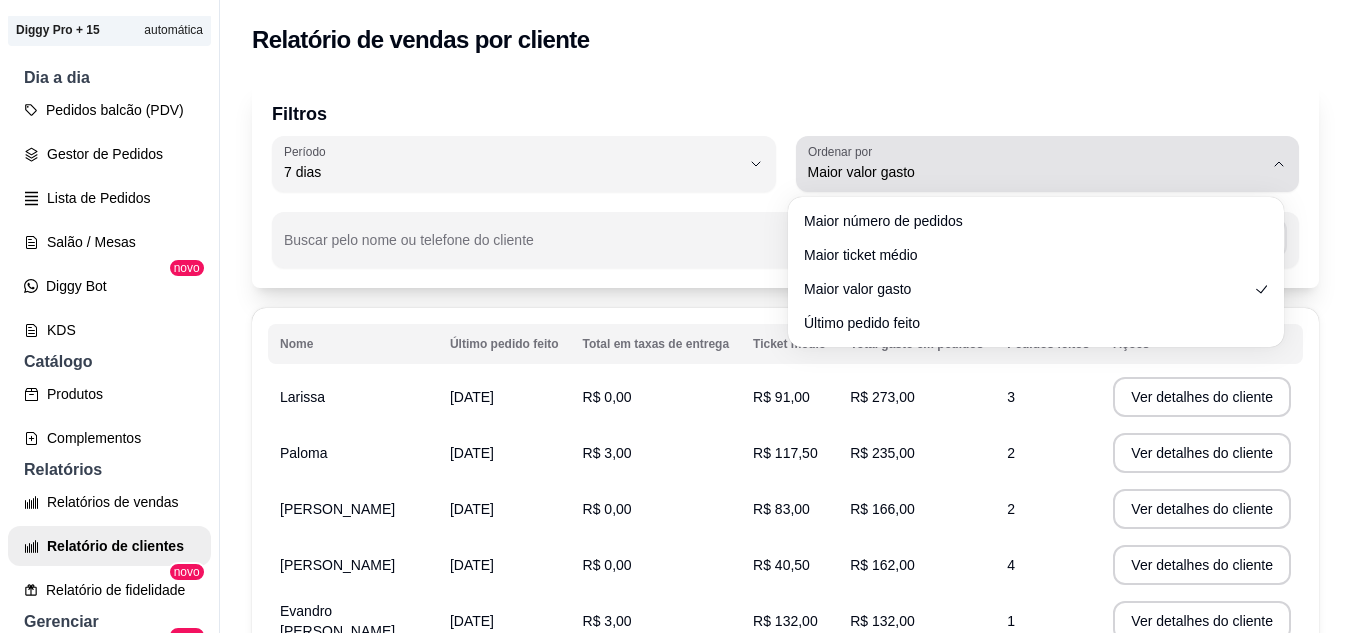 click on "Ordenar por Maior valor gasto" at bounding box center (1048, 164) 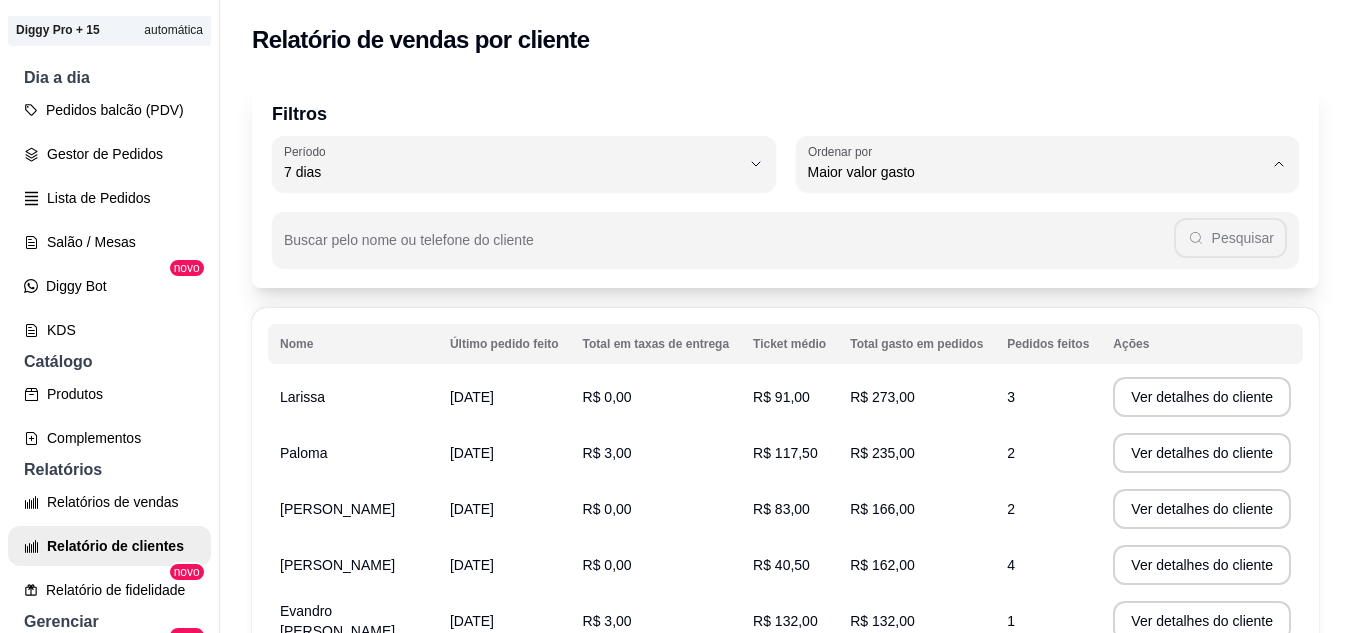 click on "Maior número de pedidos" at bounding box center [1026, 219] 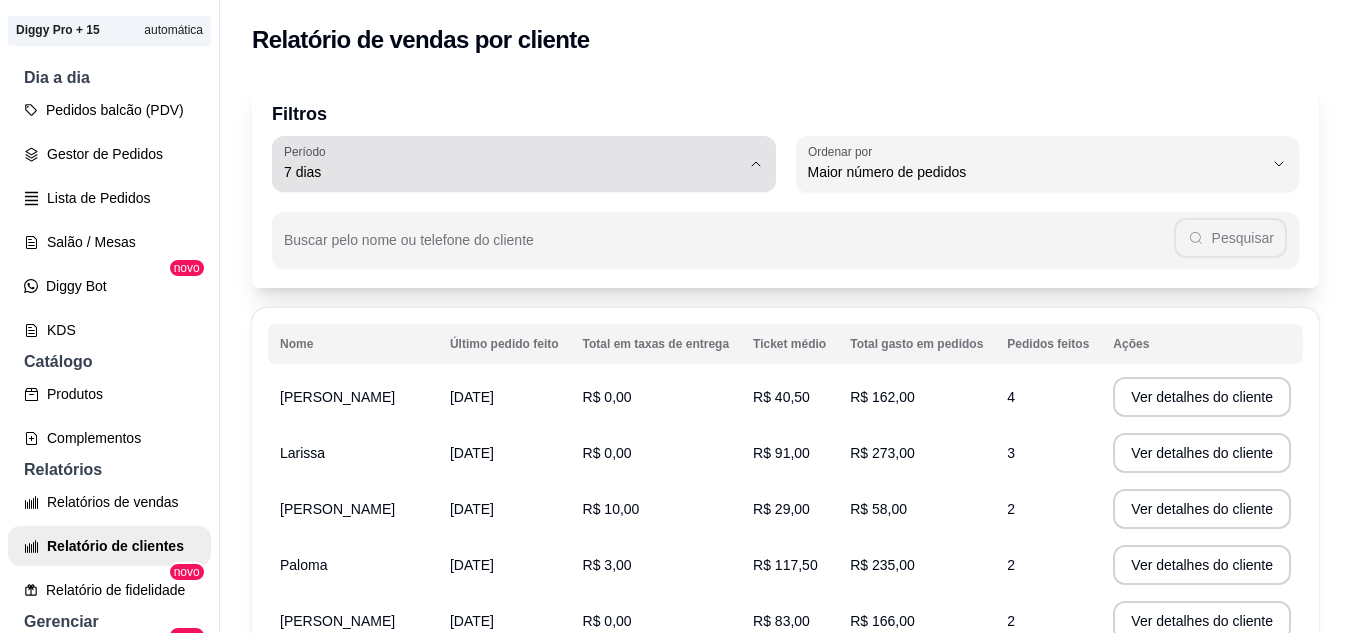 click on "7 dias" at bounding box center (512, 172) 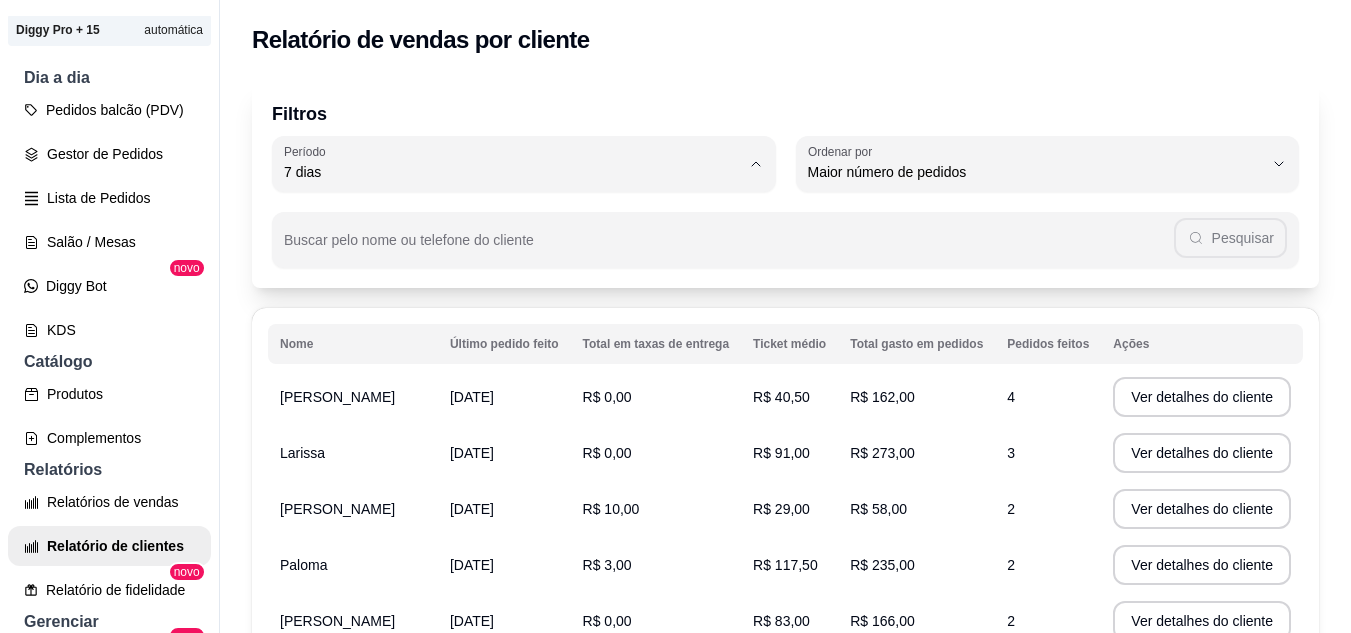 click on "7 dias" at bounding box center (520, 285) 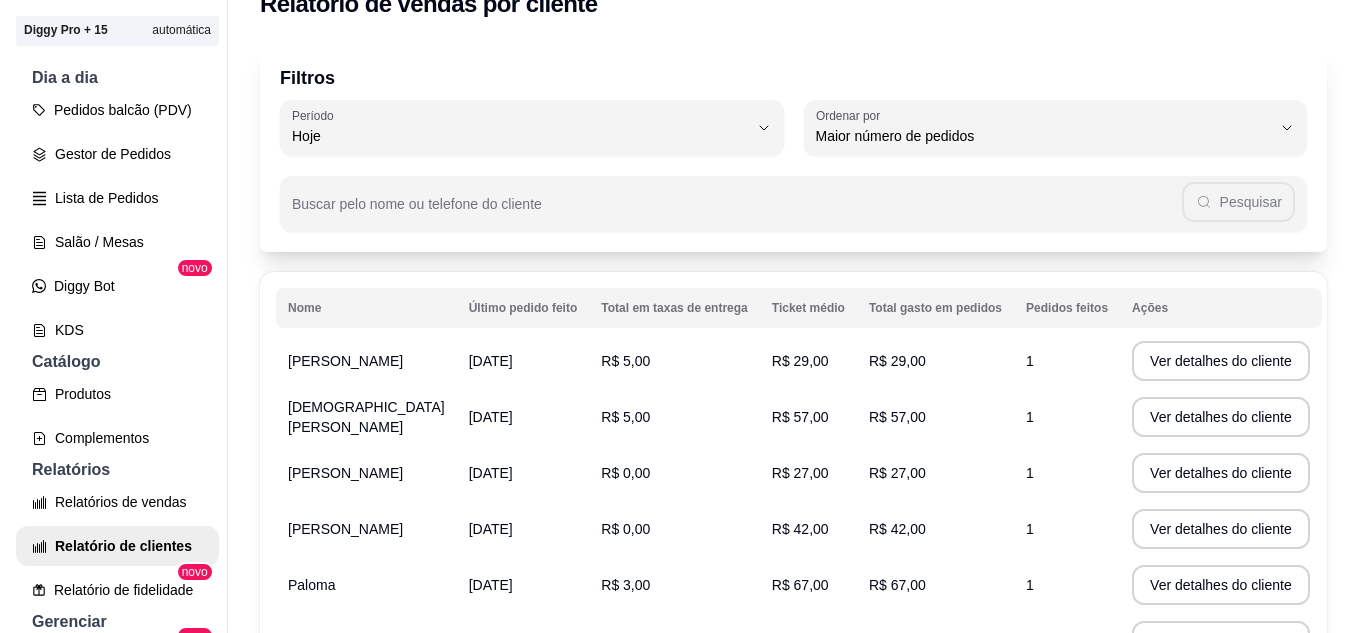 scroll, scrollTop: 0, scrollLeft: 0, axis: both 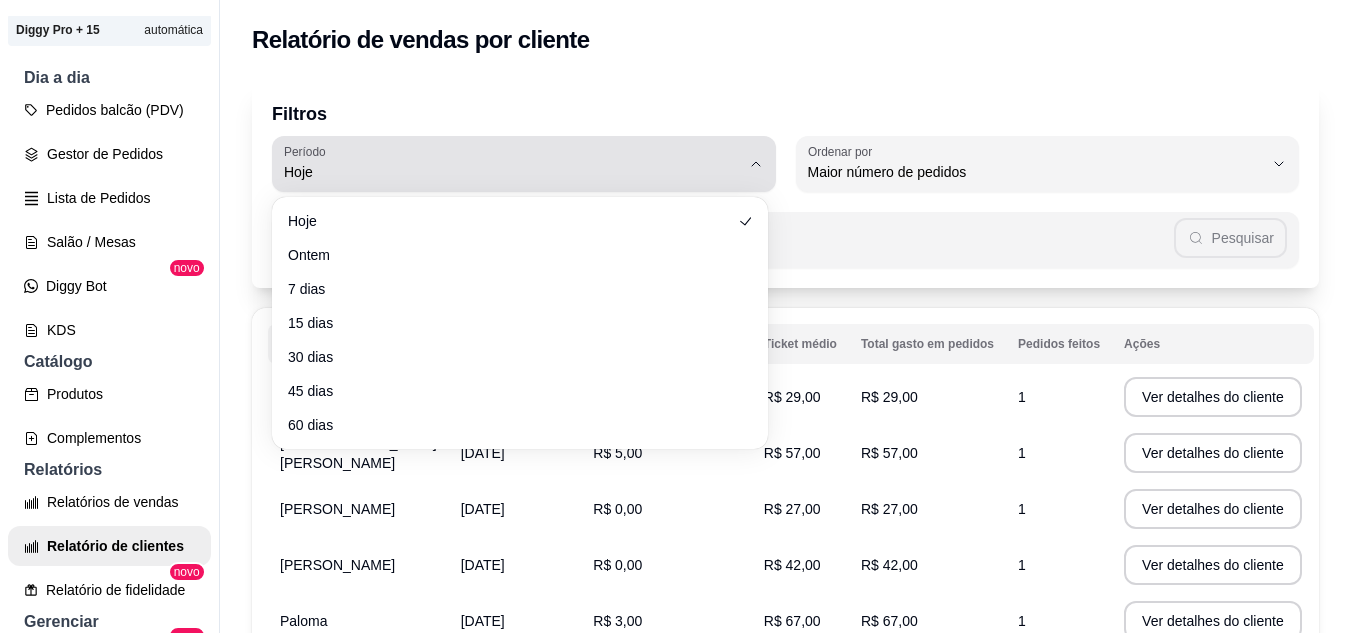 click on "Hoje" at bounding box center (512, 172) 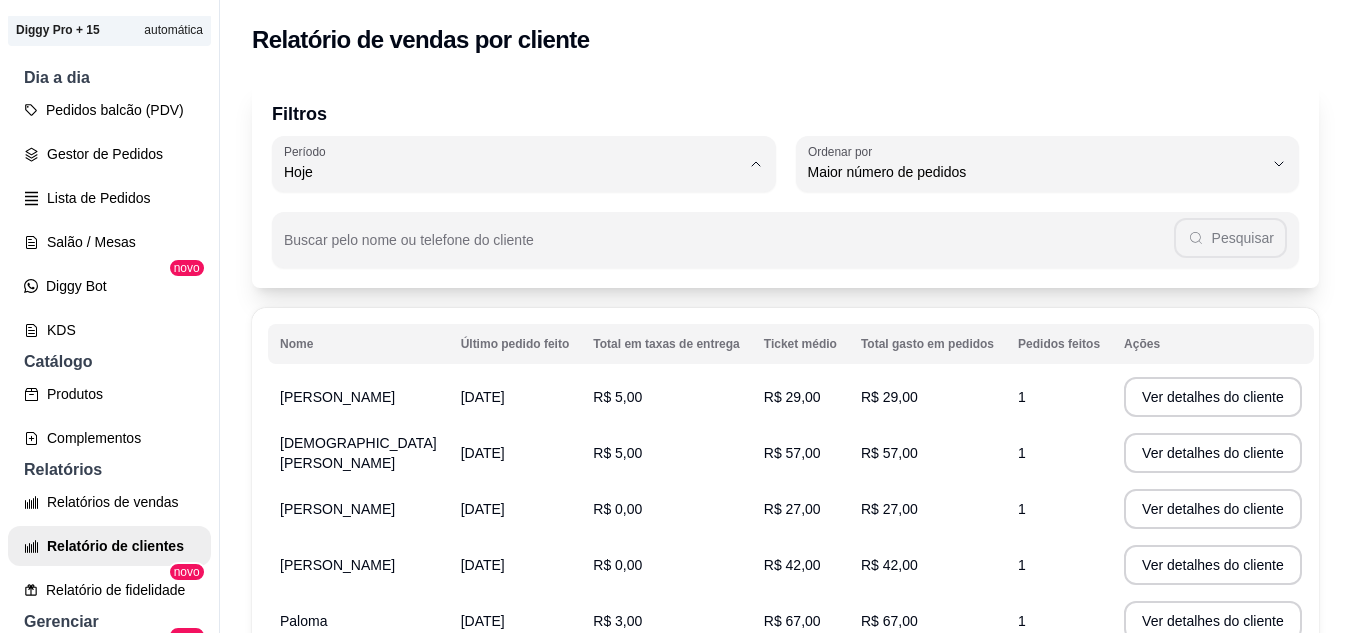 click on "7 dias" at bounding box center (520, 285) 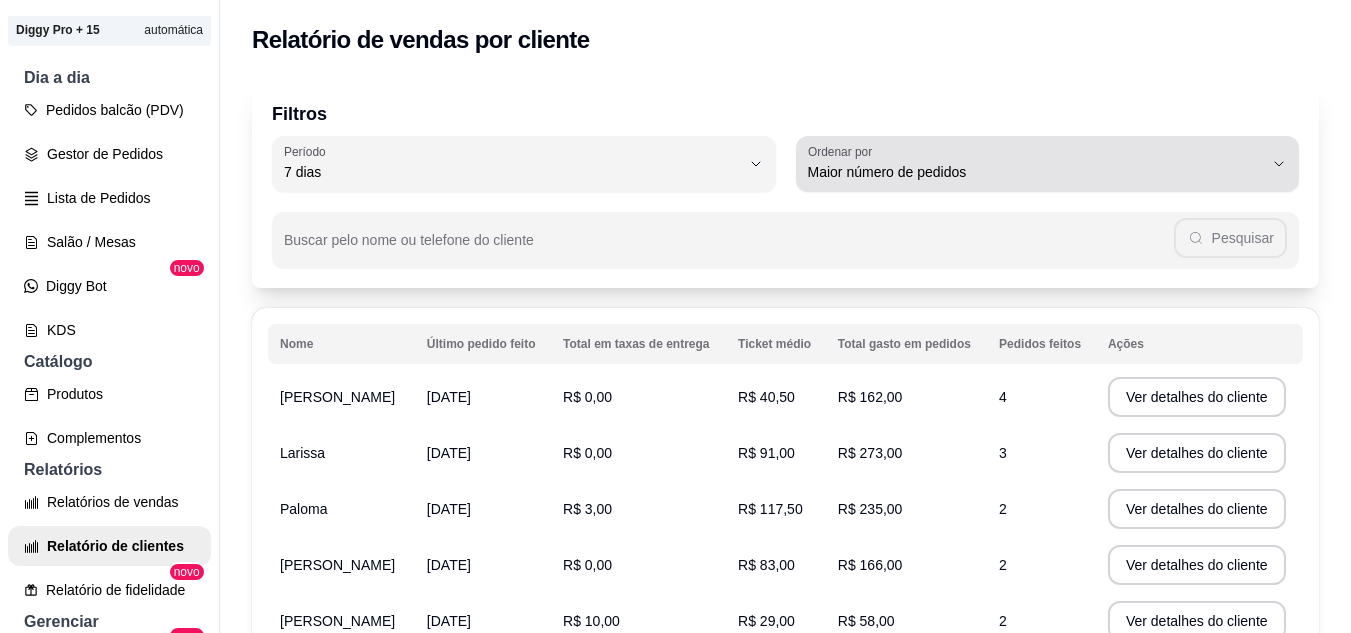 click on "Ordenar por Maior número de pedidos" at bounding box center [1048, 164] 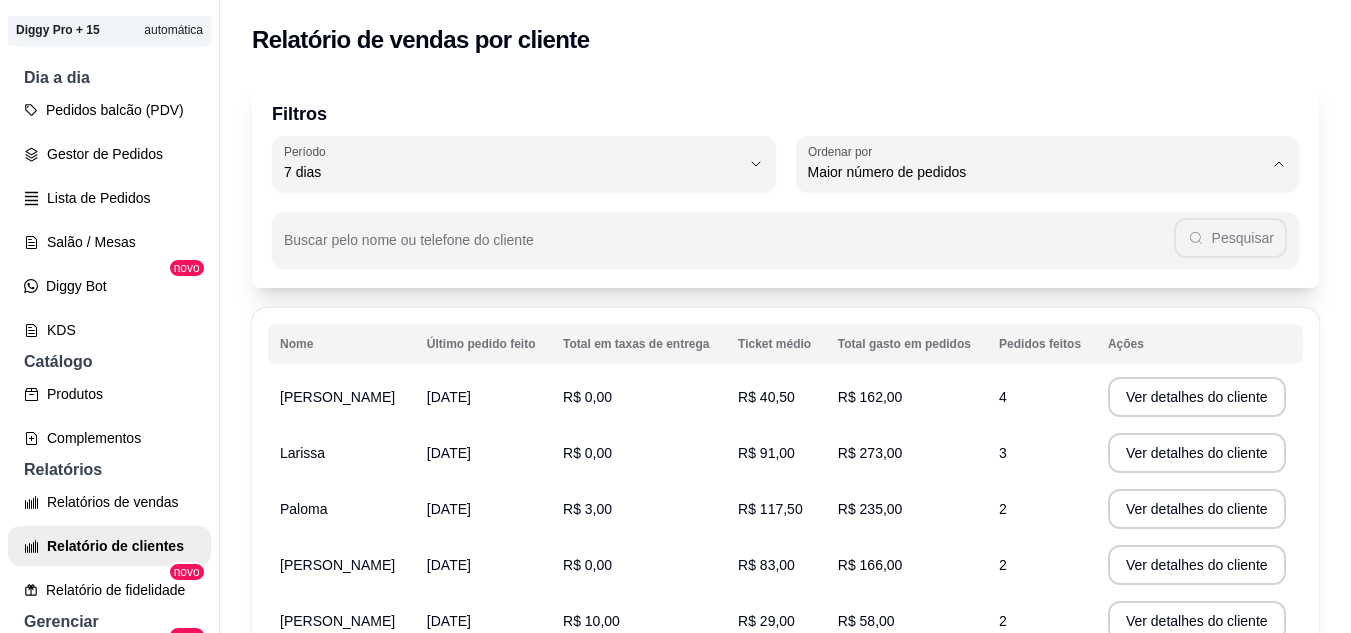 click on "Maior valor gasto" at bounding box center [1026, 285] 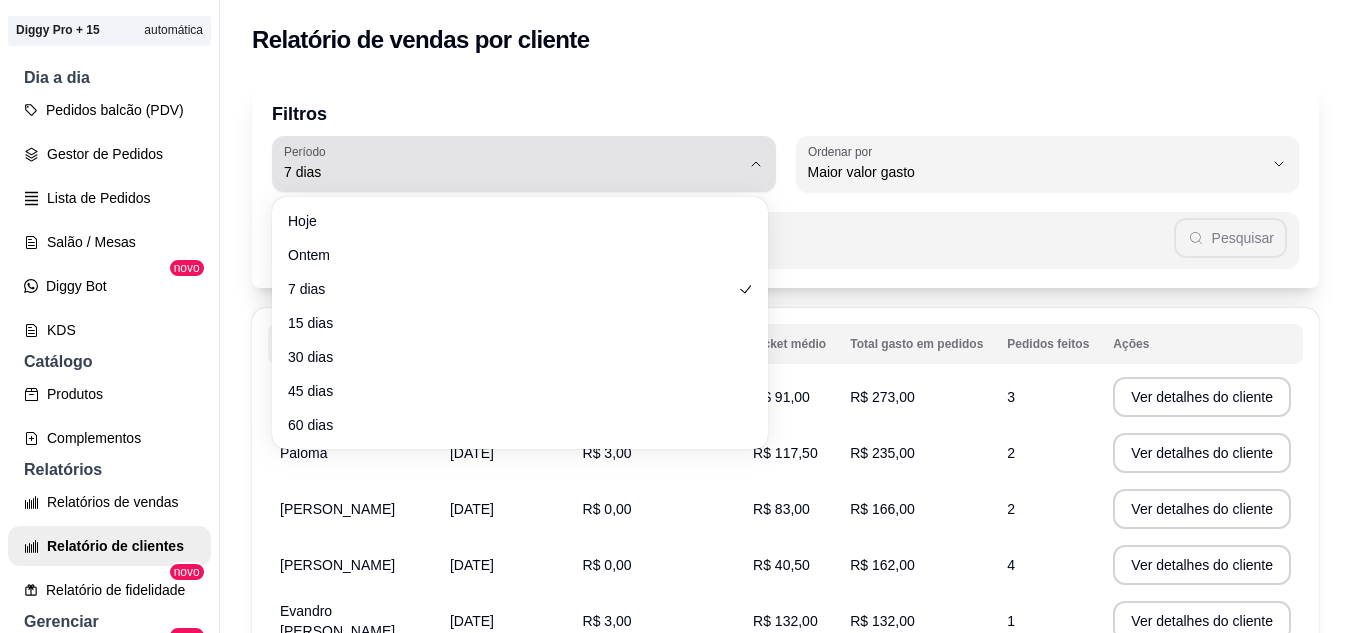 click on "Período 7 dias" at bounding box center [524, 164] 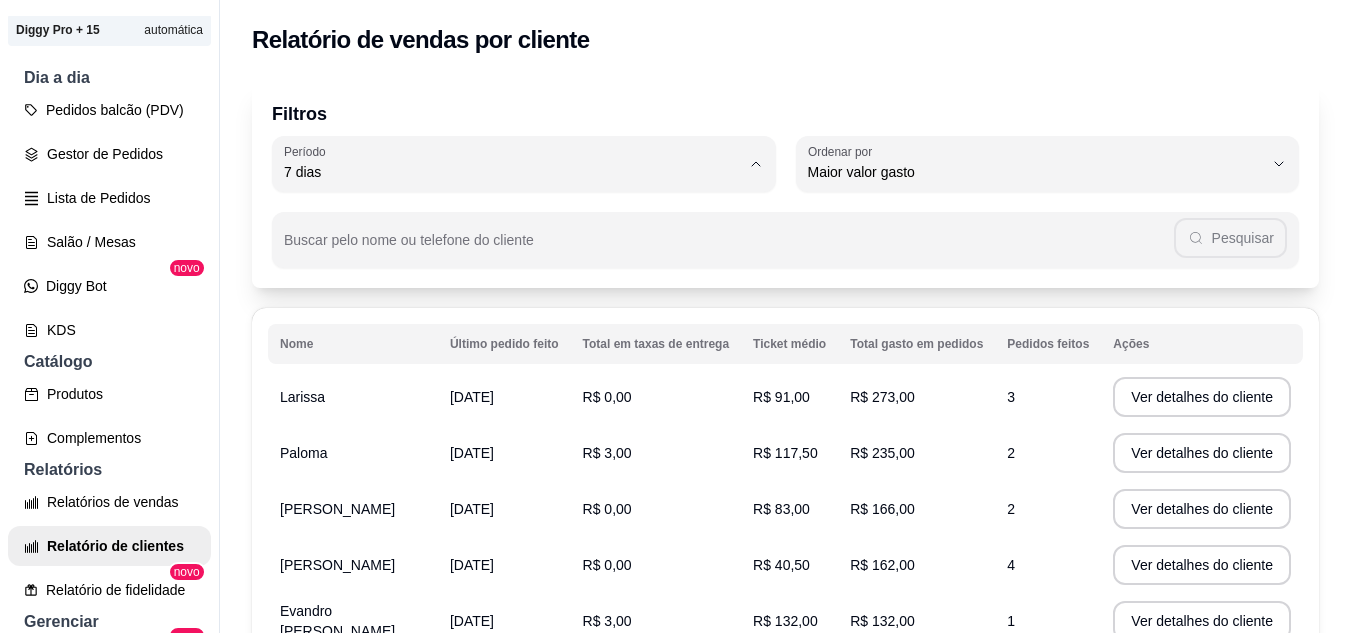 click on "30 dias" at bounding box center (510, 350) 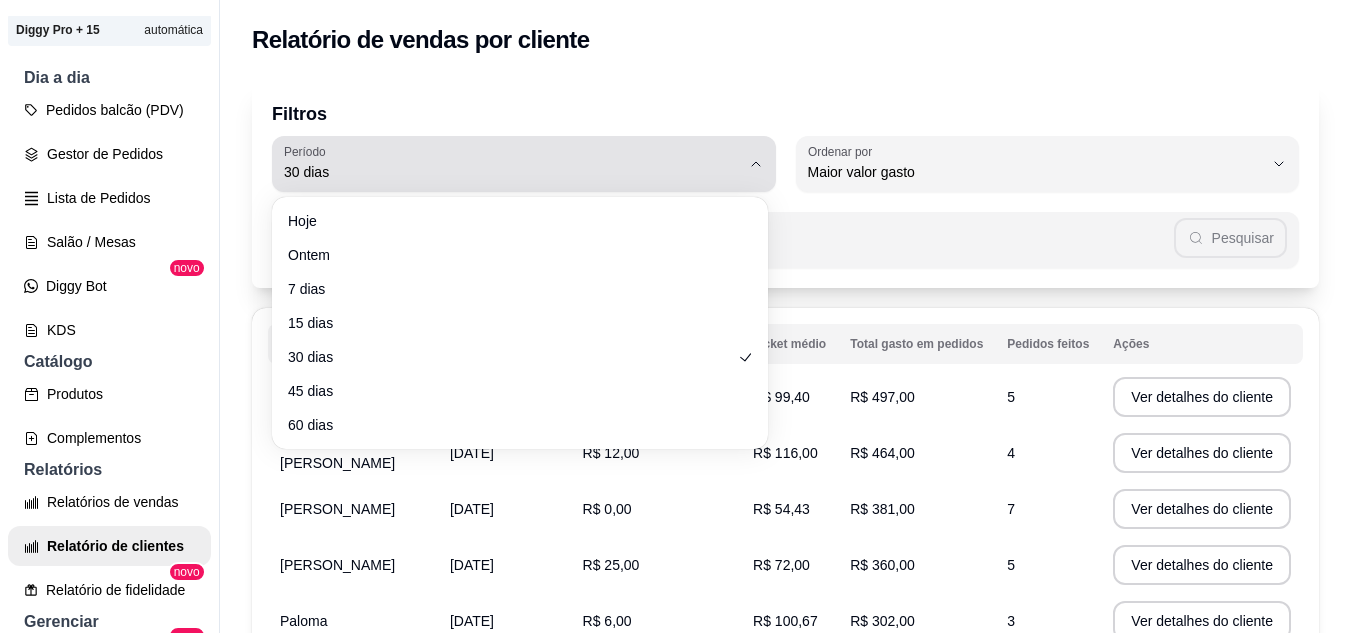 click on "30 dias" at bounding box center [512, 172] 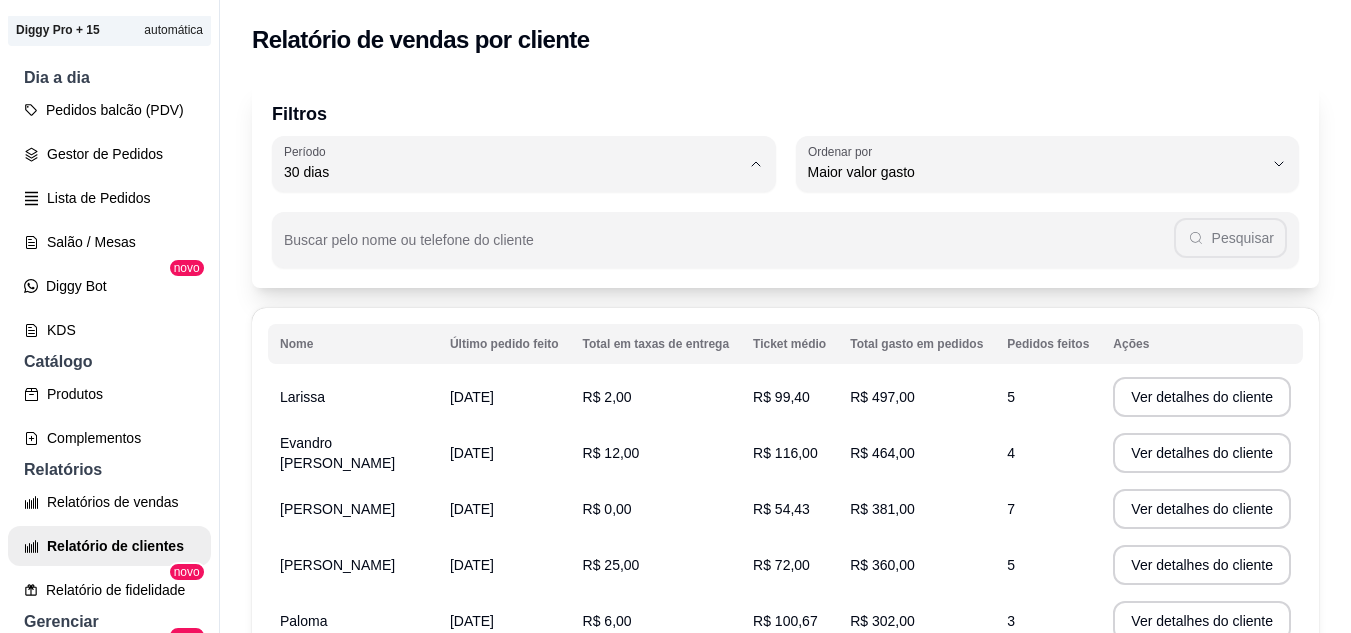 click on "45 dias" at bounding box center (510, 383) 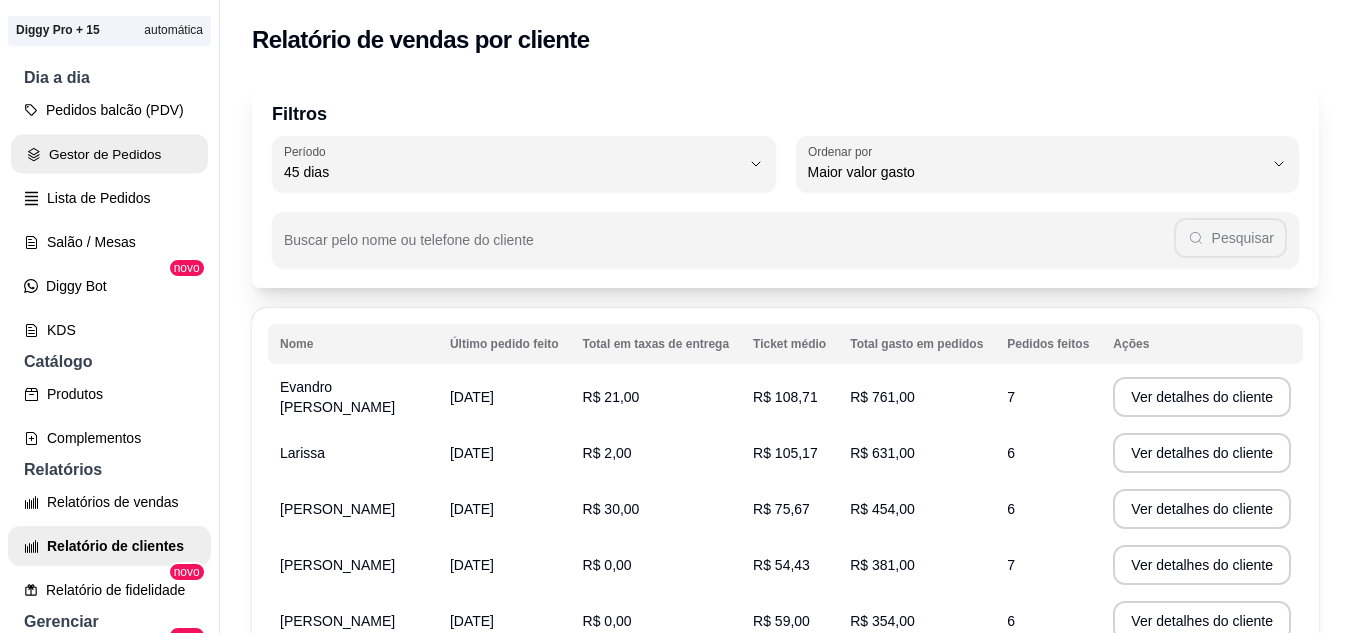 click on "Gestor de Pedidos" at bounding box center (109, 154) 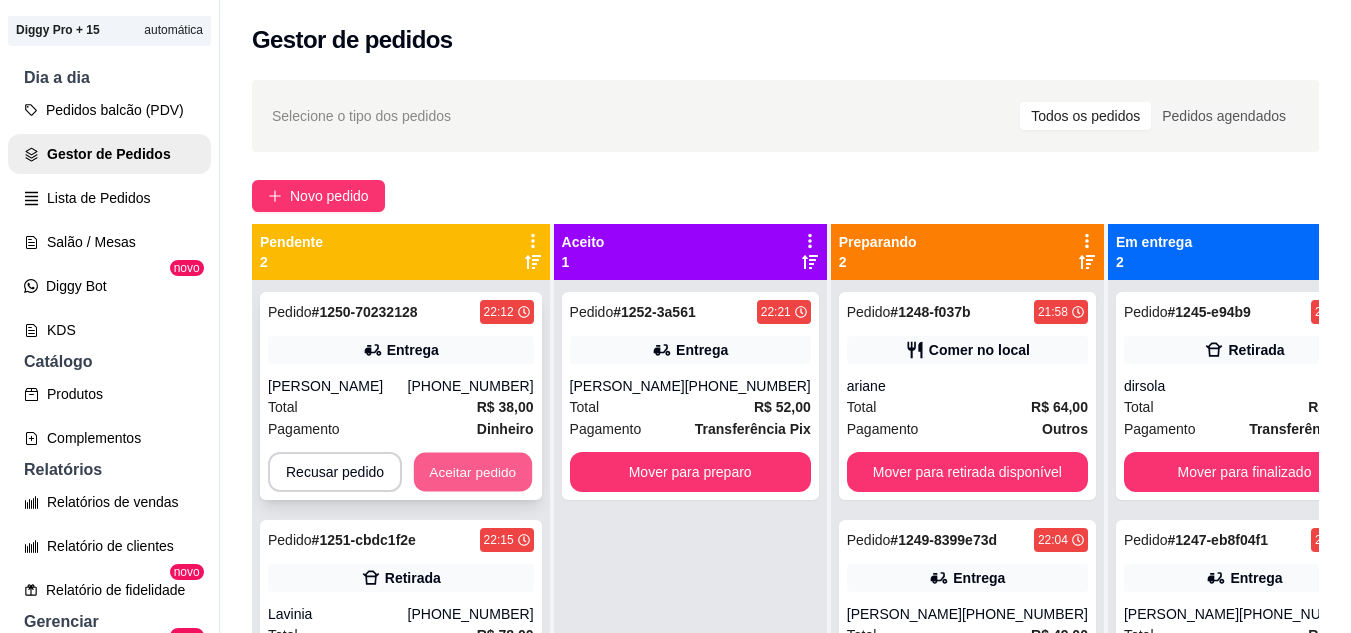 click on "Aceitar pedido" at bounding box center (473, 472) 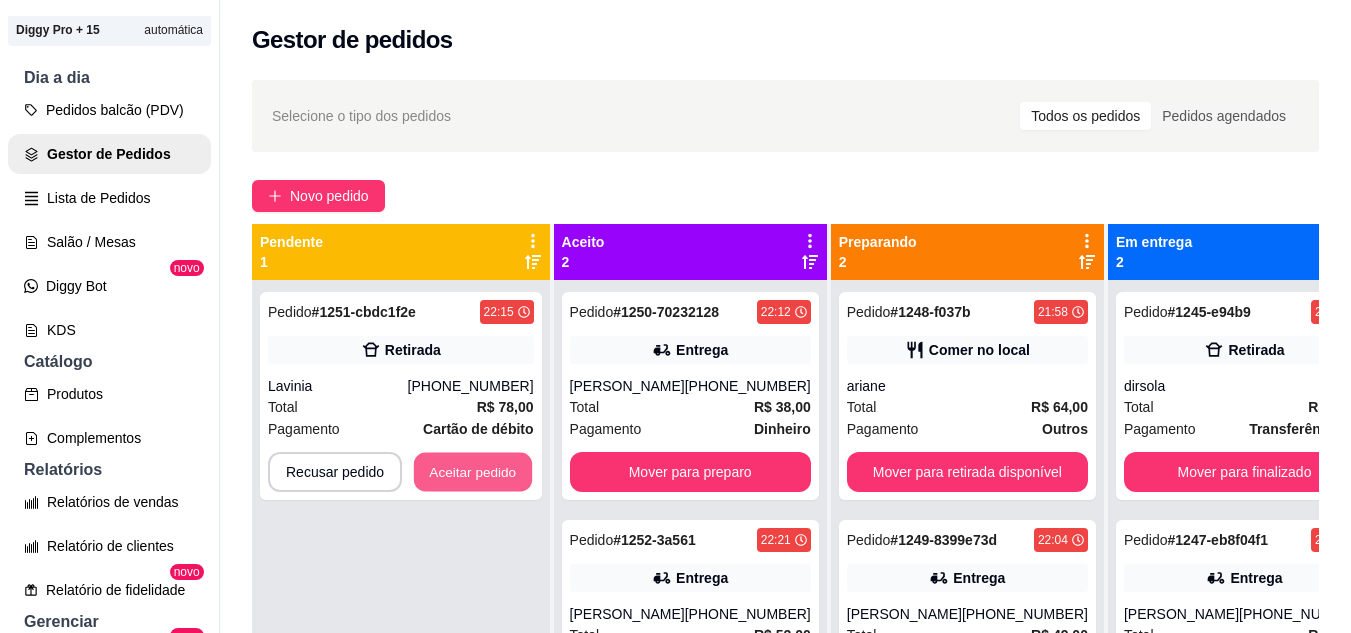 click on "Aceitar pedido" at bounding box center [473, 472] 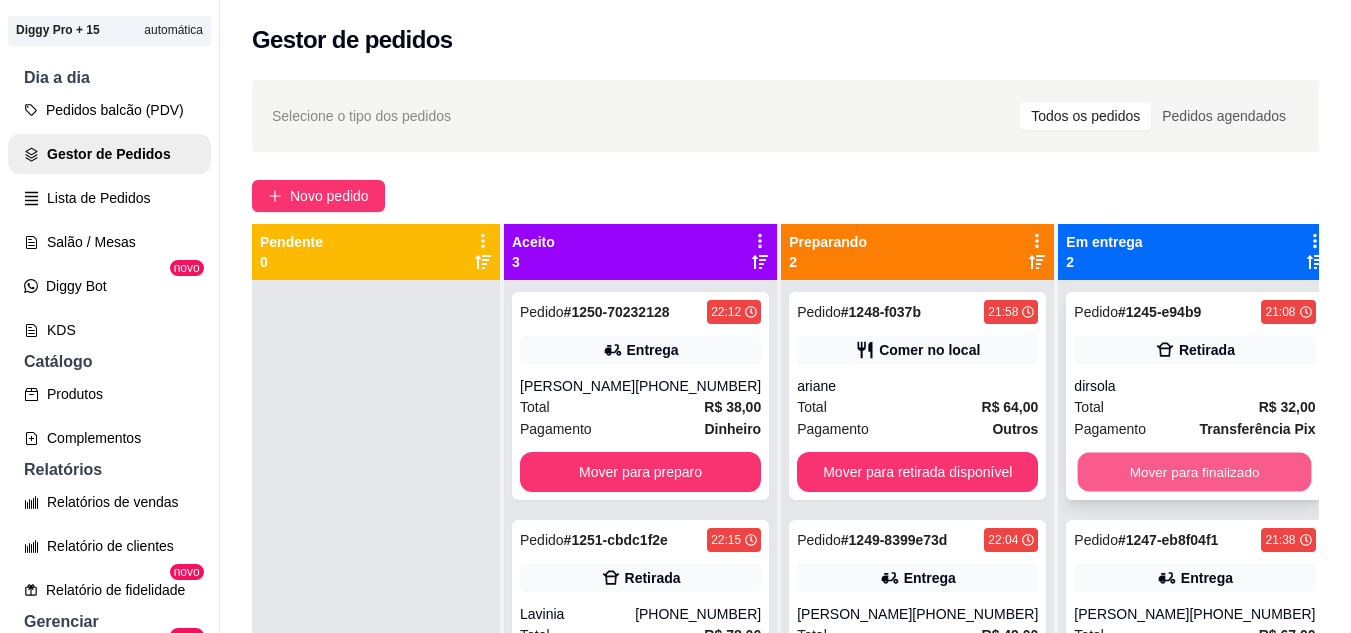 click on "Mover para finalizado" at bounding box center [1195, 472] 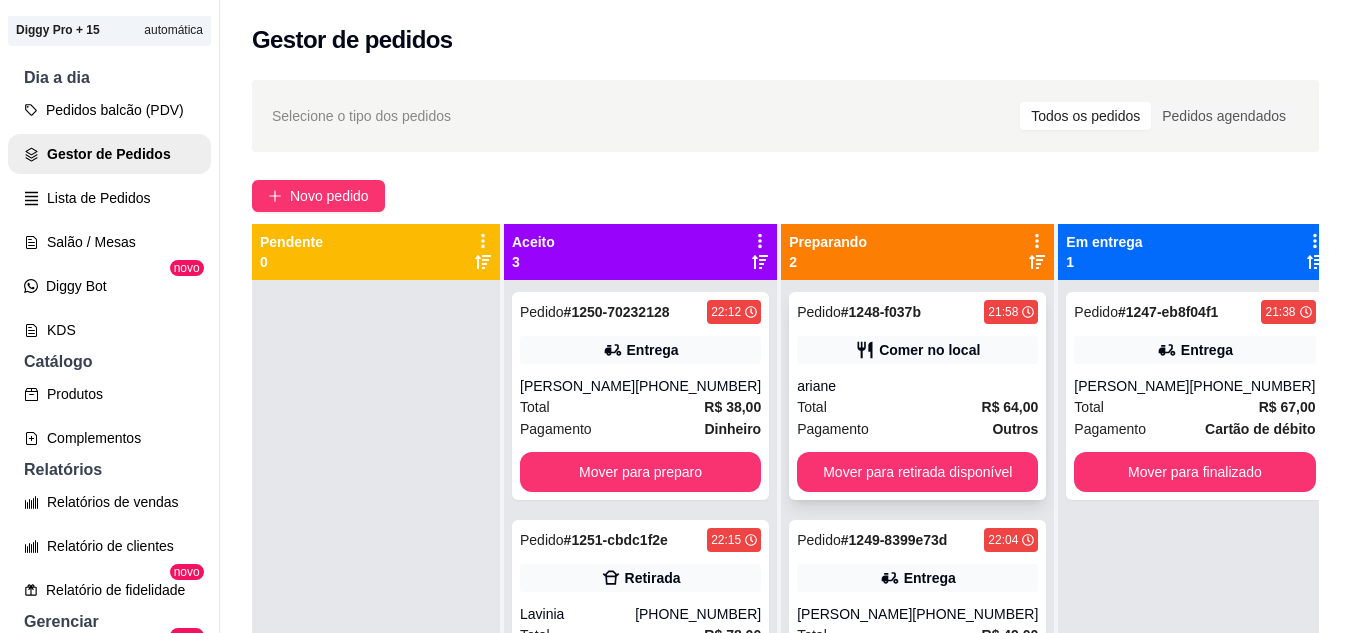 click on "ariane" at bounding box center [917, 386] 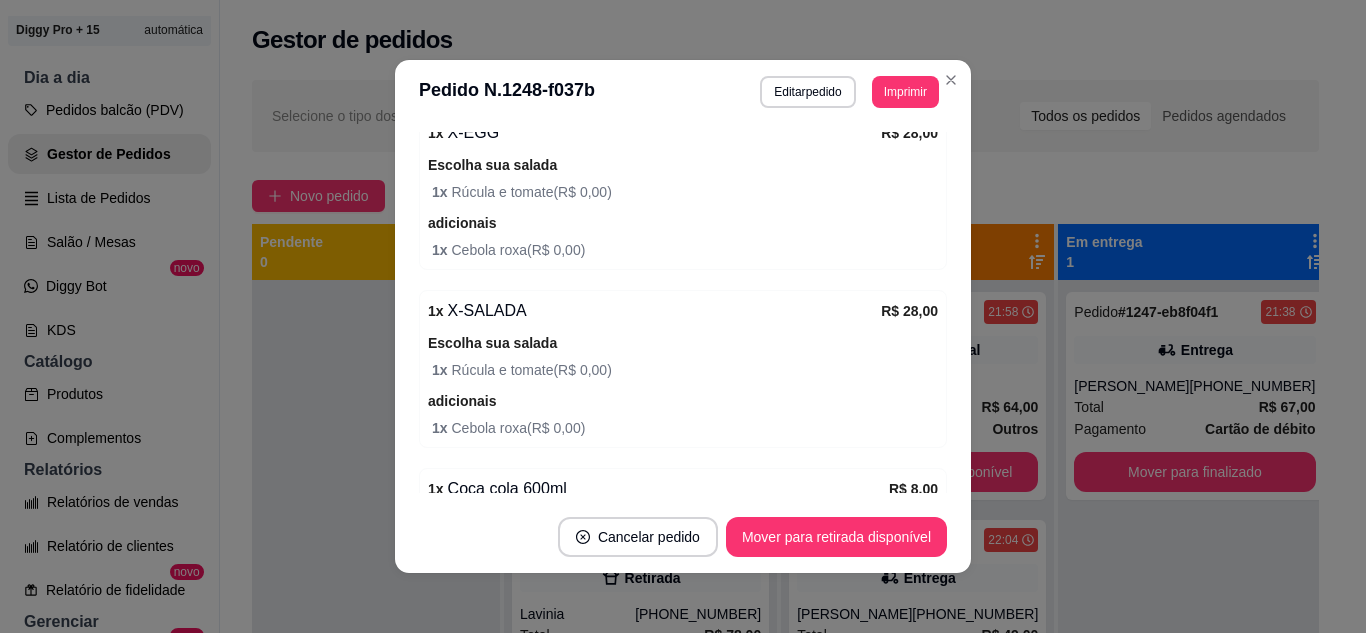 scroll, scrollTop: 556, scrollLeft: 0, axis: vertical 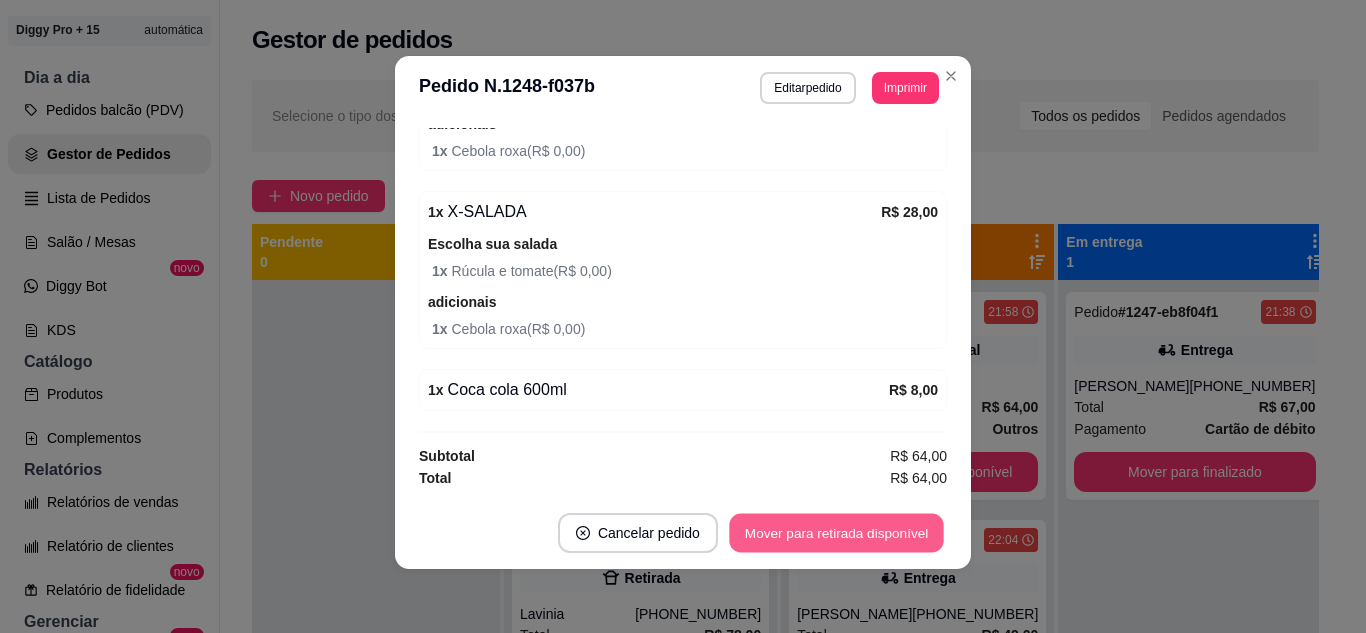 click on "Mover para retirada disponível" at bounding box center (836, 533) 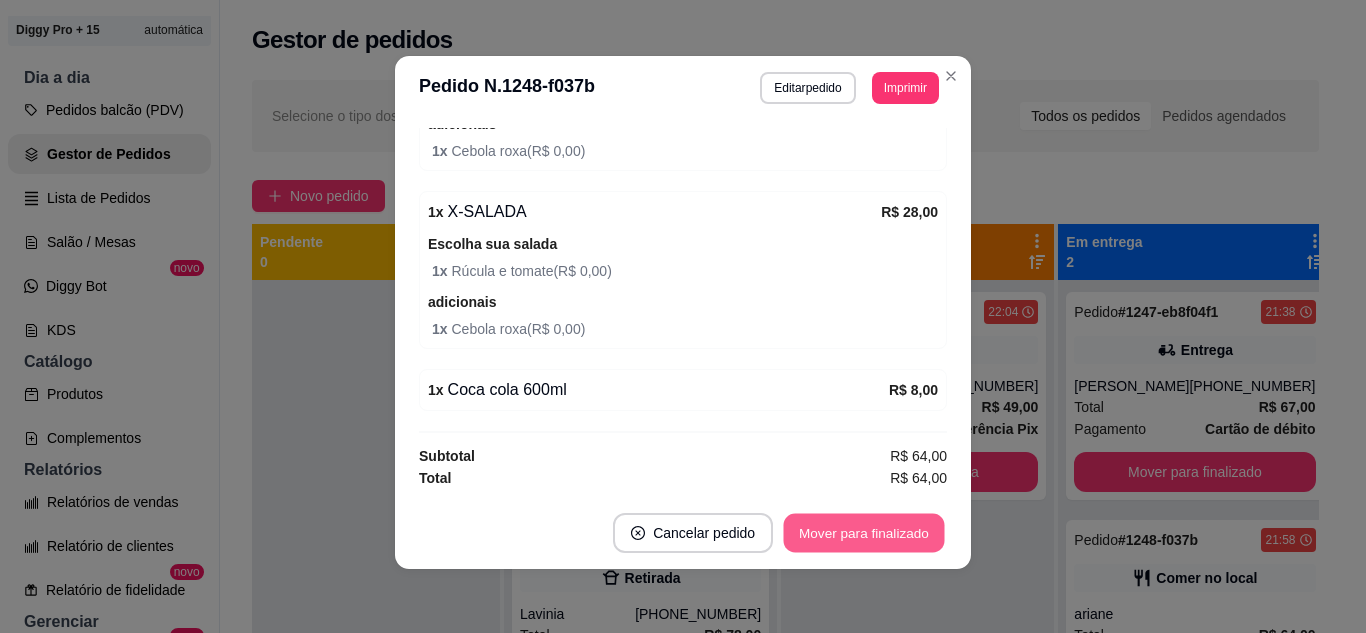 click on "Mover para finalizado" at bounding box center [864, 533] 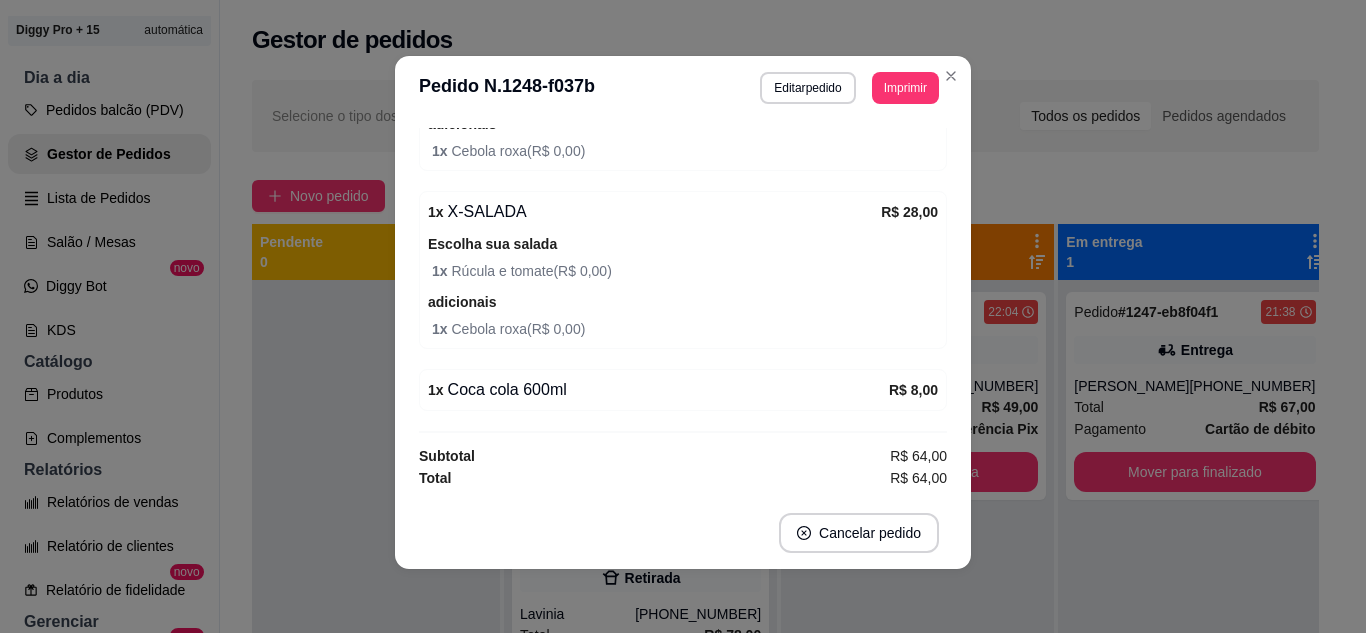 scroll, scrollTop: 470, scrollLeft: 0, axis: vertical 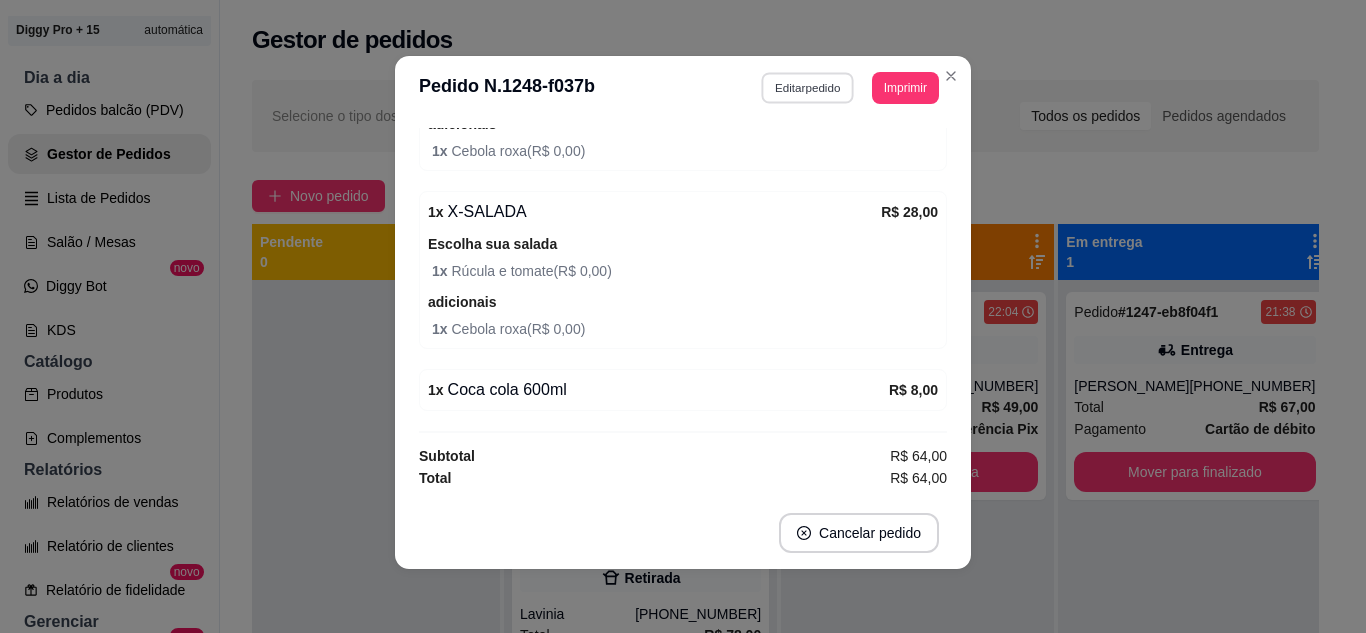 click on "Editar  pedido" at bounding box center [808, 87] 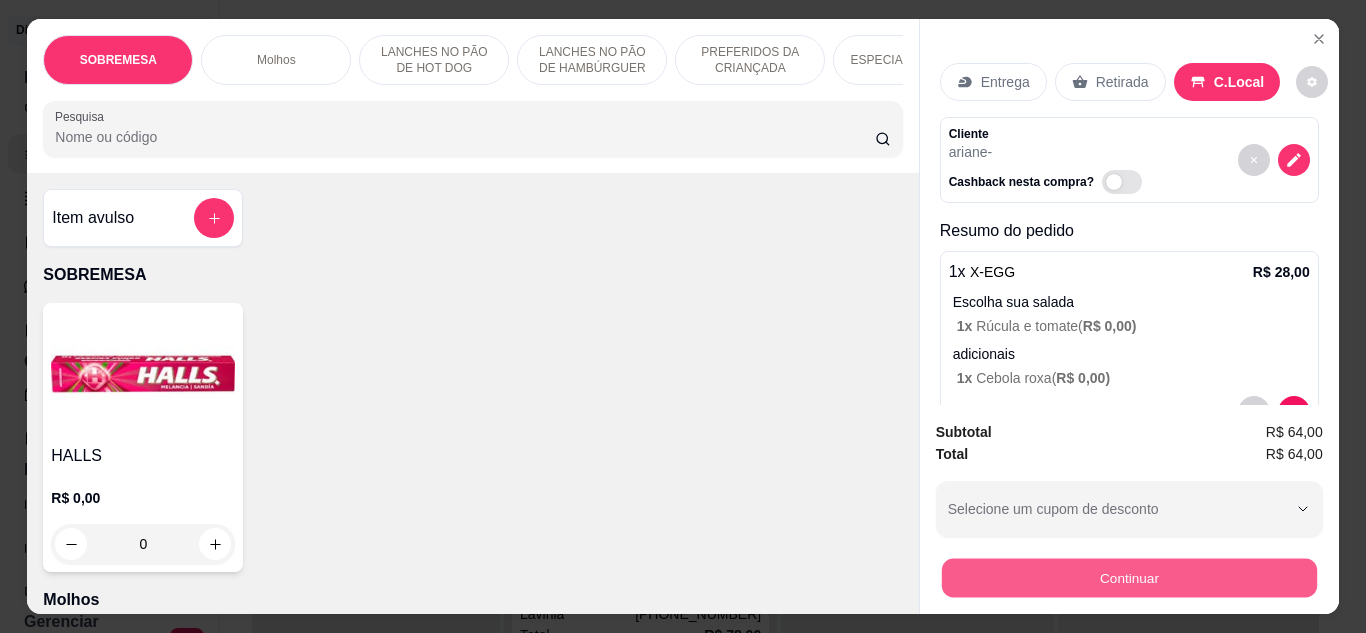 click on "Continuar" at bounding box center [1128, 578] 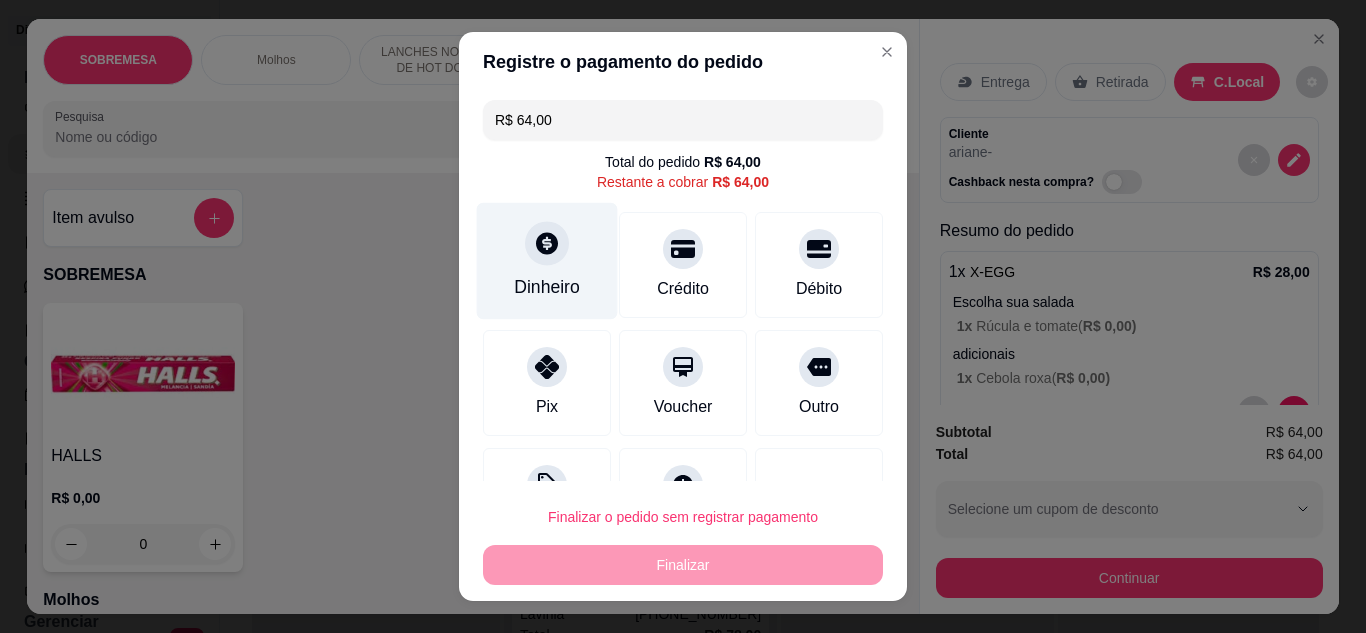 click on "Dinheiro" at bounding box center (547, 287) 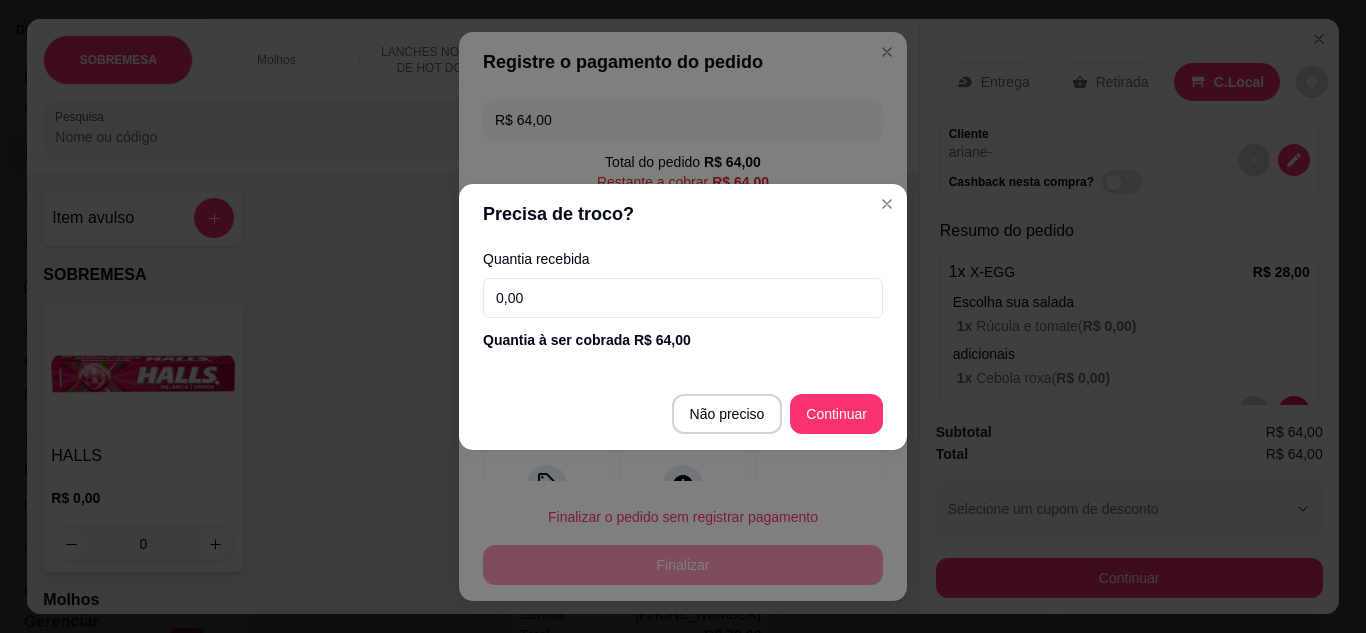 click on "0,00" at bounding box center [683, 298] 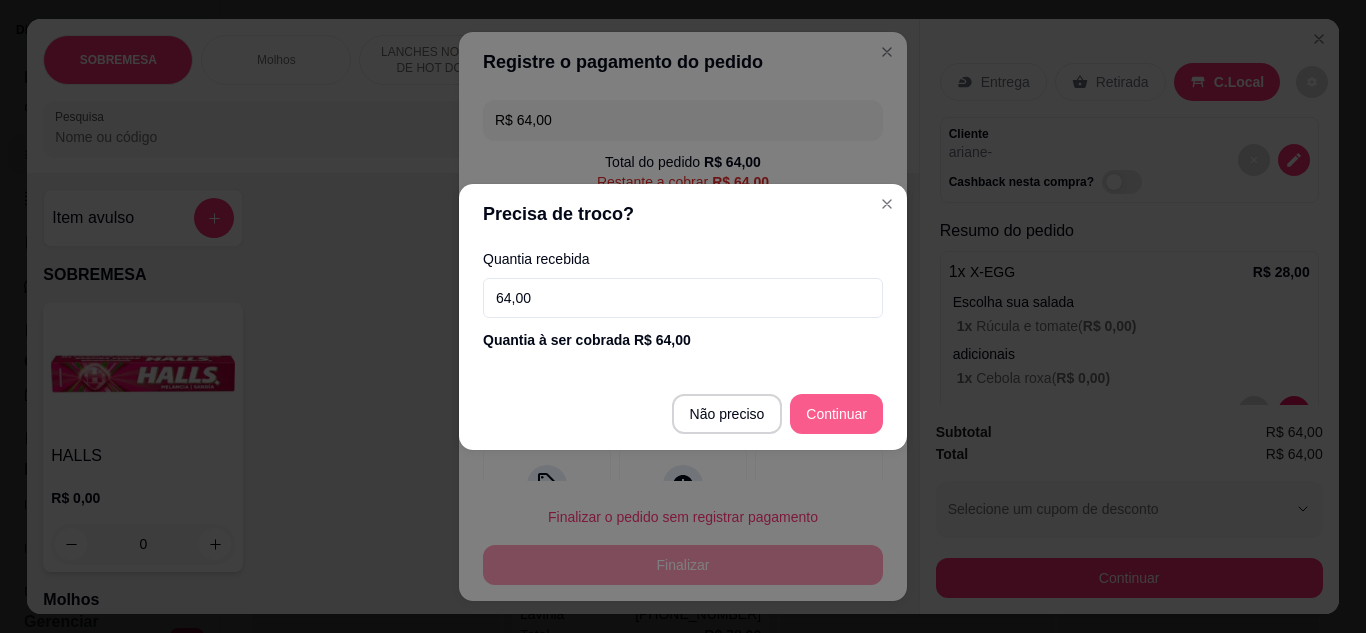 type on "64,00" 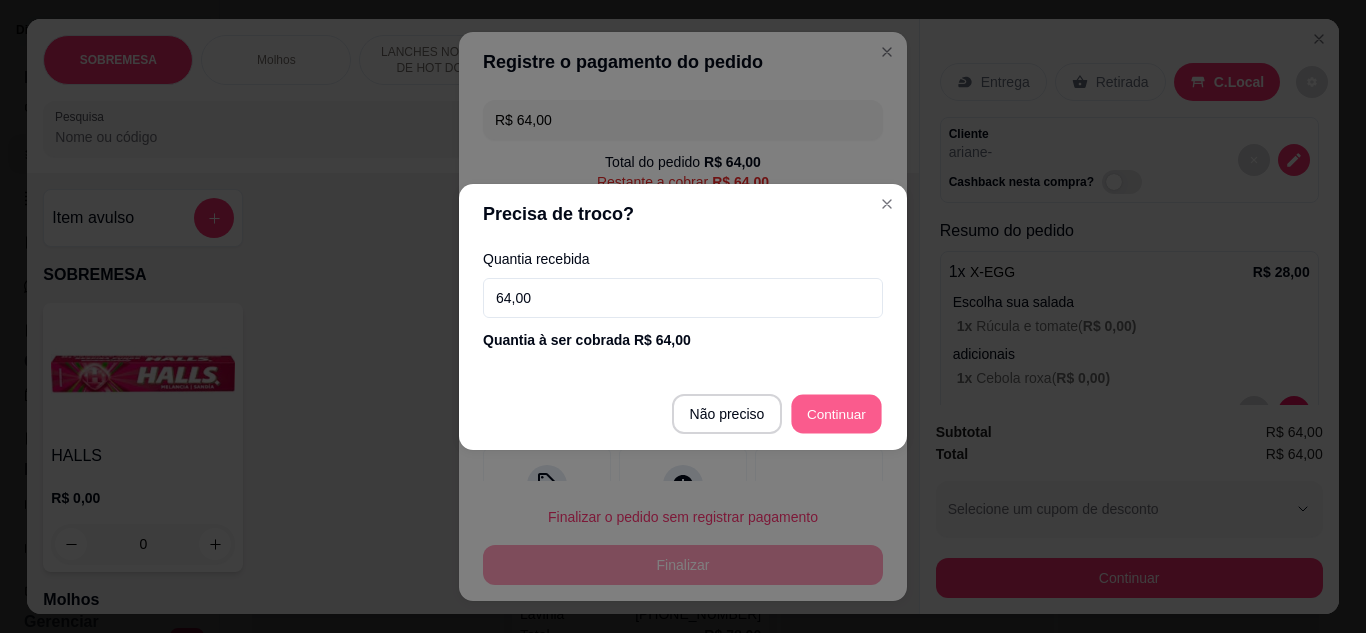 type on "R$ 0,00" 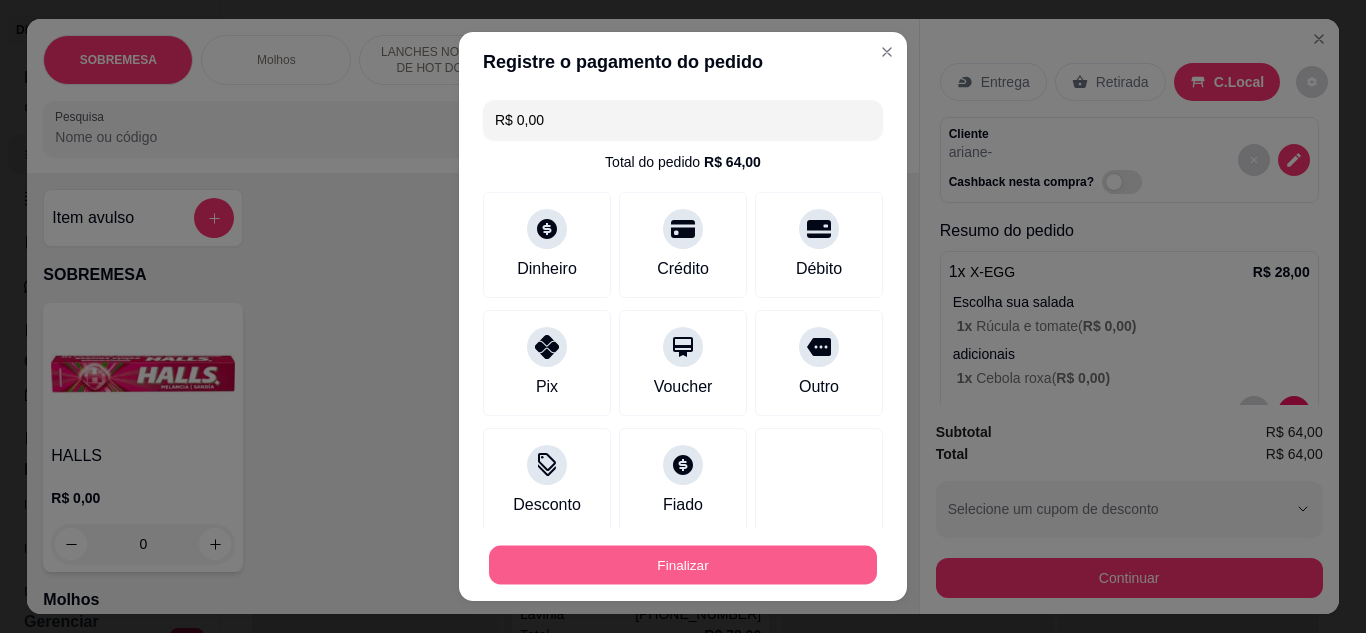 click on "Finalizar" at bounding box center (683, 565) 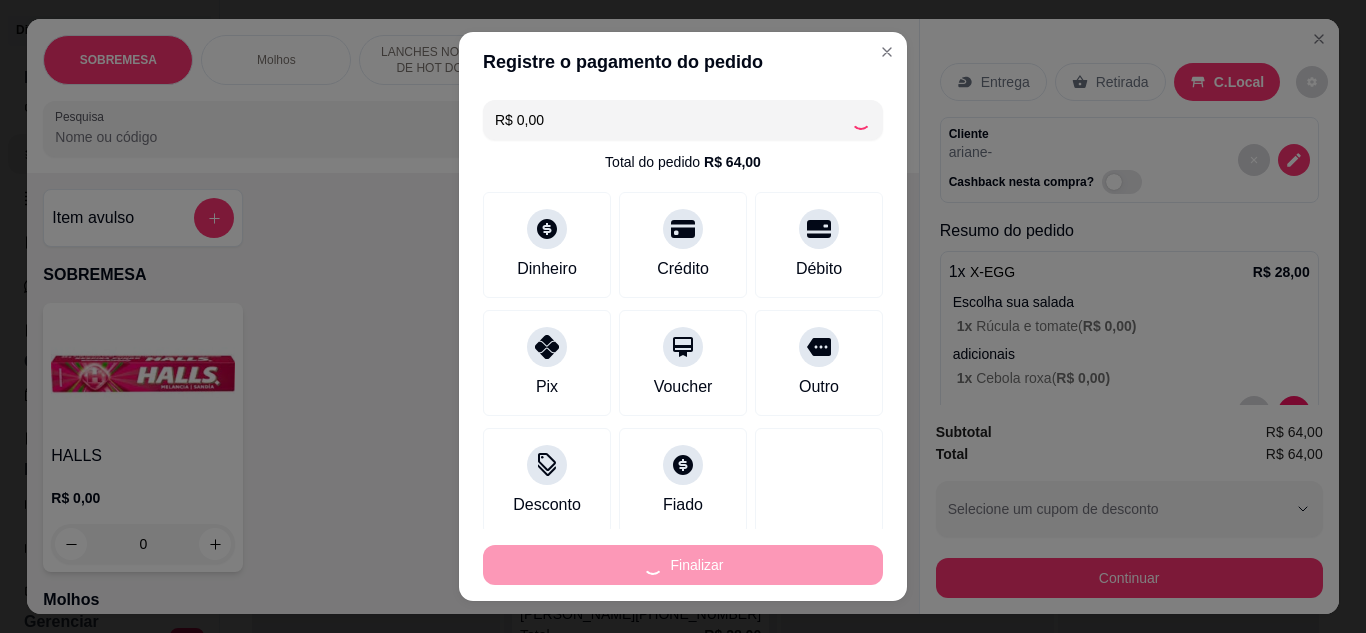 type on "0" 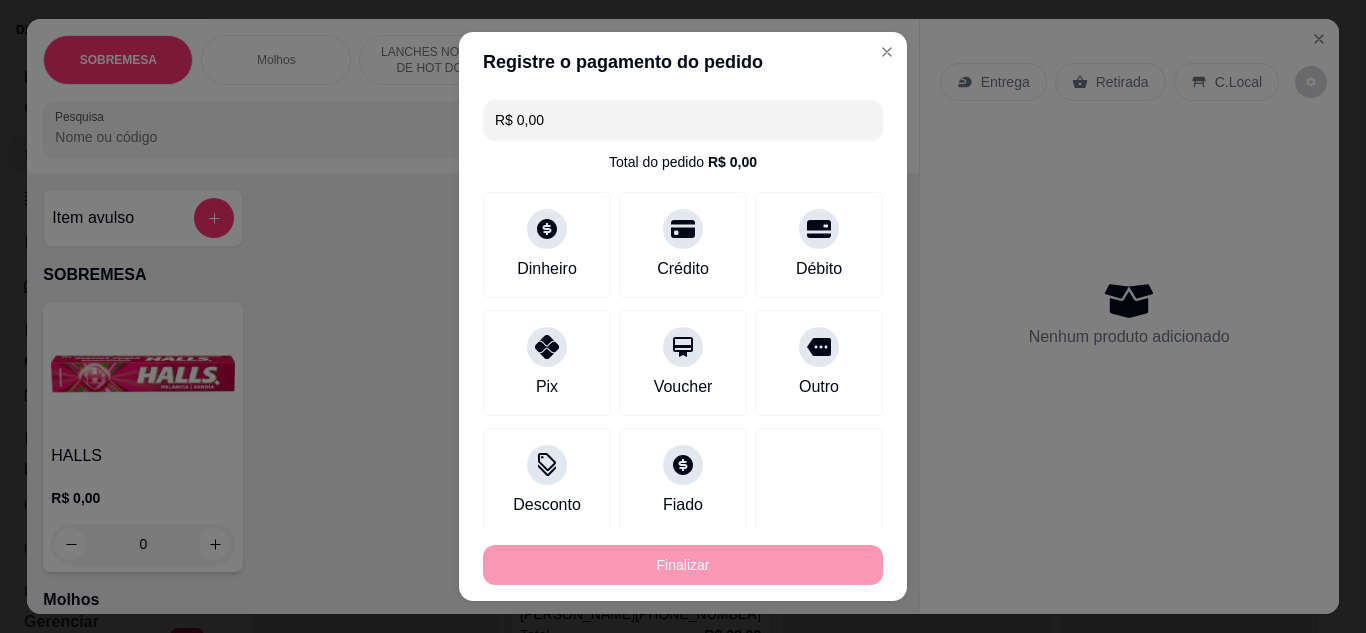 type on "-R$ 64,00" 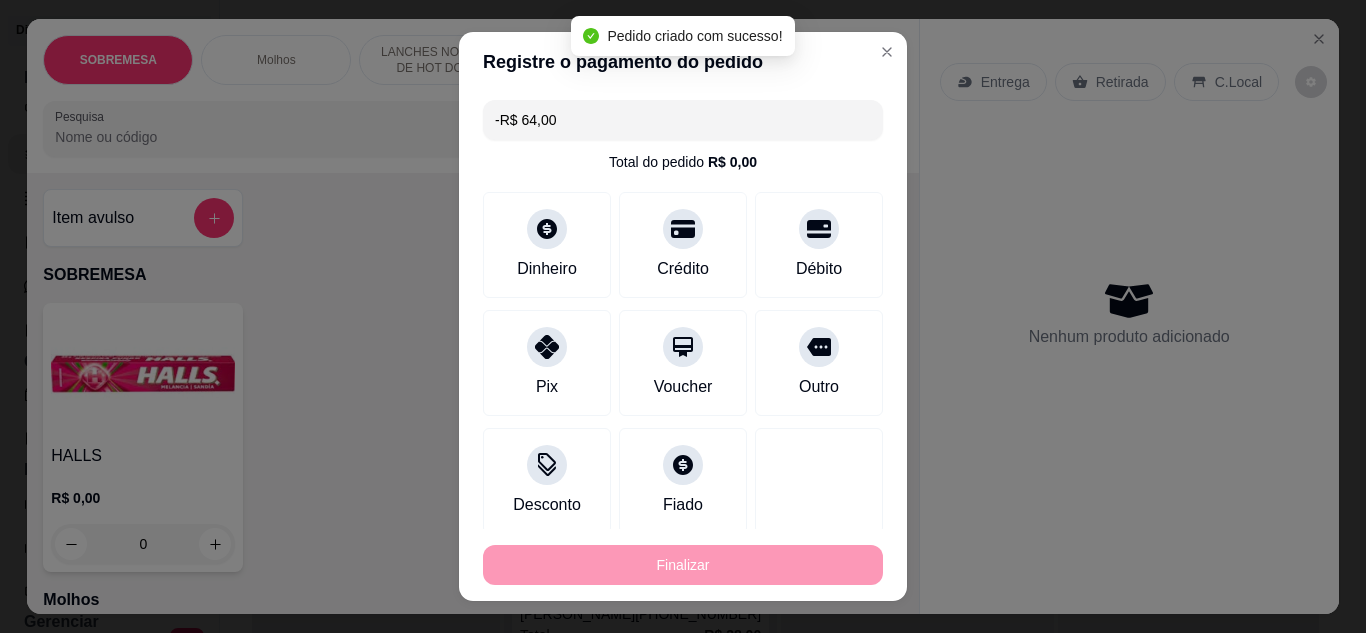 scroll, scrollTop: 600, scrollLeft: 0, axis: vertical 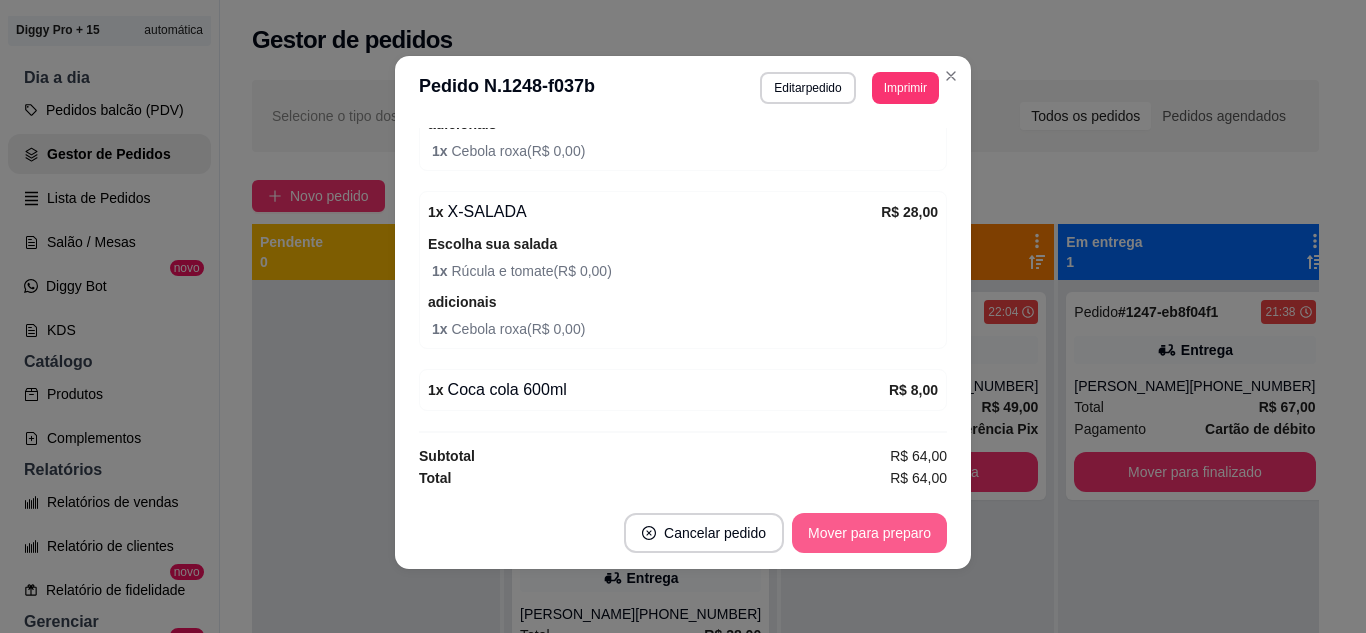 click on "Mover para preparo" at bounding box center (869, 533) 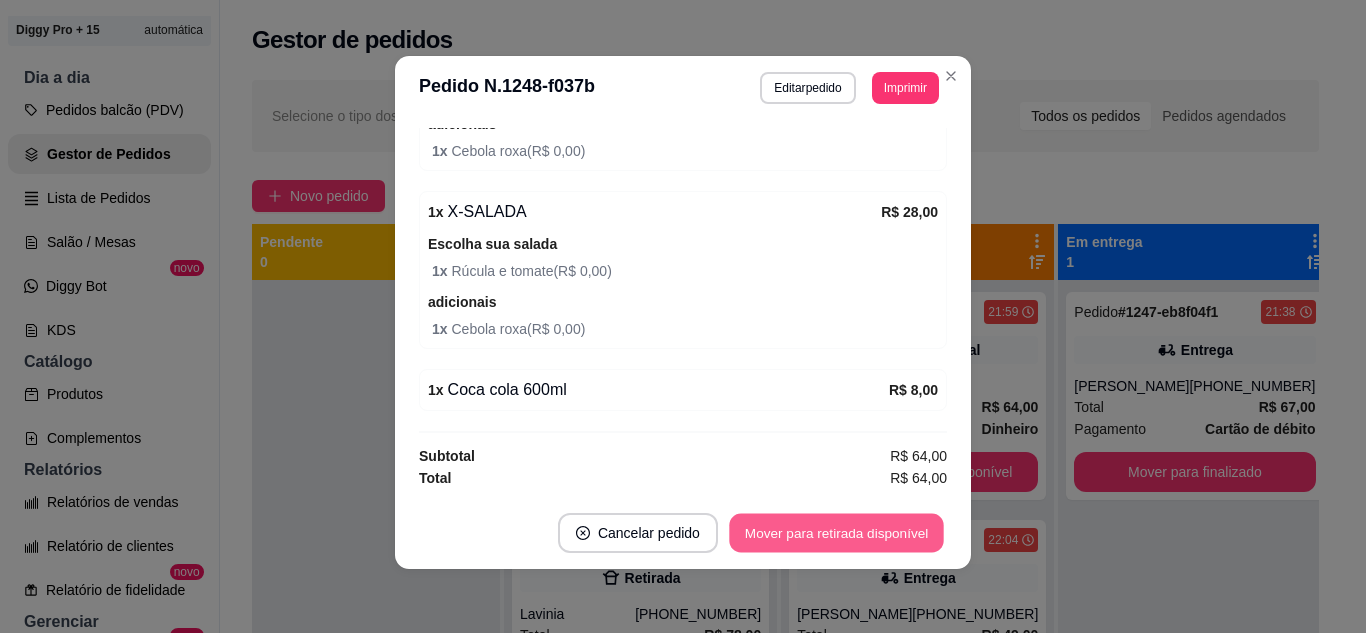 click on "Mover para retirada disponível" at bounding box center [836, 533] 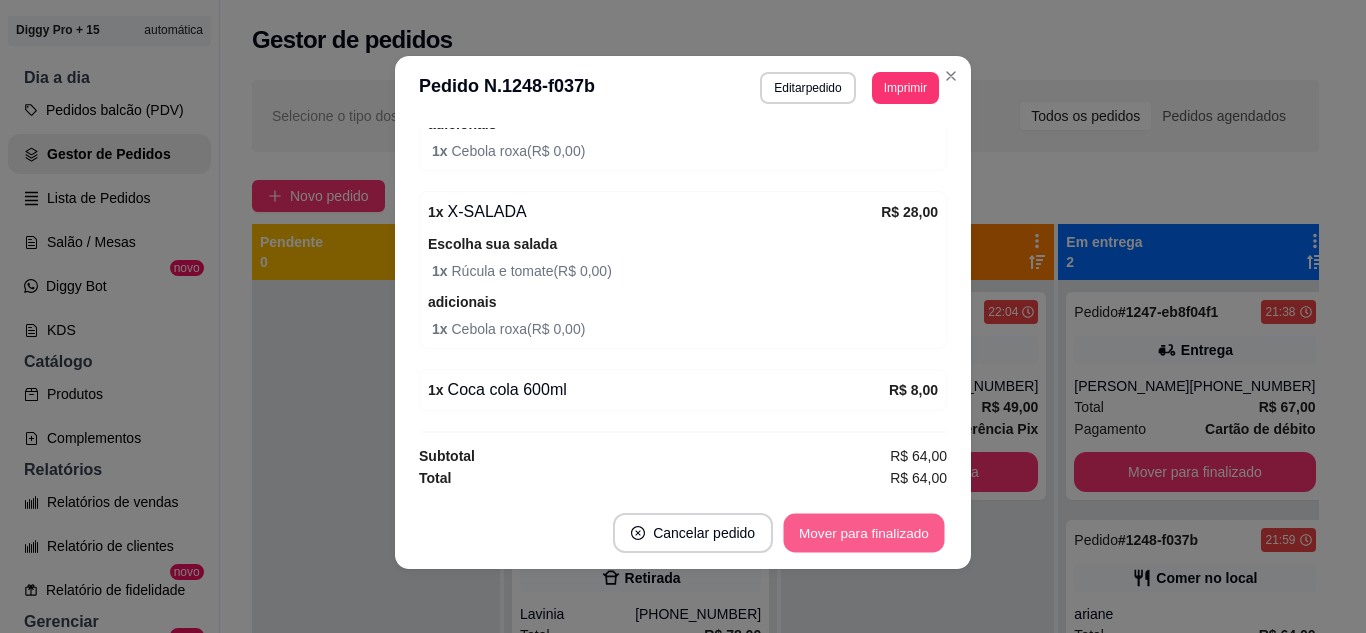 click on "Mover para finalizado" at bounding box center (864, 533) 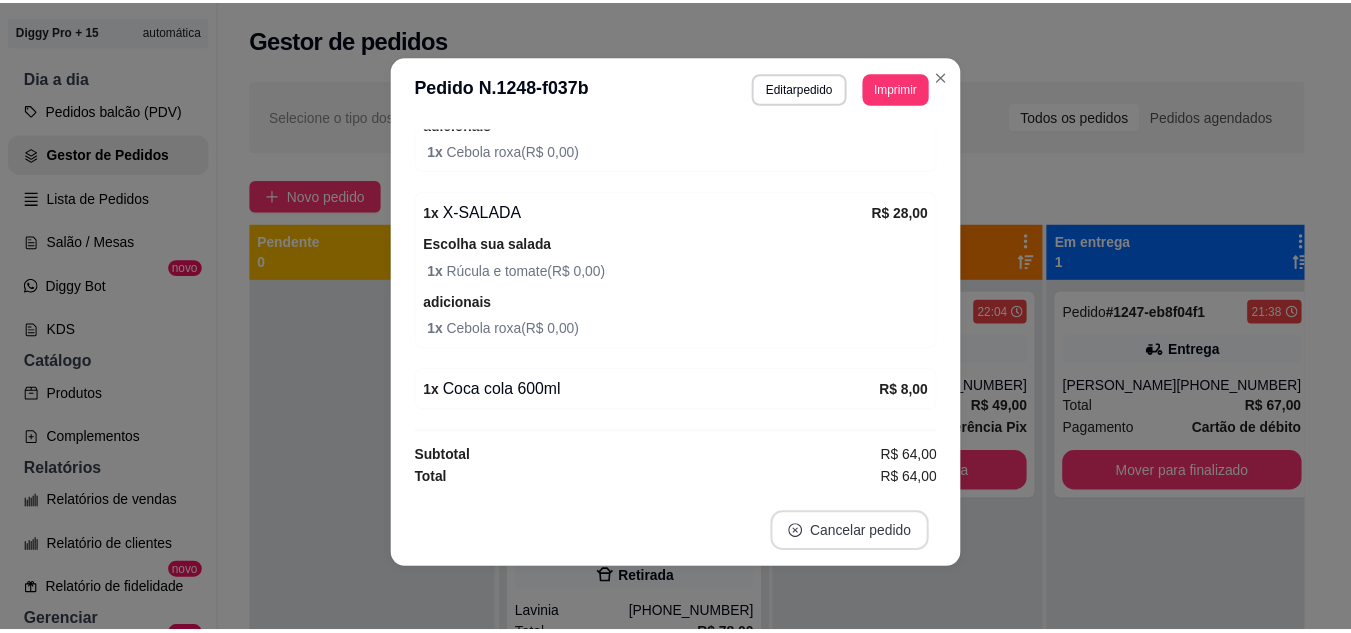scroll, scrollTop: 494, scrollLeft: 0, axis: vertical 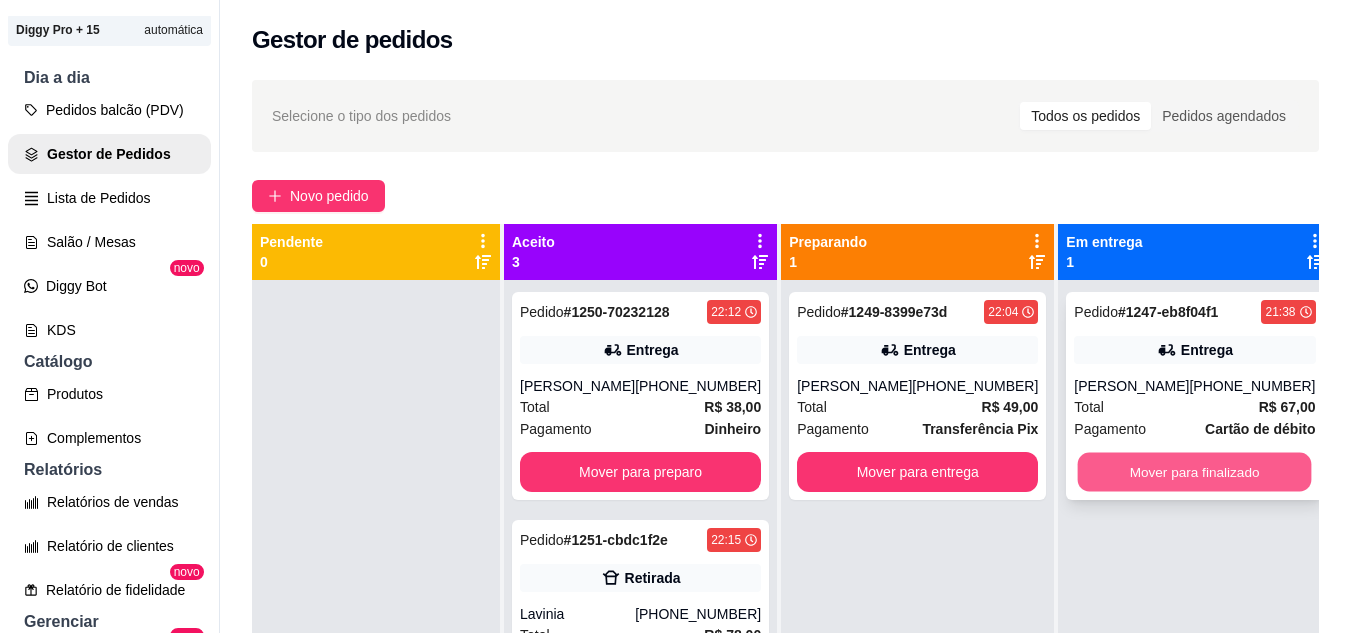 click on "Mover para finalizado" at bounding box center [1195, 472] 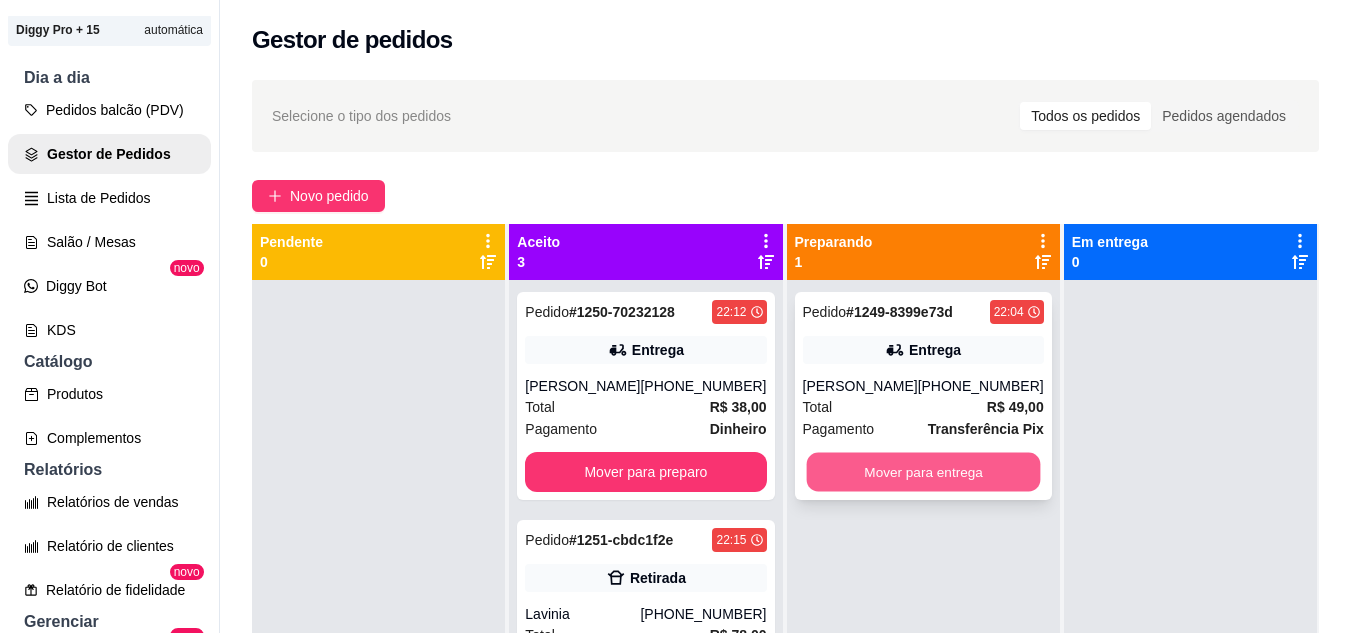 click on "Mover para entrega" at bounding box center [923, 472] 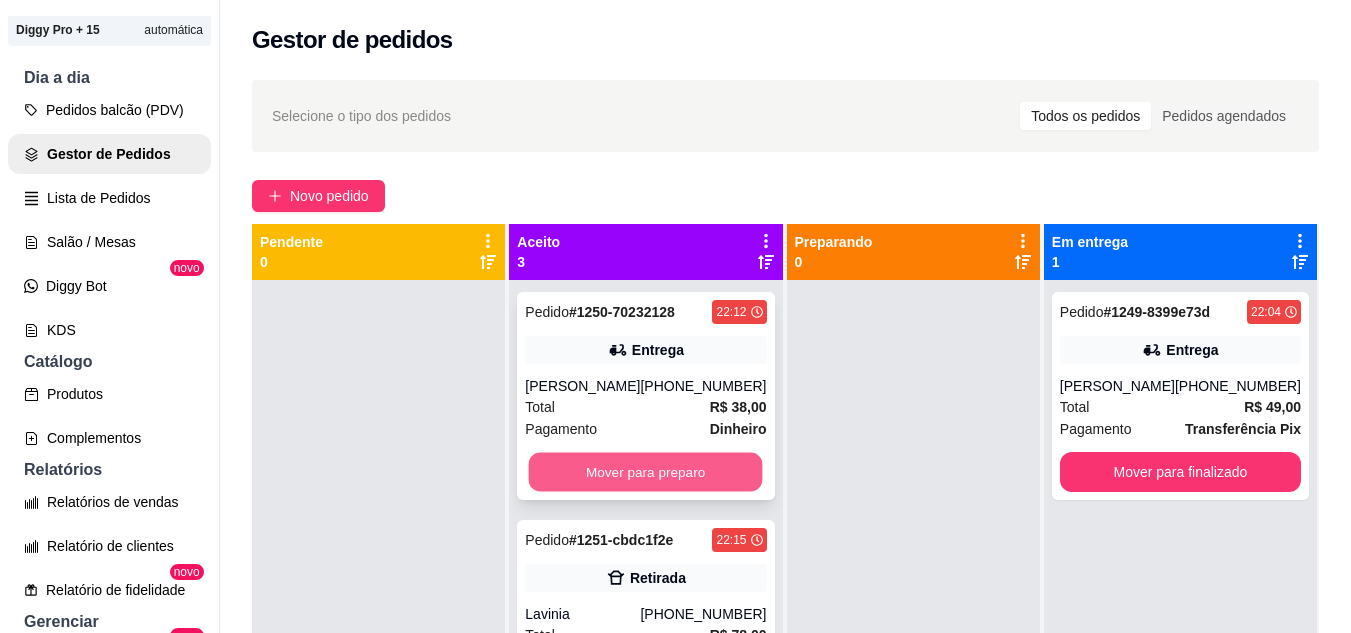 click on "Mover para preparo" at bounding box center (646, 472) 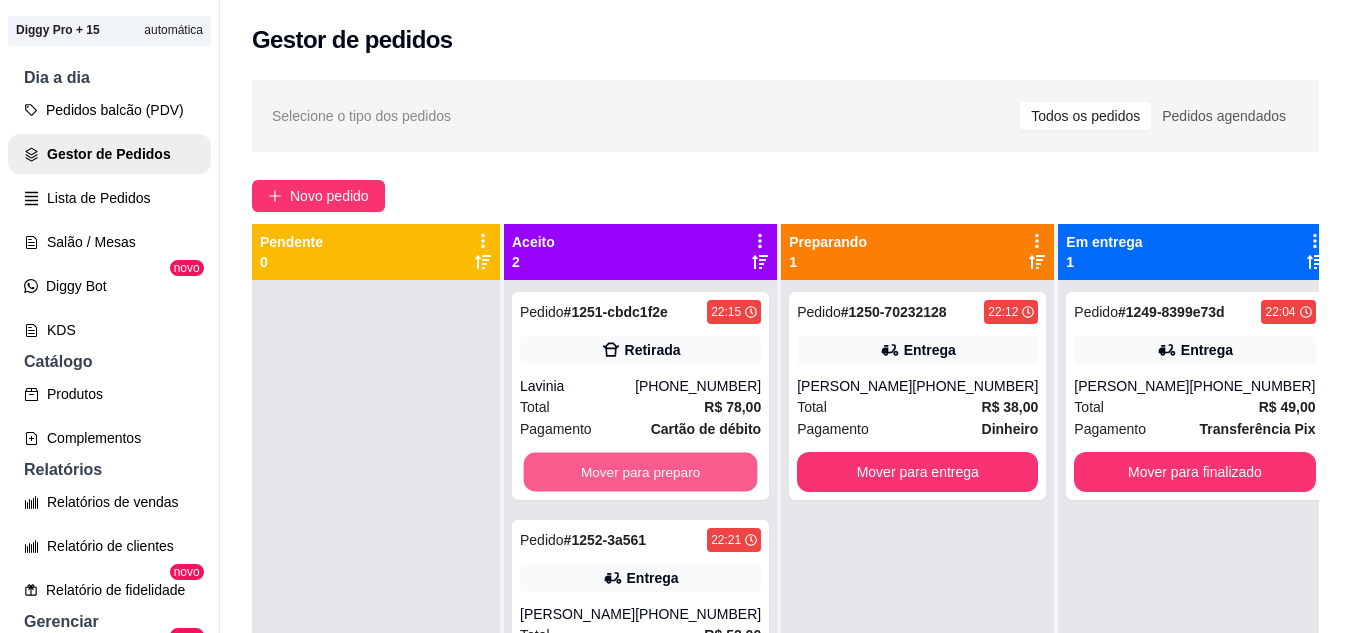 click on "Mover para preparo" at bounding box center [641, 472] 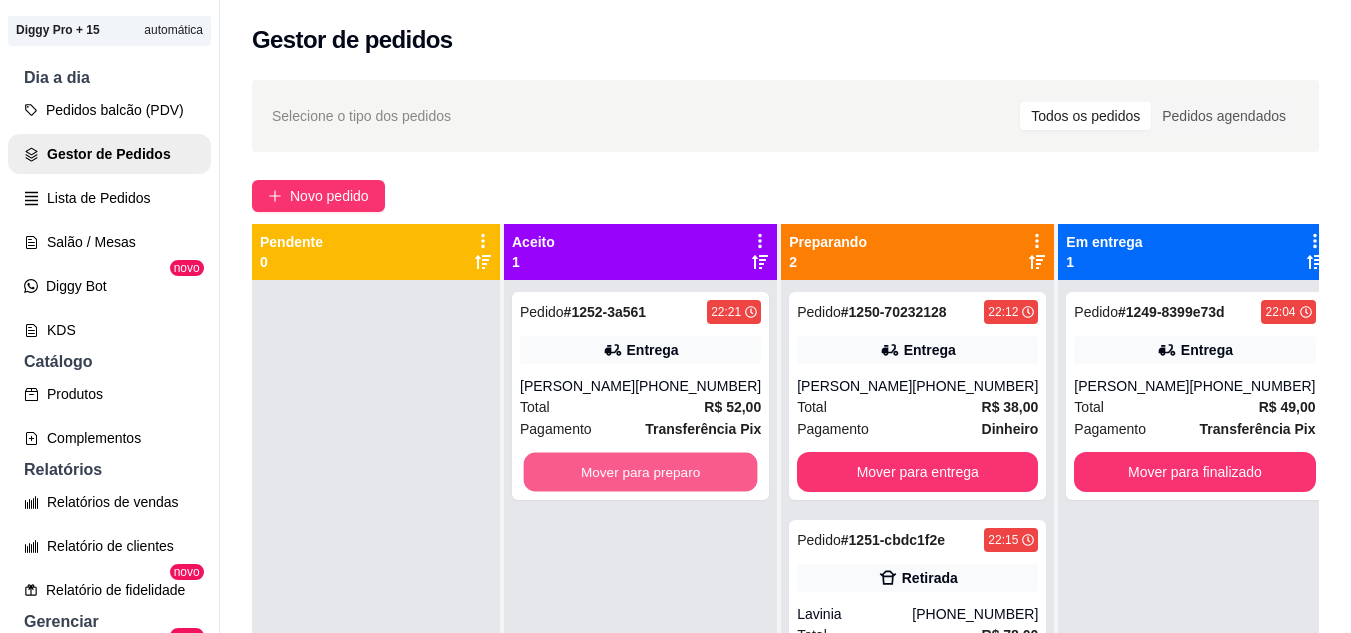 click on "Mover para preparo" at bounding box center [641, 472] 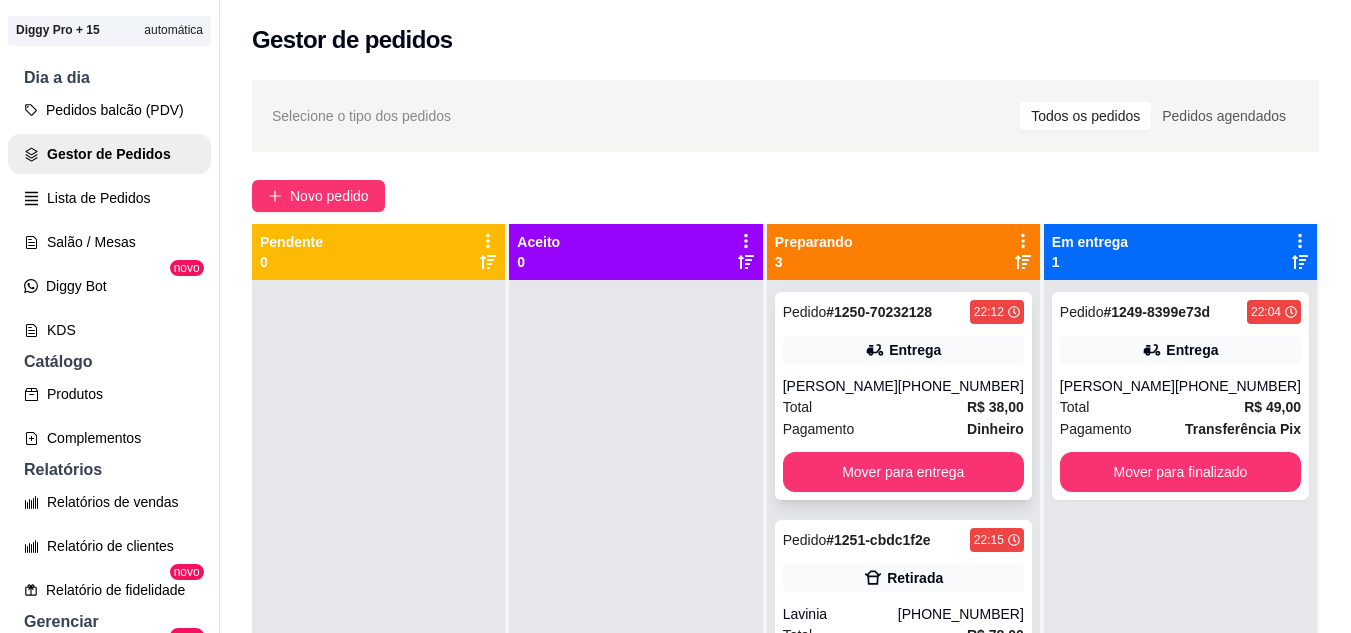 scroll, scrollTop: 71, scrollLeft: 0, axis: vertical 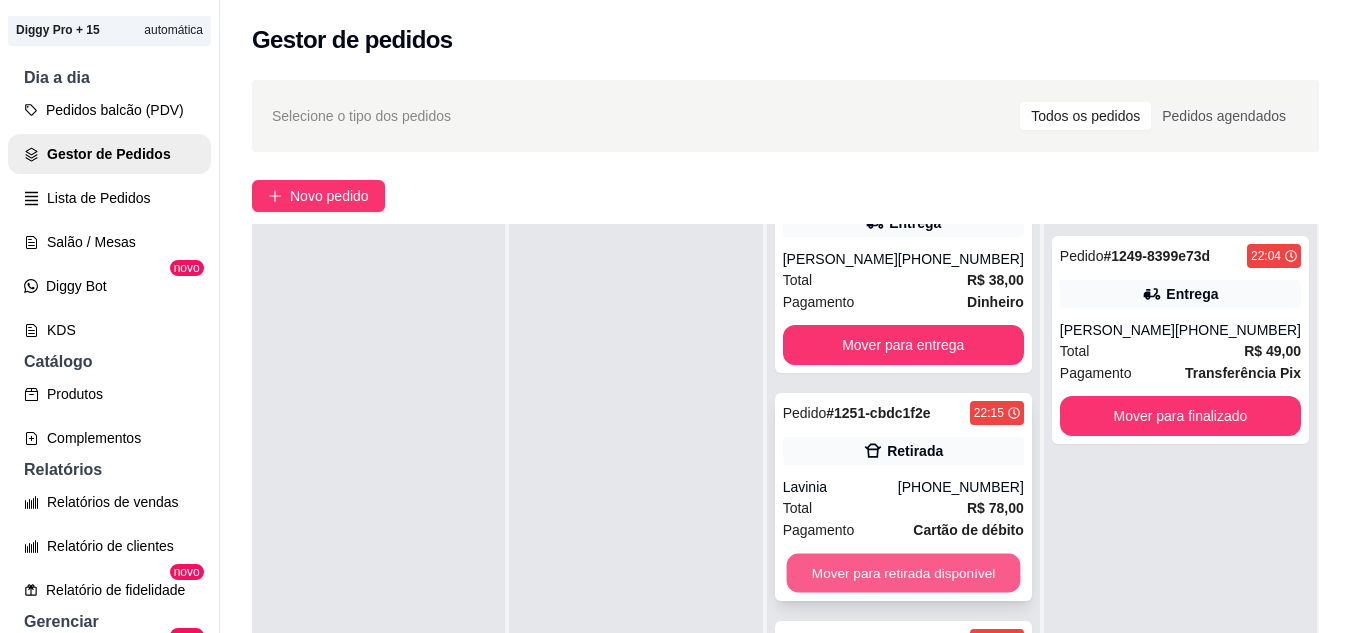 click on "Mover para retirada disponível" at bounding box center [903, 573] 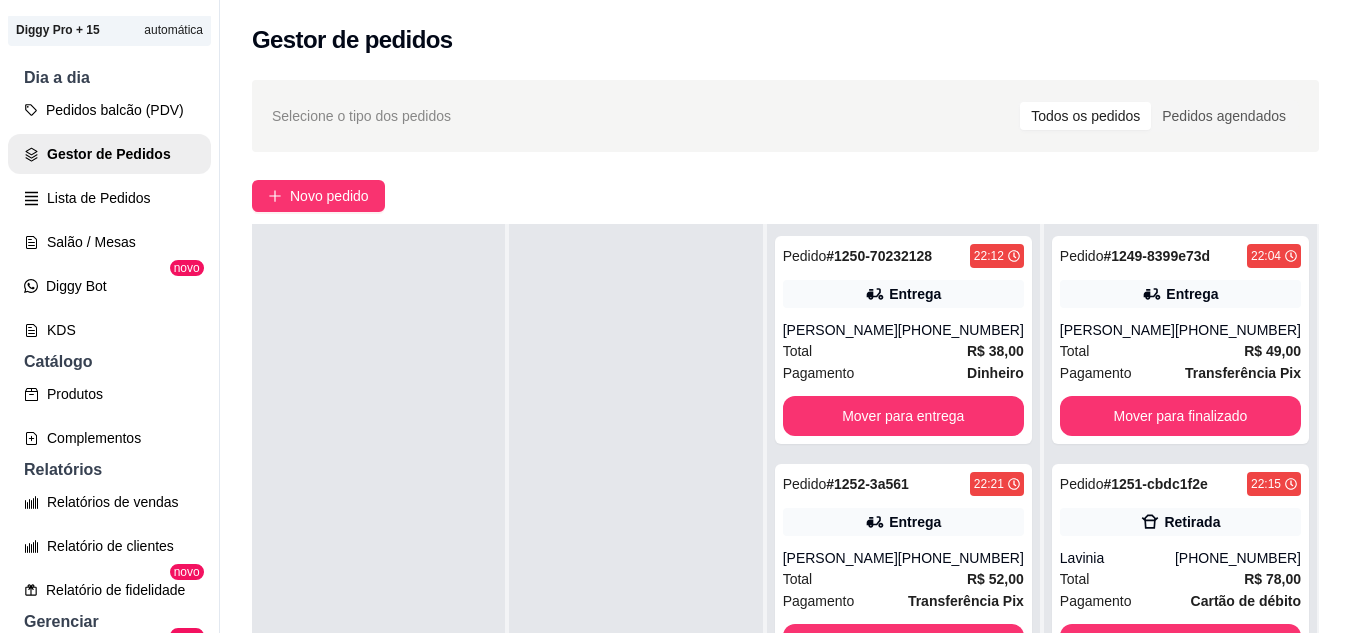 scroll, scrollTop: 0, scrollLeft: 0, axis: both 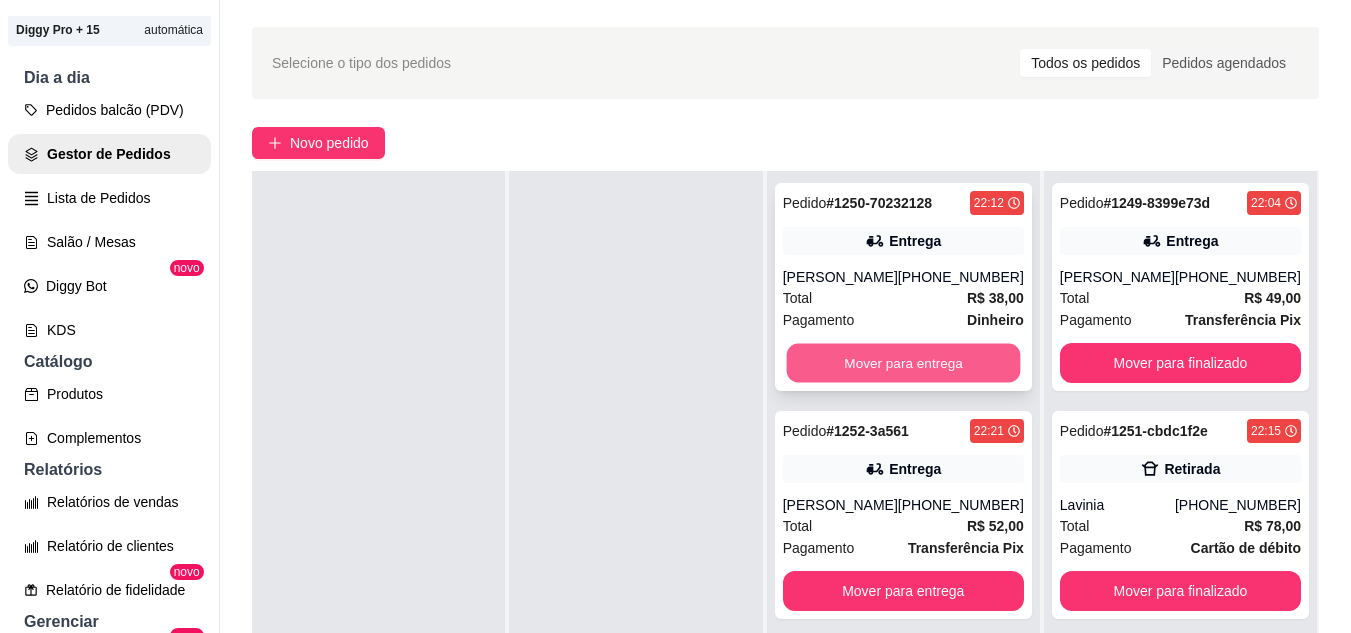 click on "Mover para entrega" at bounding box center [903, 363] 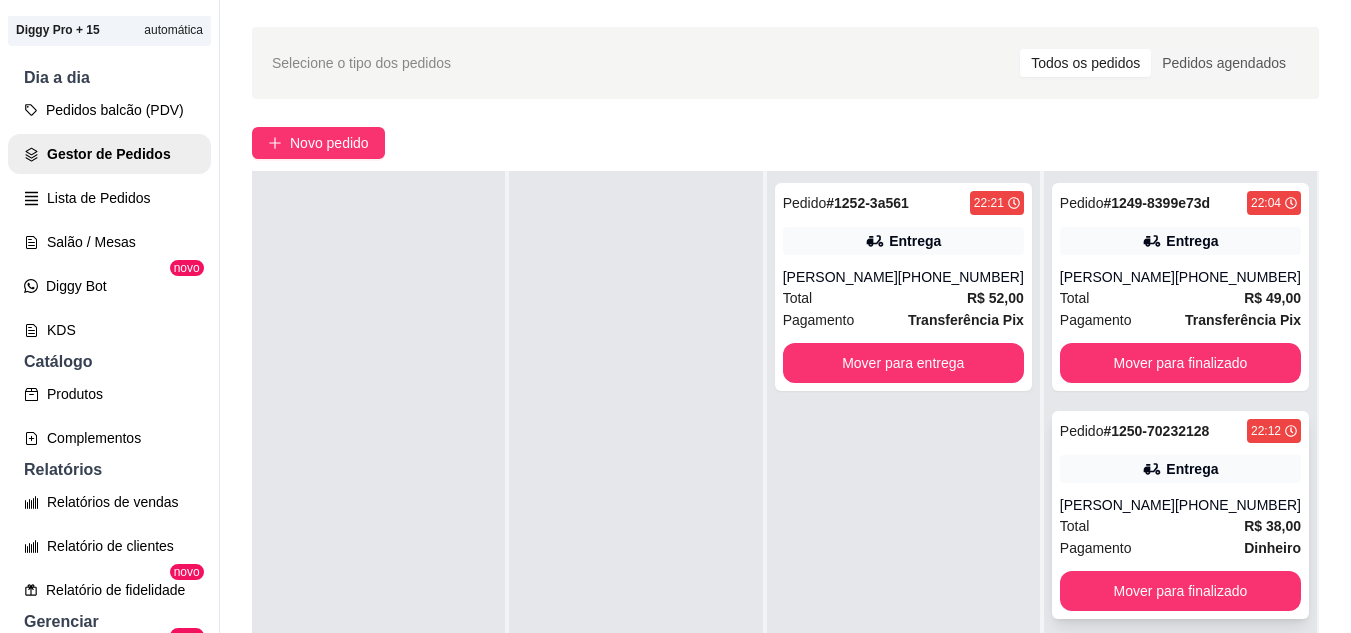 scroll, scrollTop: 71, scrollLeft: 0, axis: vertical 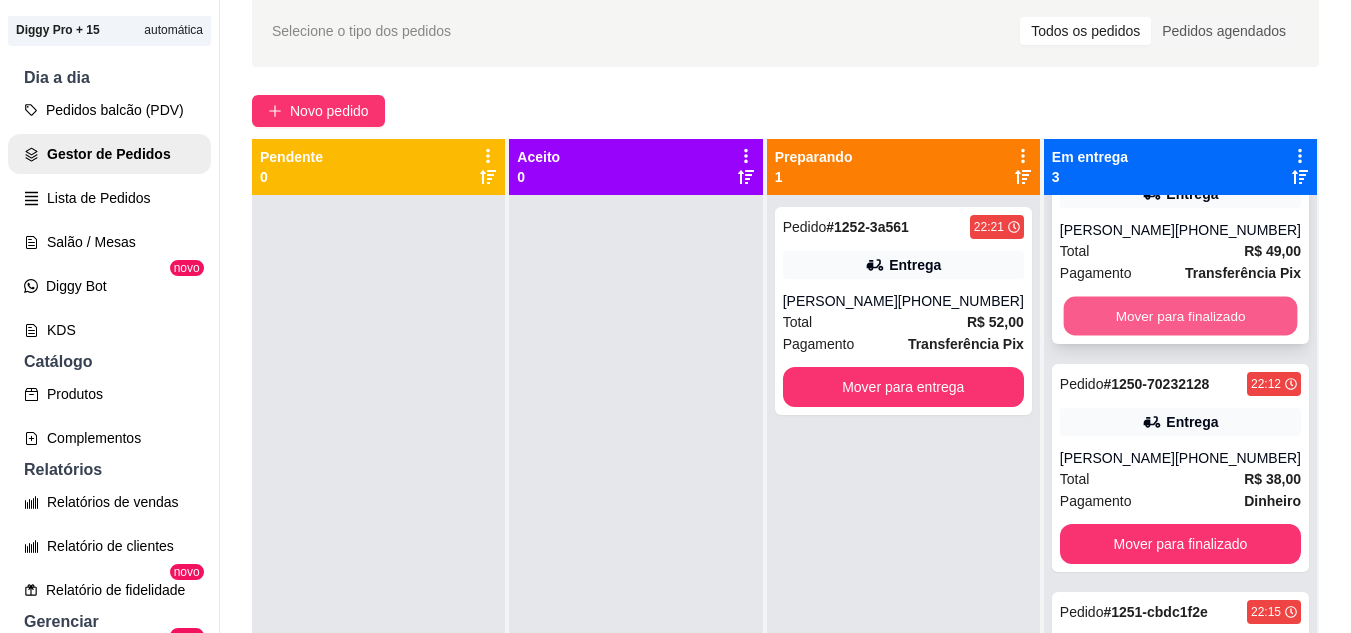 click on "Mover para finalizado" at bounding box center (1180, 316) 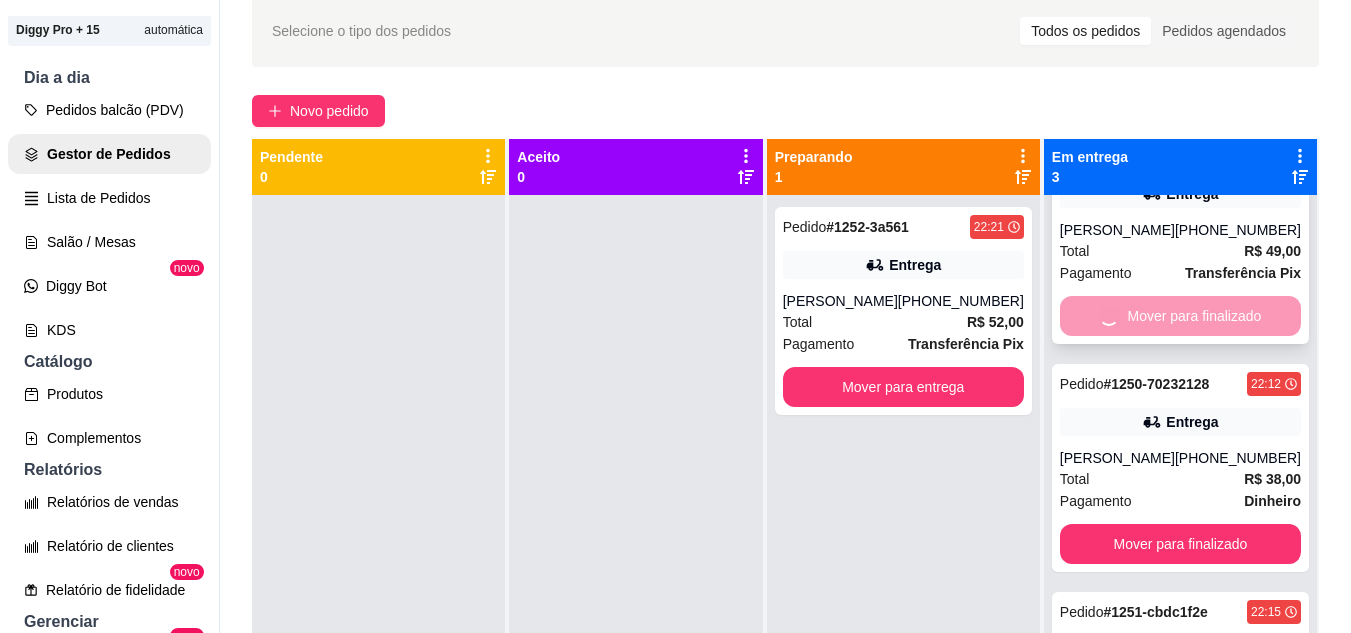 scroll, scrollTop: 0, scrollLeft: 0, axis: both 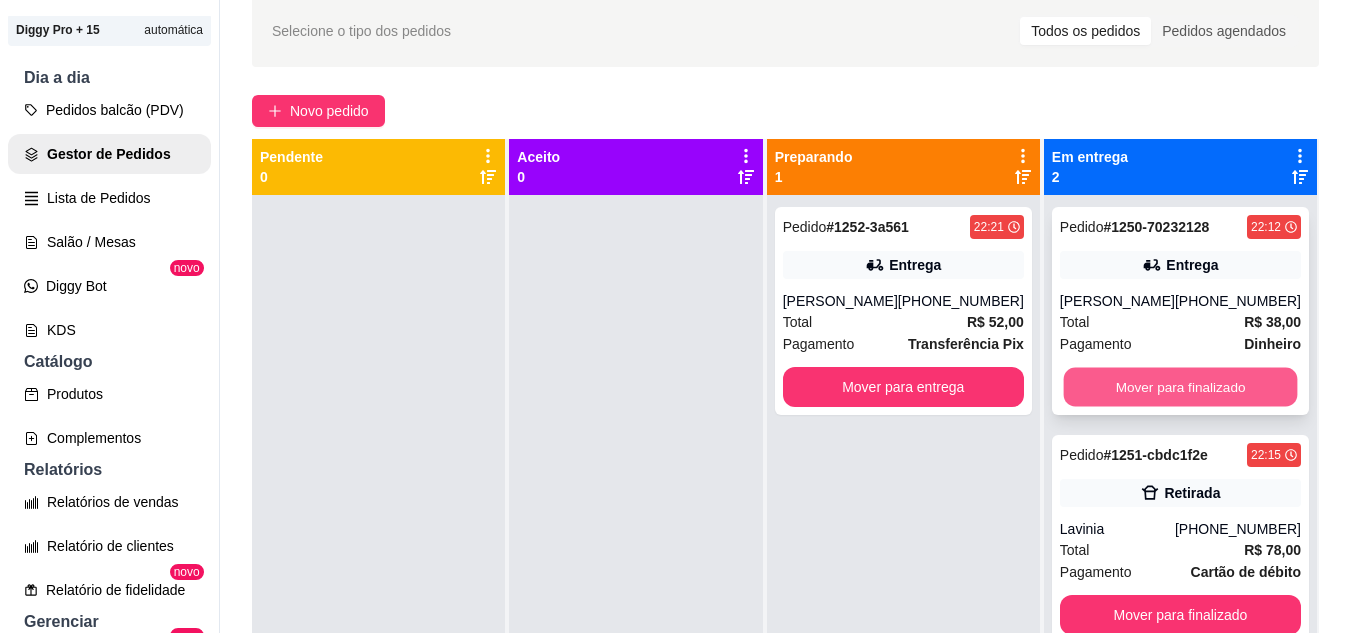 click on "Mover para finalizado" at bounding box center (1180, 387) 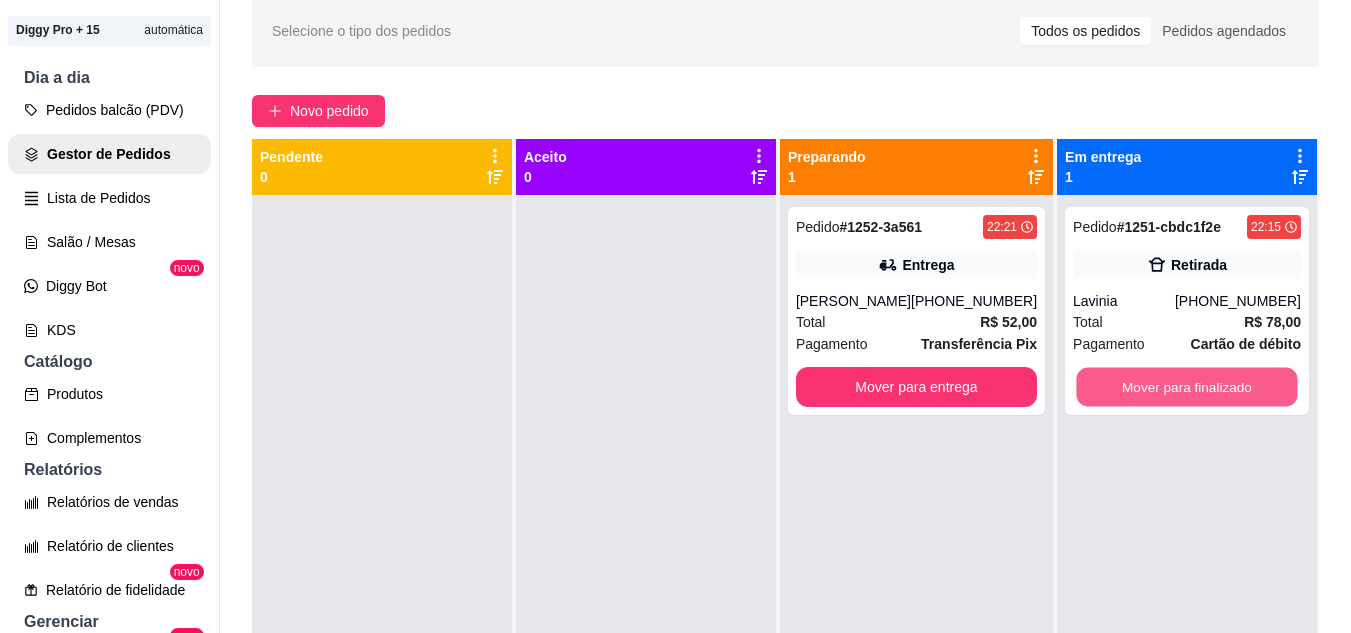 click on "Mover para finalizado" at bounding box center (1186, 387) 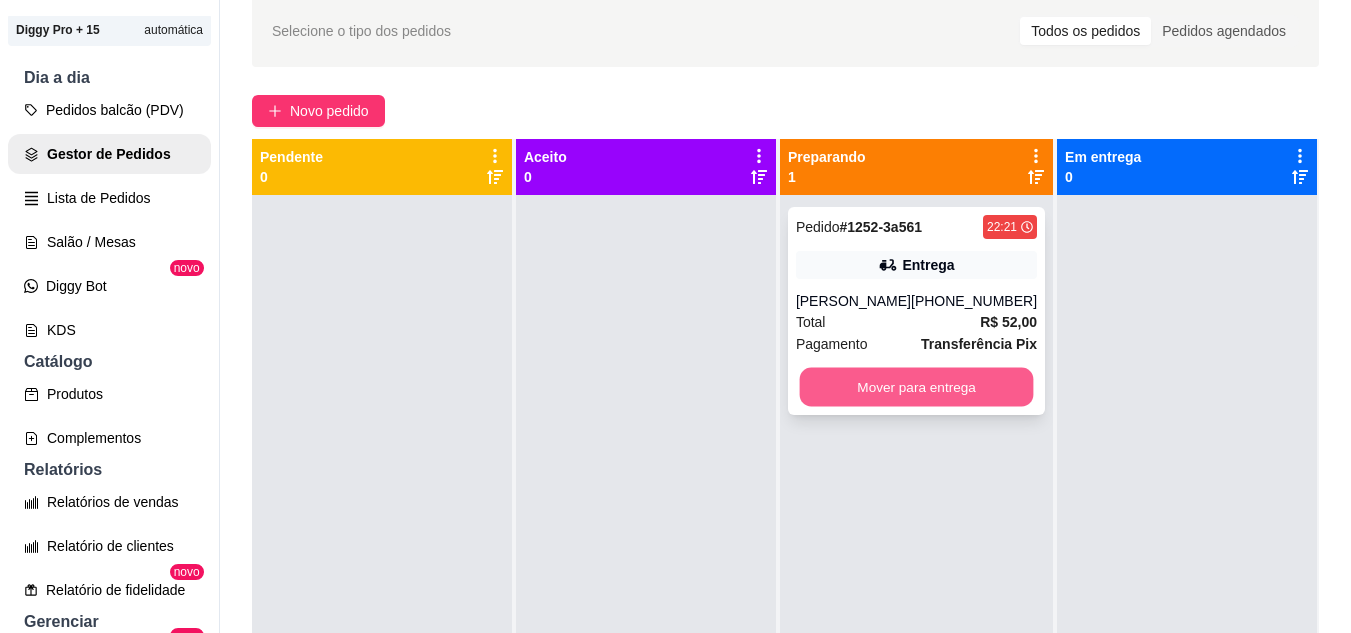 click on "Mover para entrega" at bounding box center (916, 387) 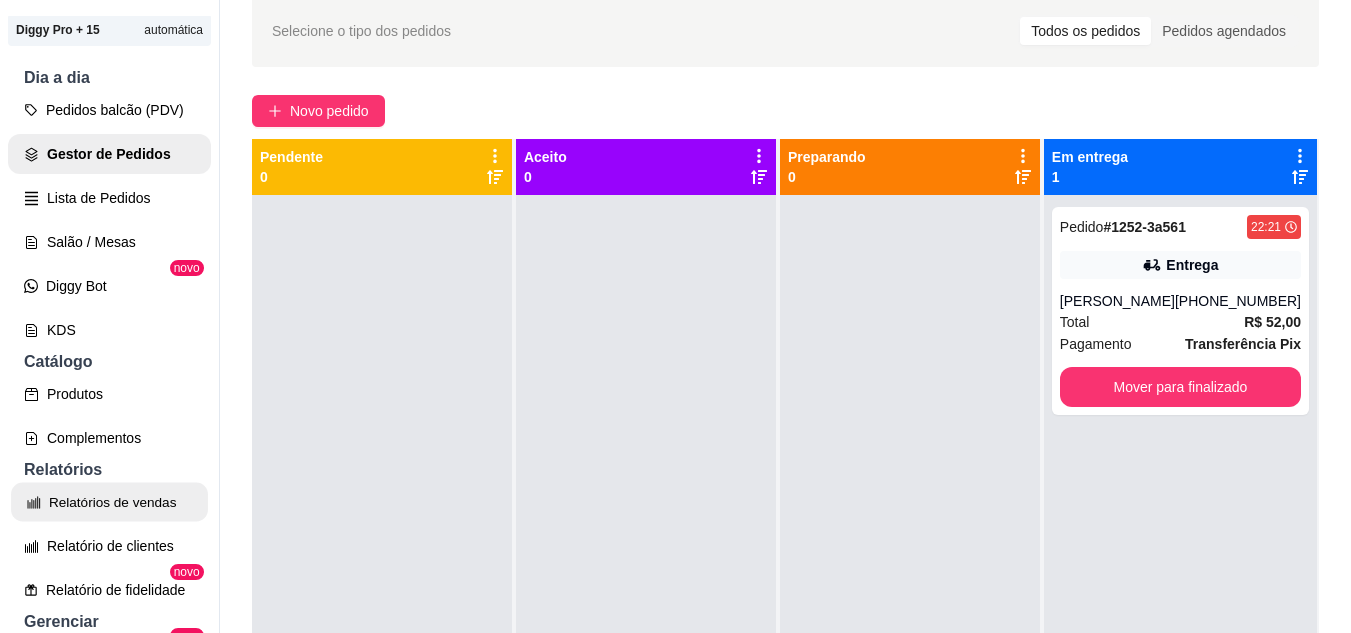 click on "Relatórios de vendas" at bounding box center (109, 502) 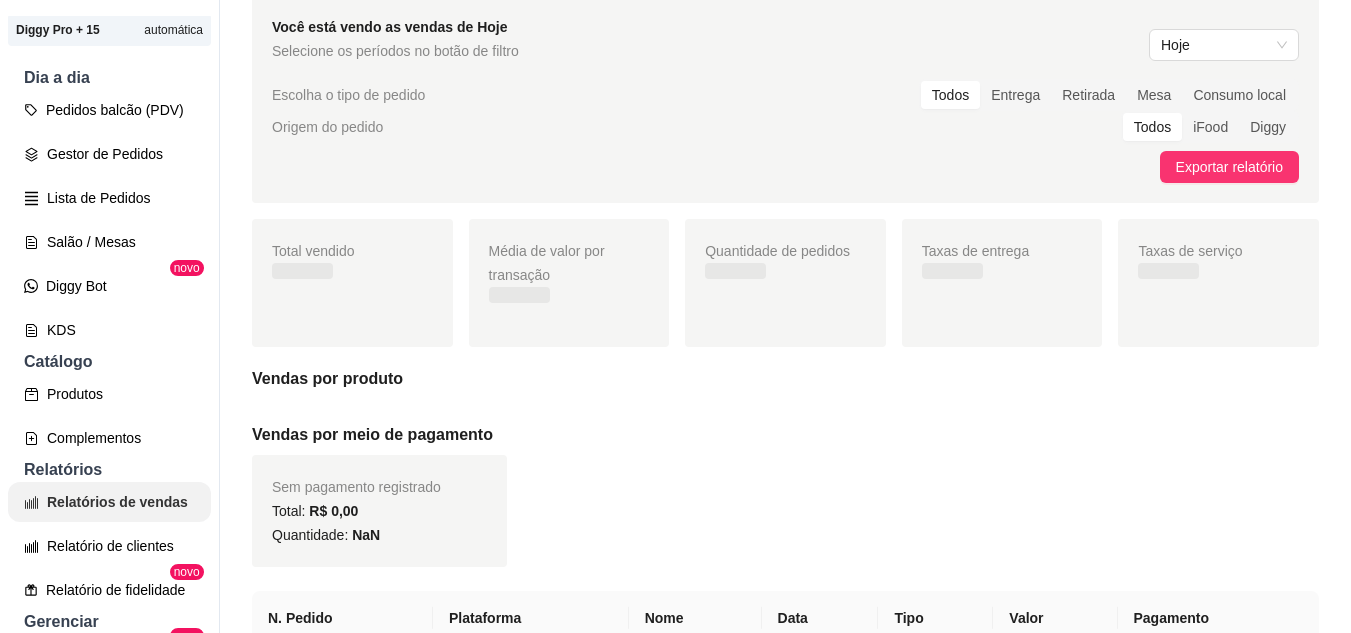 scroll, scrollTop: 0, scrollLeft: 0, axis: both 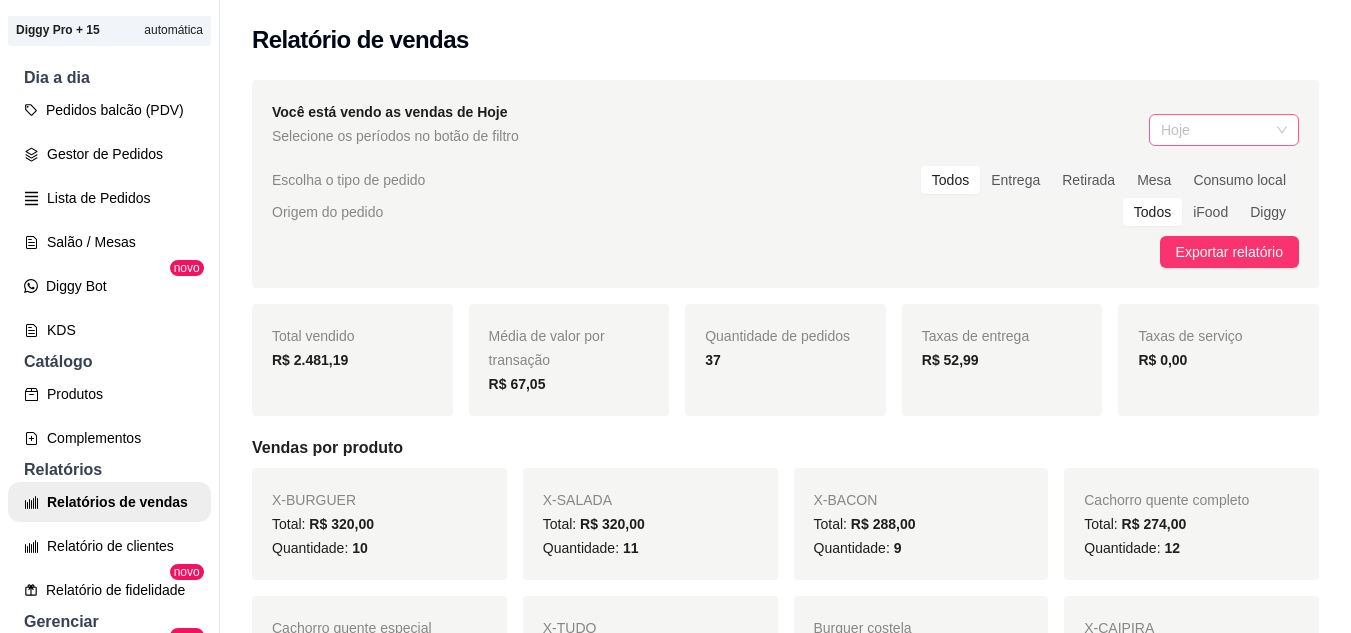 click on "Hoje" at bounding box center [1224, 130] 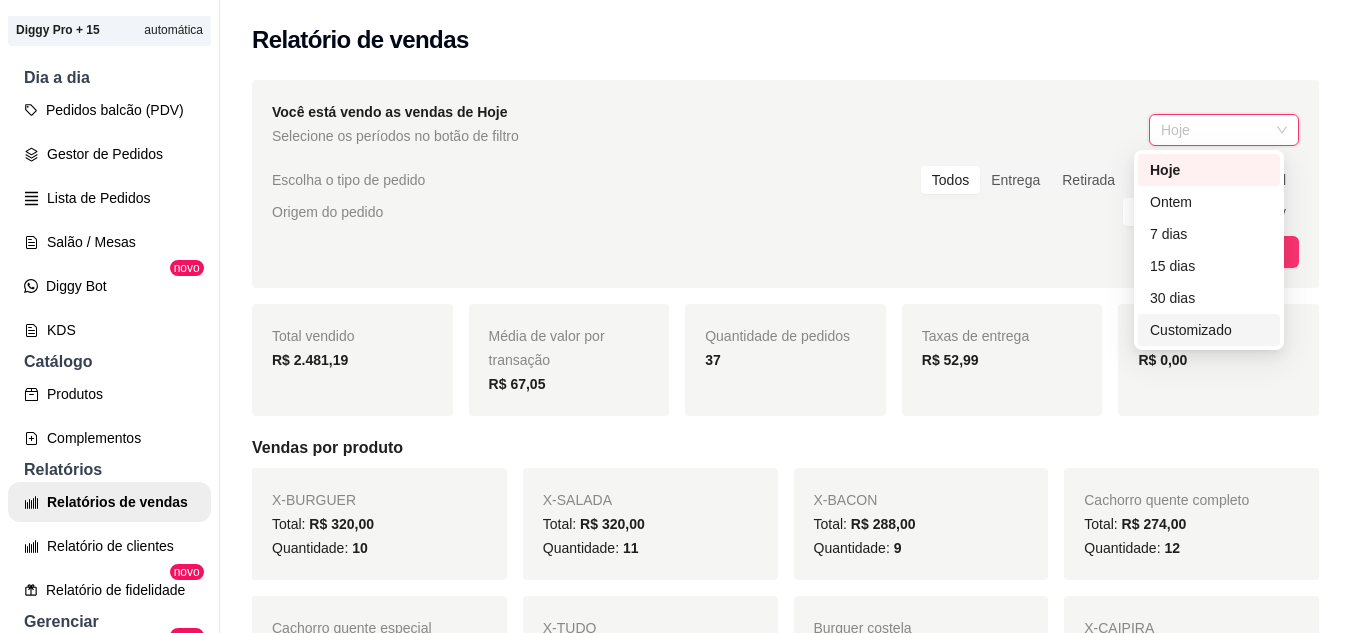 click on "Customizado" at bounding box center (1209, 330) 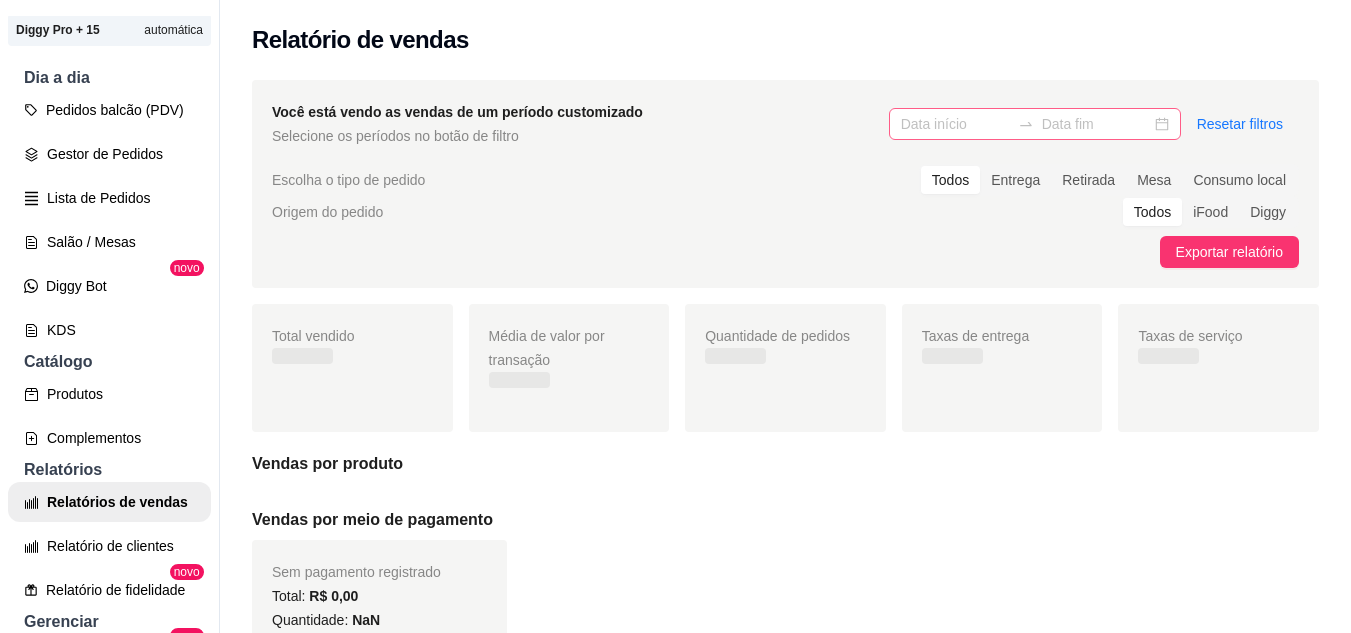 click at bounding box center (1035, 124) 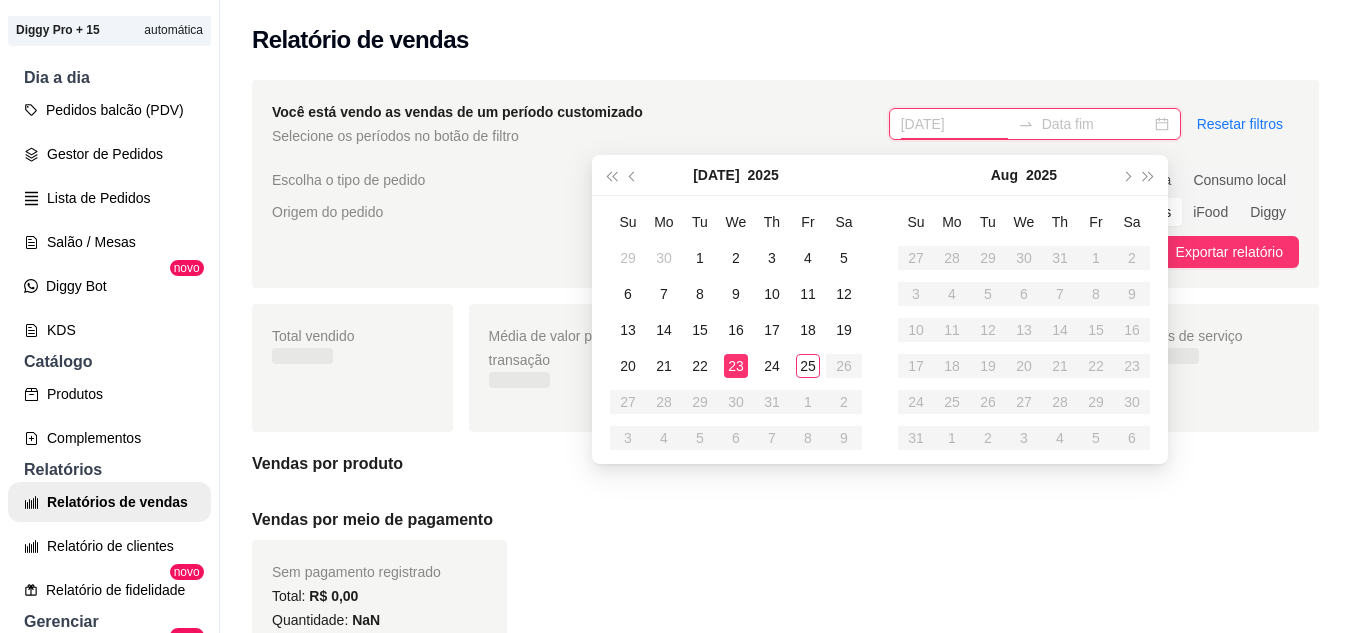 type on "[DATE]" 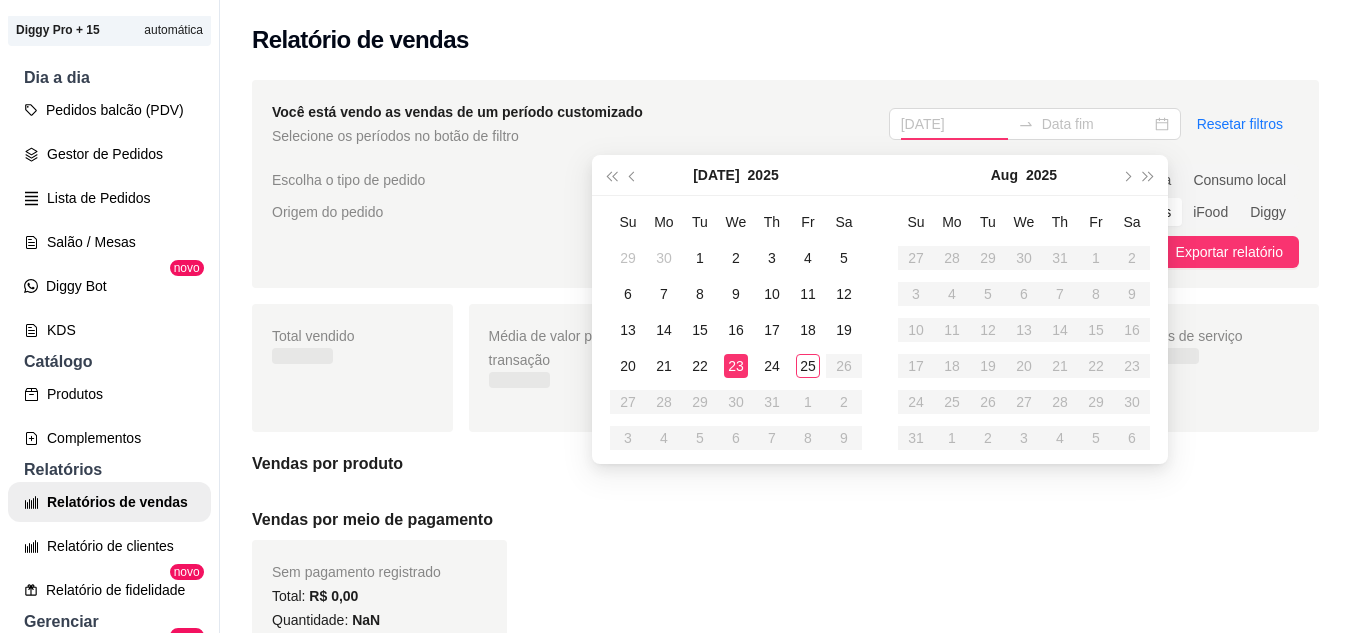 click on "23" at bounding box center (736, 366) 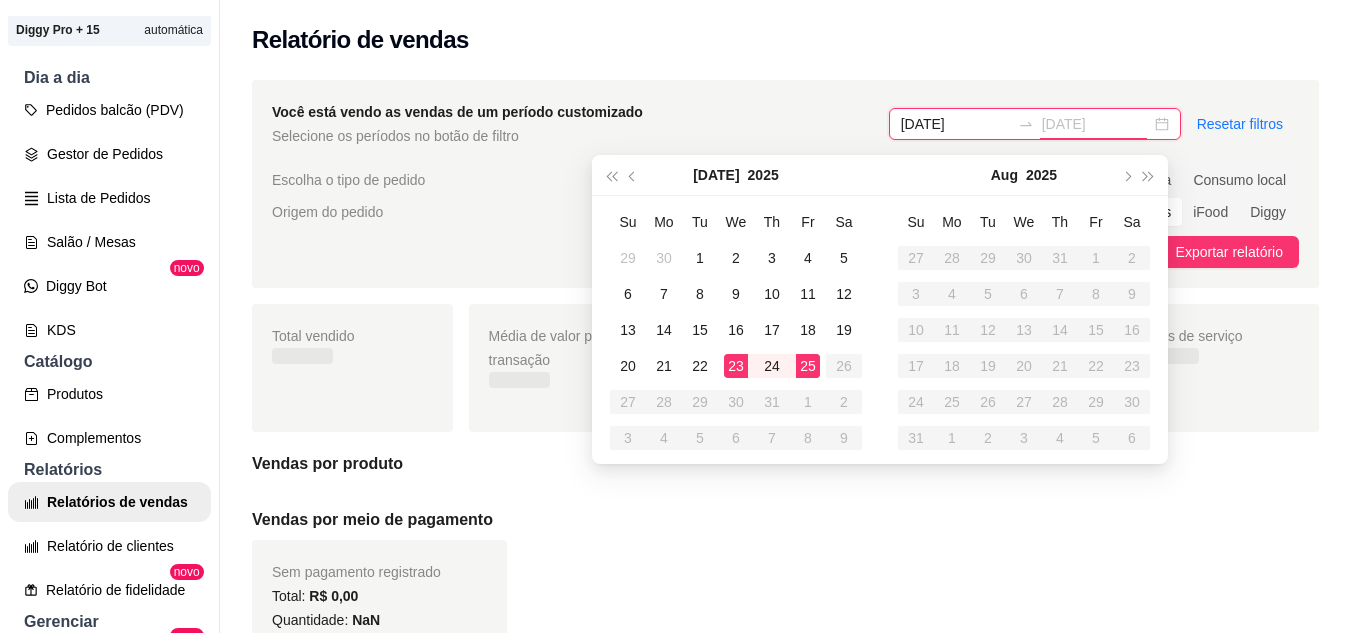 type on "[DATE]" 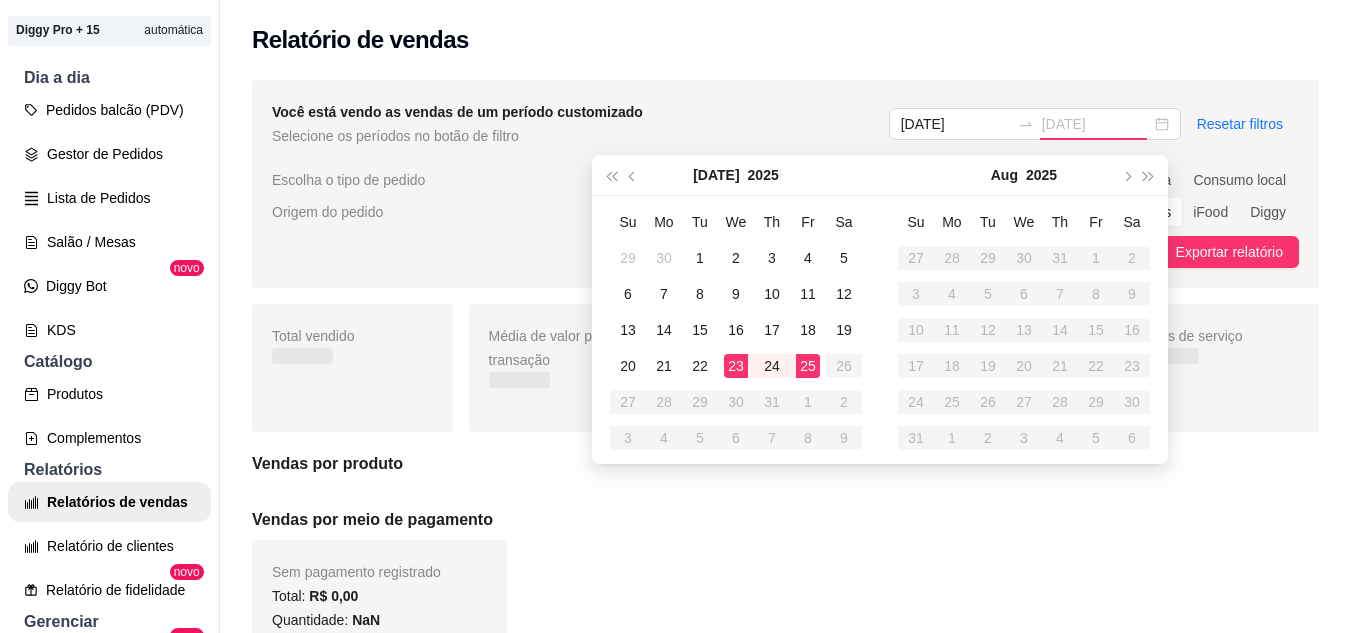 click on "25" at bounding box center [808, 366] 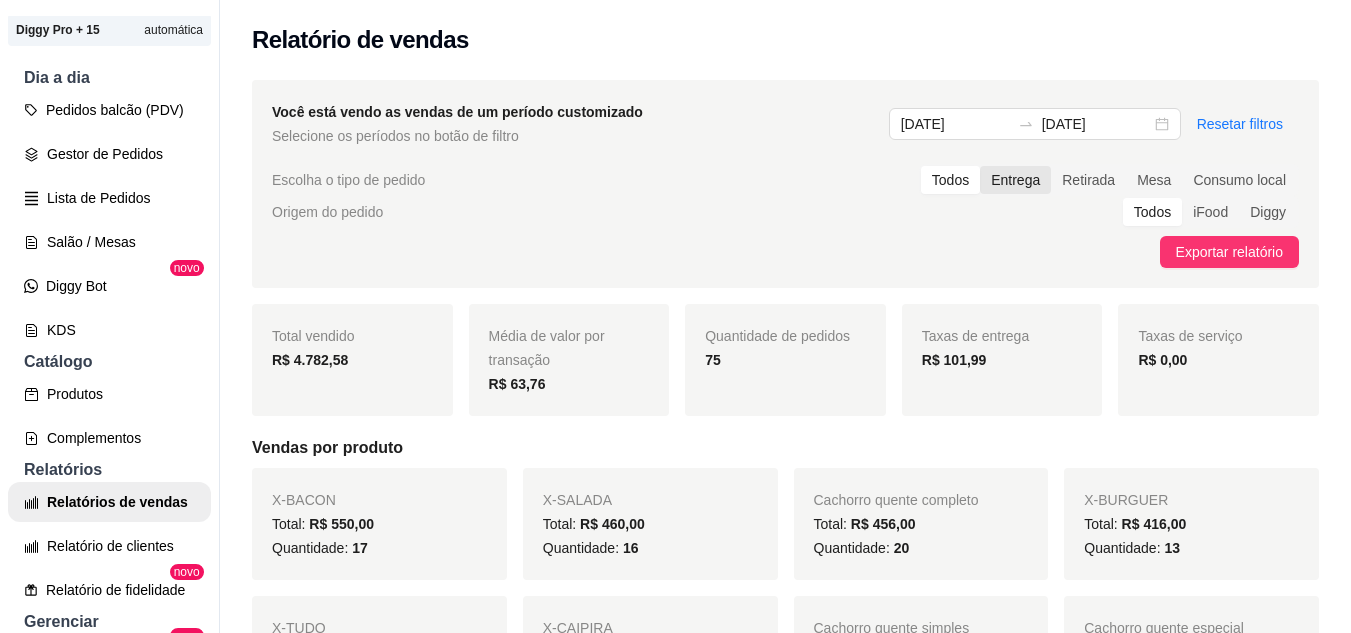 click on "Entrega" at bounding box center [1015, 180] 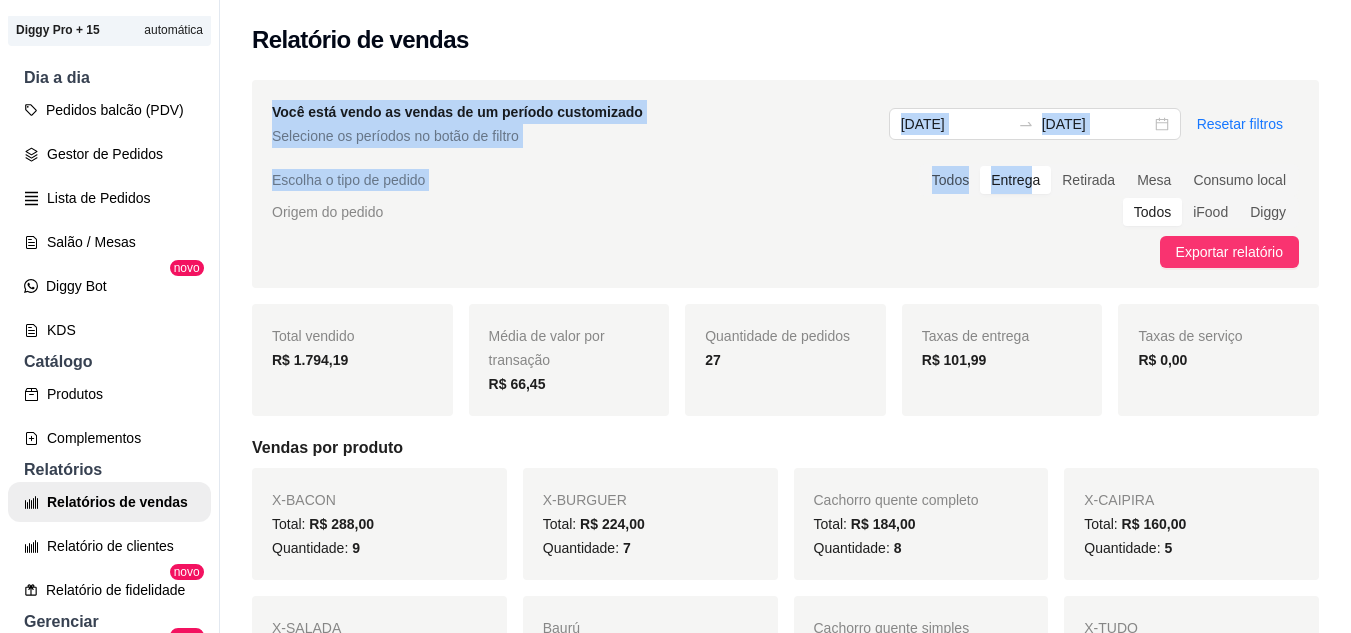 drag, startPoint x: 1021, startPoint y: 177, endPoint x: 607, endPoint y: 12, distance: 445.66916 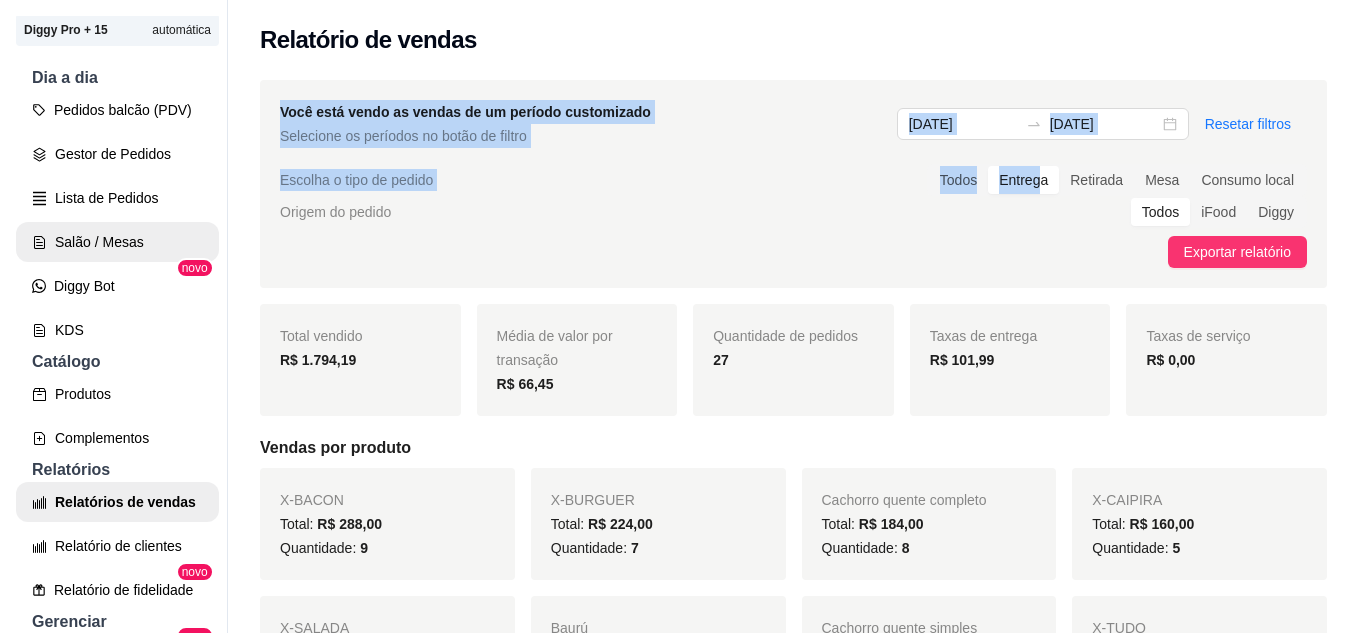 scroll, scrollTop: 0, scrollLeft: 0, axis: both 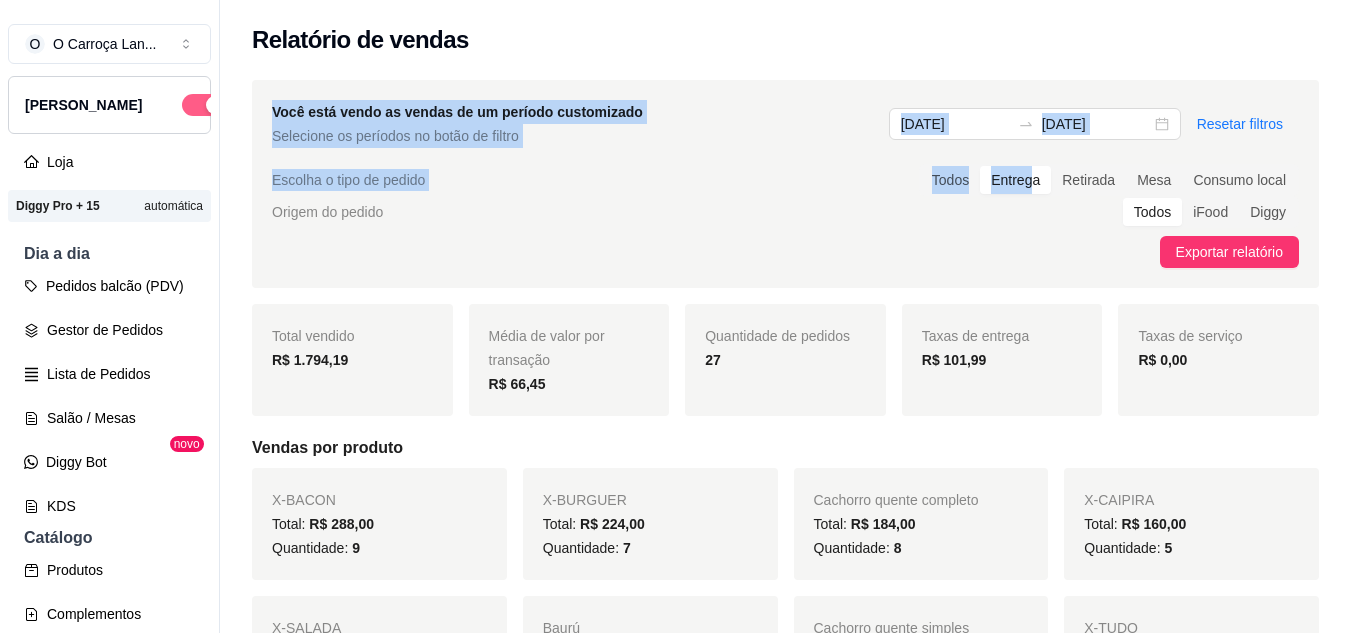 click at bounding box center [204, 105] 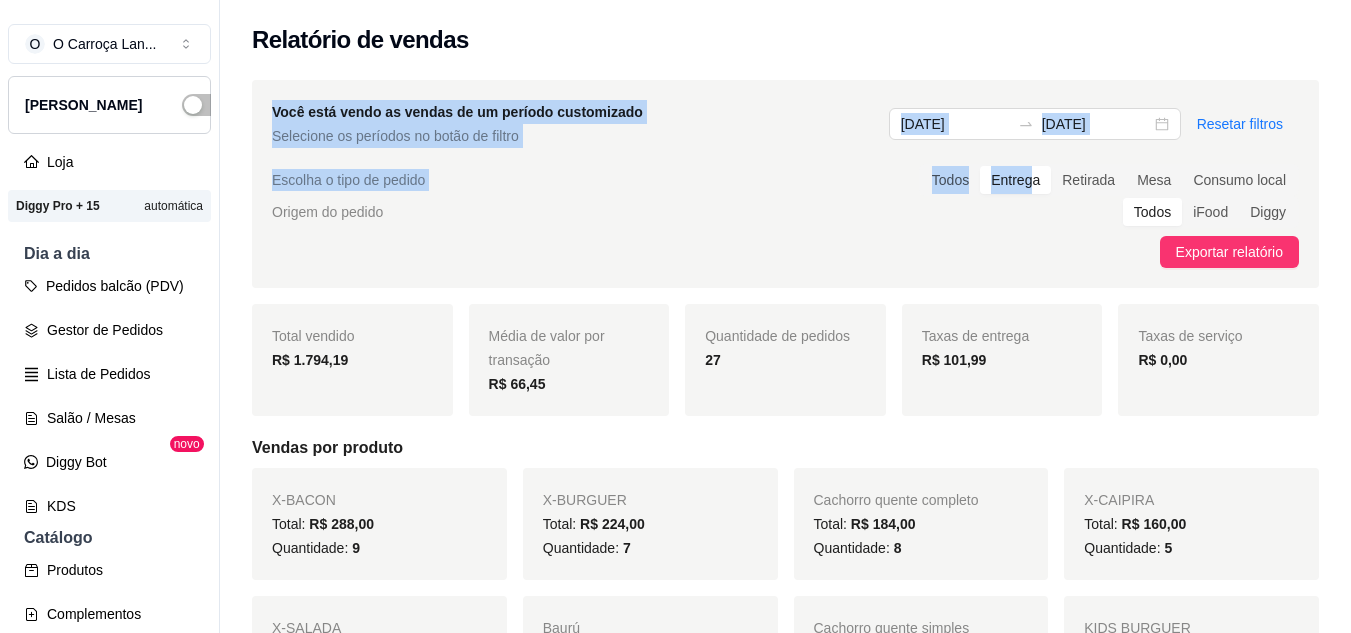 click on "Você está vendo as vendas de   um período customizado Selecione os períodos no botão de filtro [DATE] [DATE] Resetar filtros Escolha o tipo de pedido Todos Entrega Retirada Mesa Consumo local Origem do pedido Todos iFood Diggy Exportar relatório" at bounding box center (785, 184) 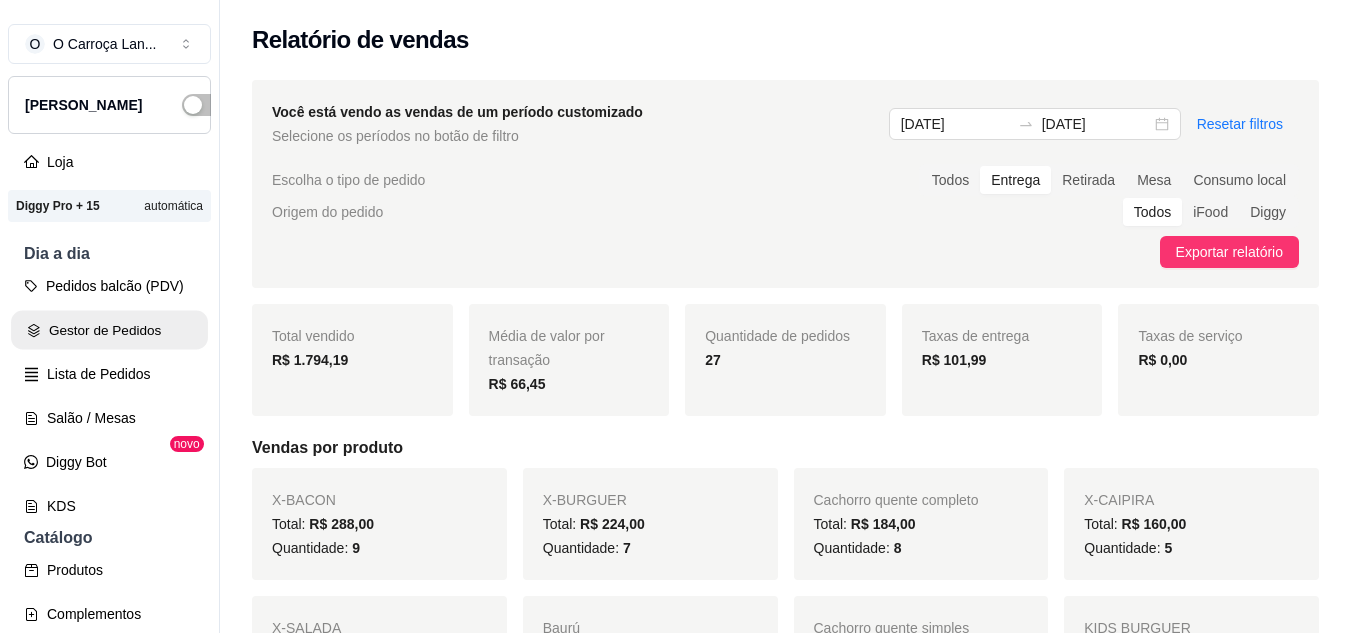 click on "Gestor de Pedidos" at bounding box center [109, 330] 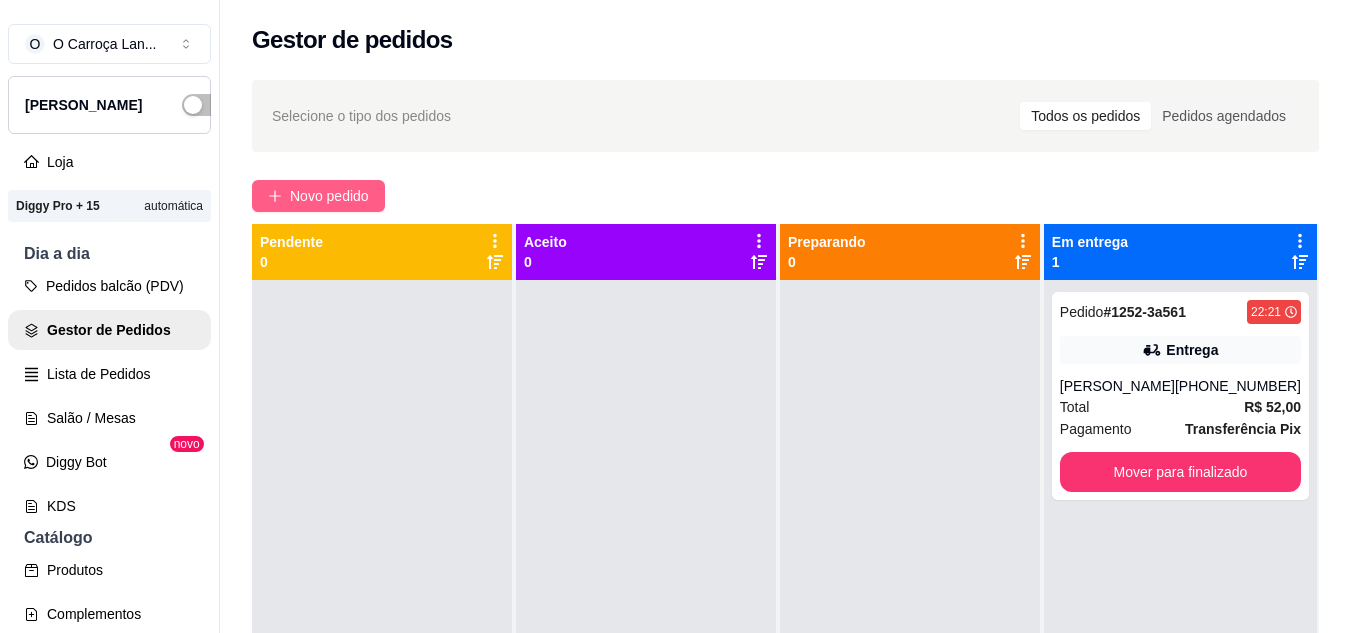 click on "Novo pedido" at bounding box center [329, 196] 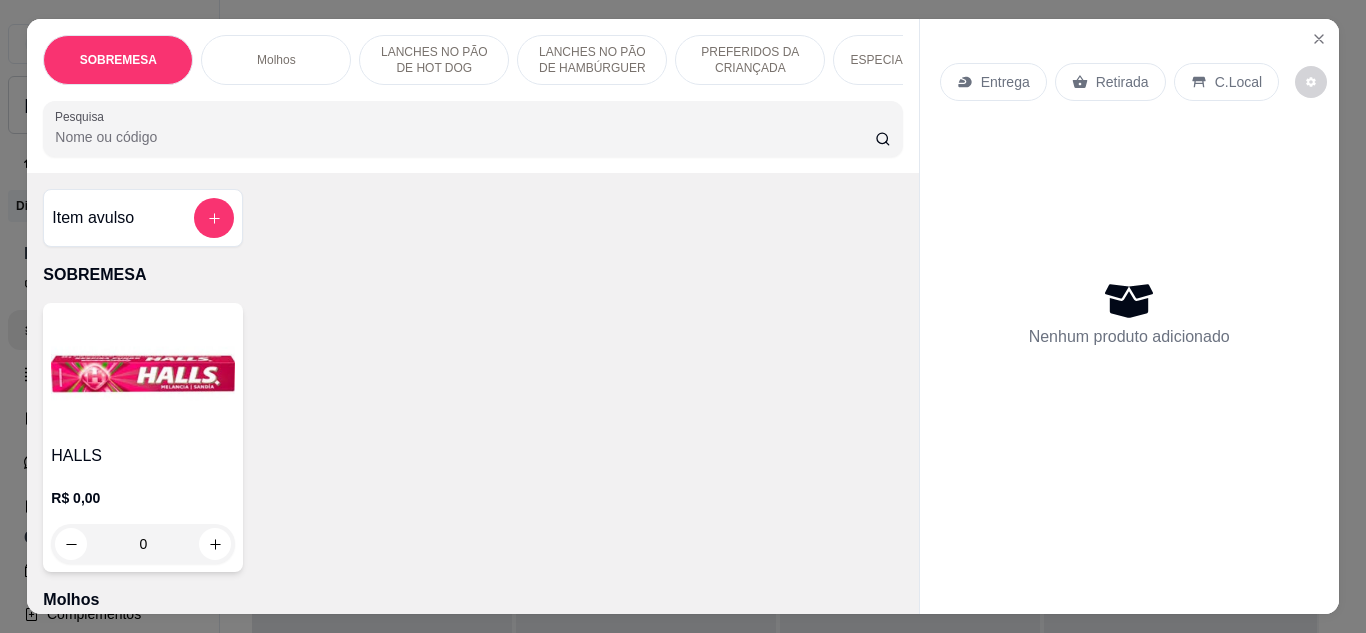 click on "Pesquisa" at bounding box center (465, 137) 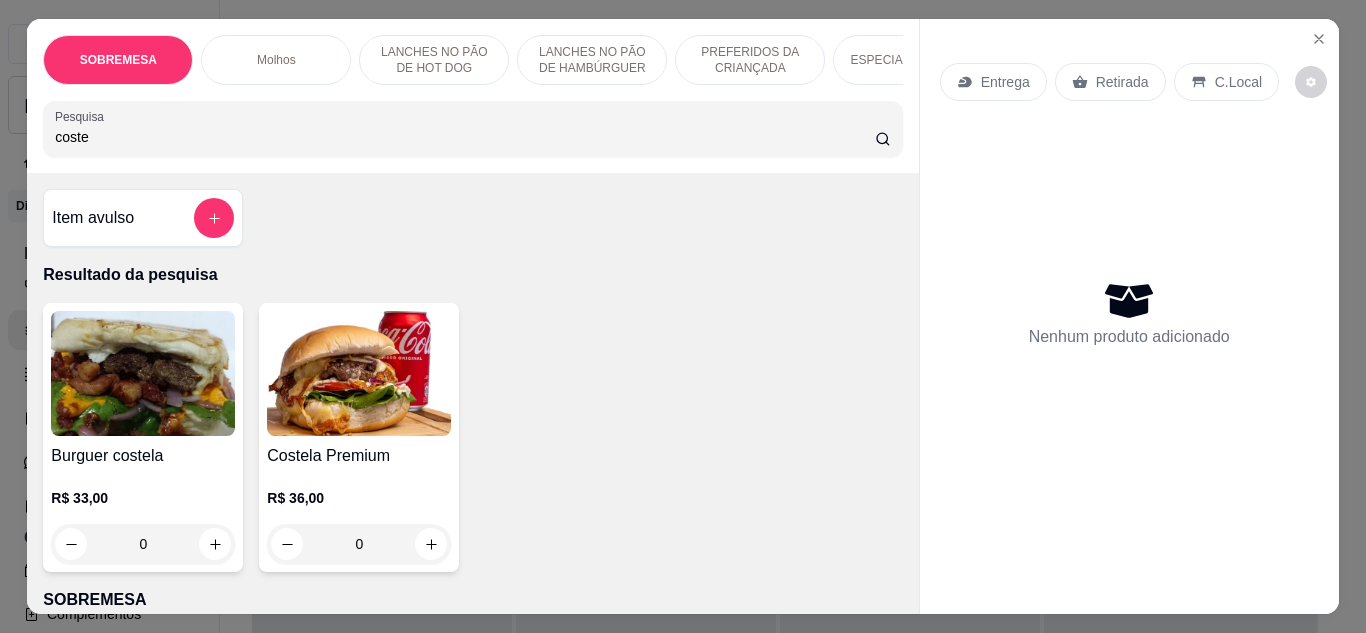 type on "coste" 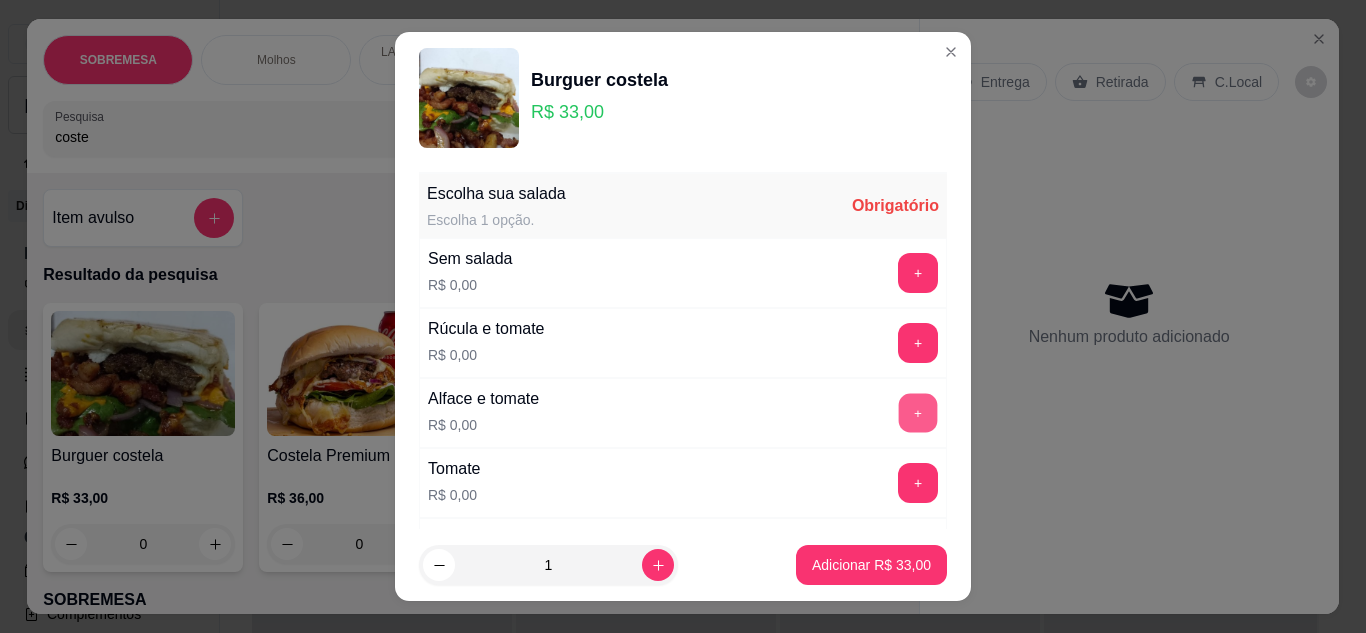 click on "+" at bounding box center [918, 412] 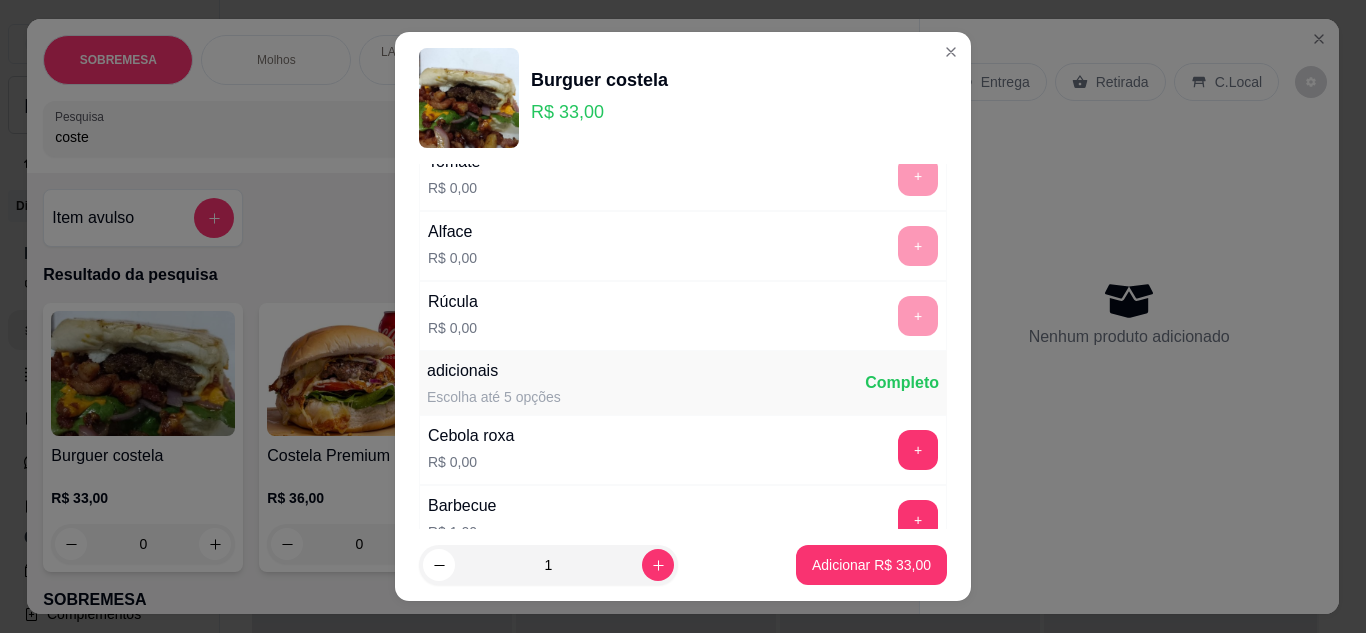scroll, scrollTop: 308, scrollLeft: 0, axis: vertical 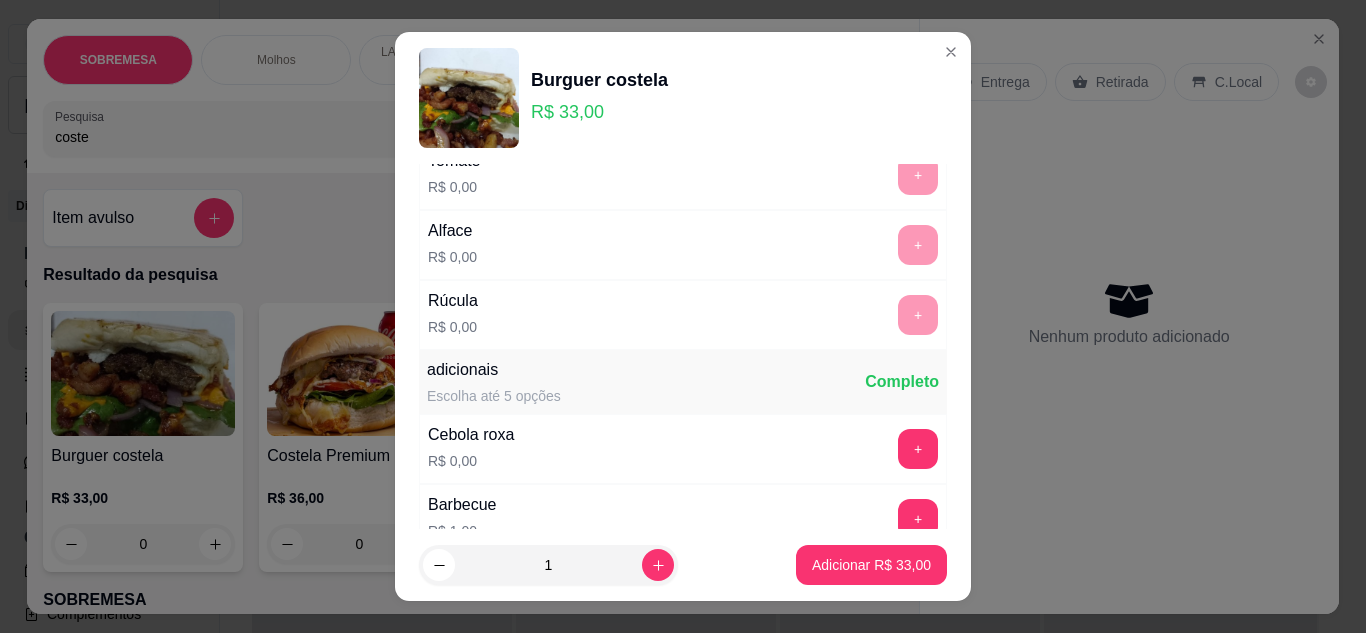 click on "Cebola roxa  R$ 0,00 +" at bounding box center (683, 449) 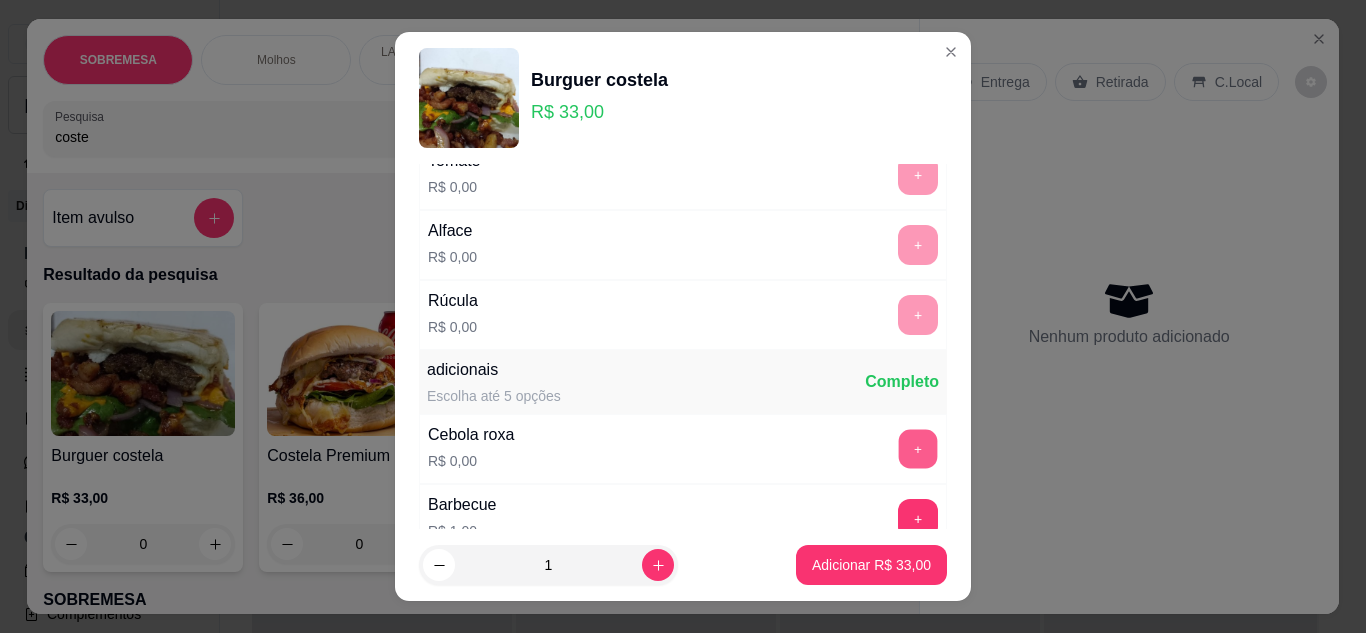 click on "+" at bounding box center (918, 448) 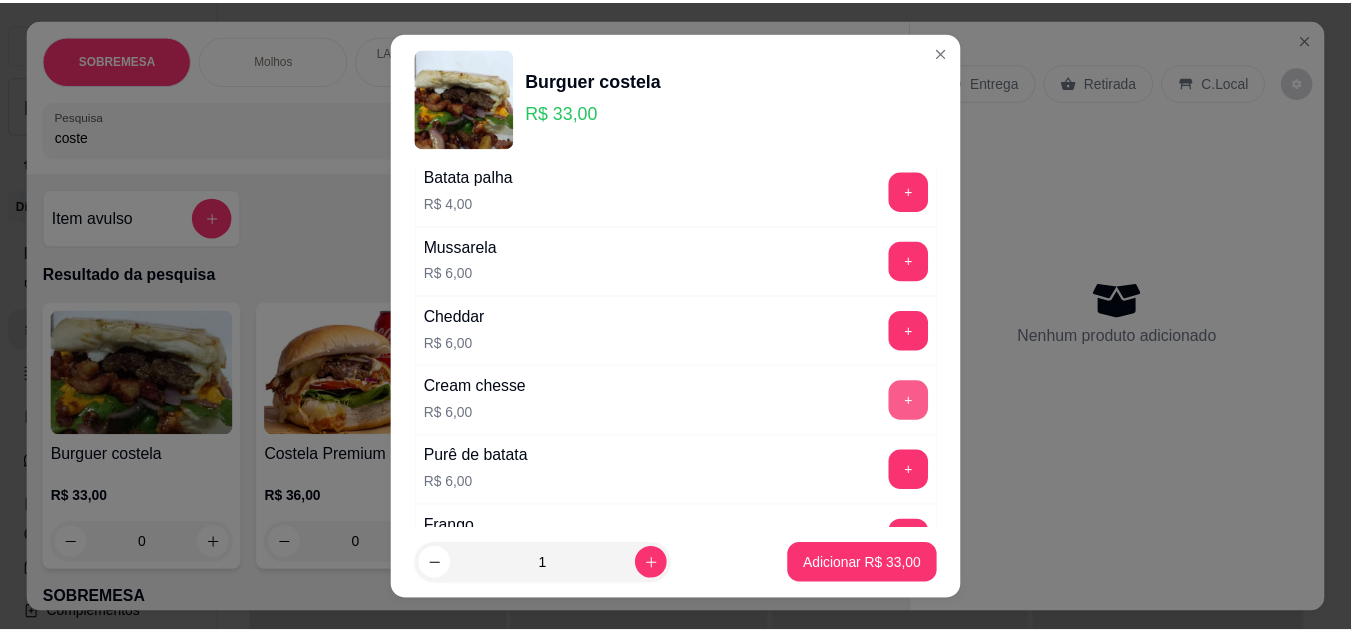 scroll, scrollTop: 1952, scrollLeft: 0, axis: vertical 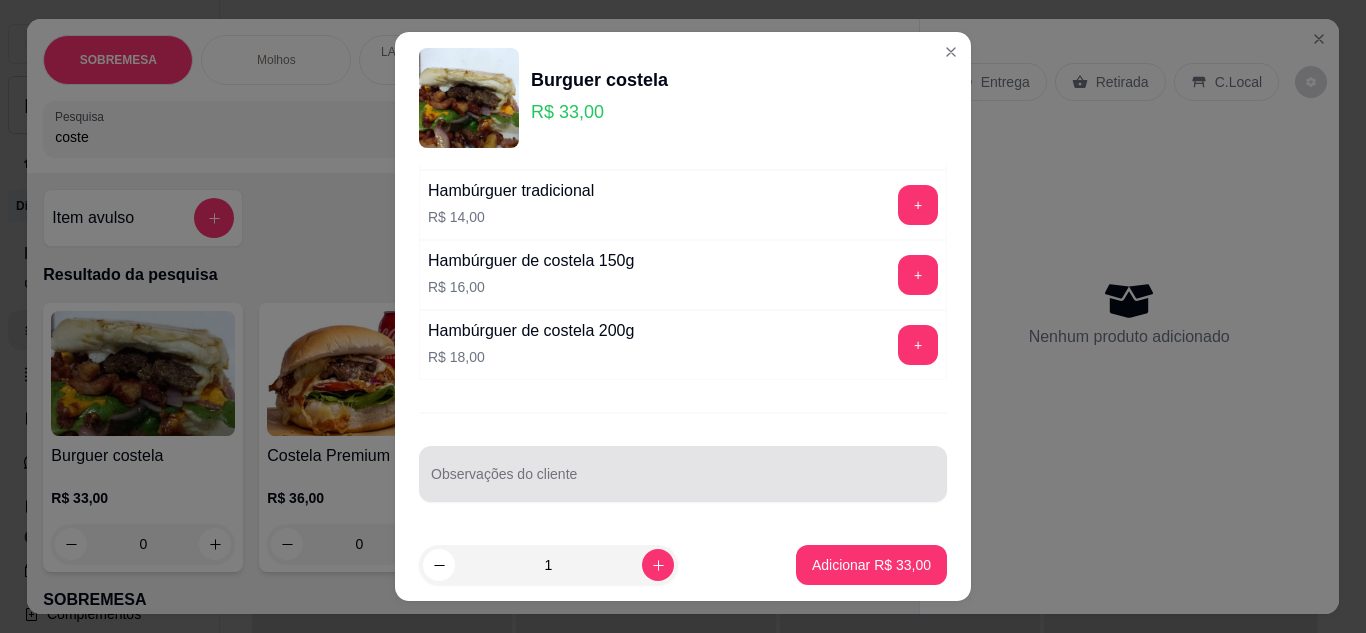 click at bounding box center [683, 474] 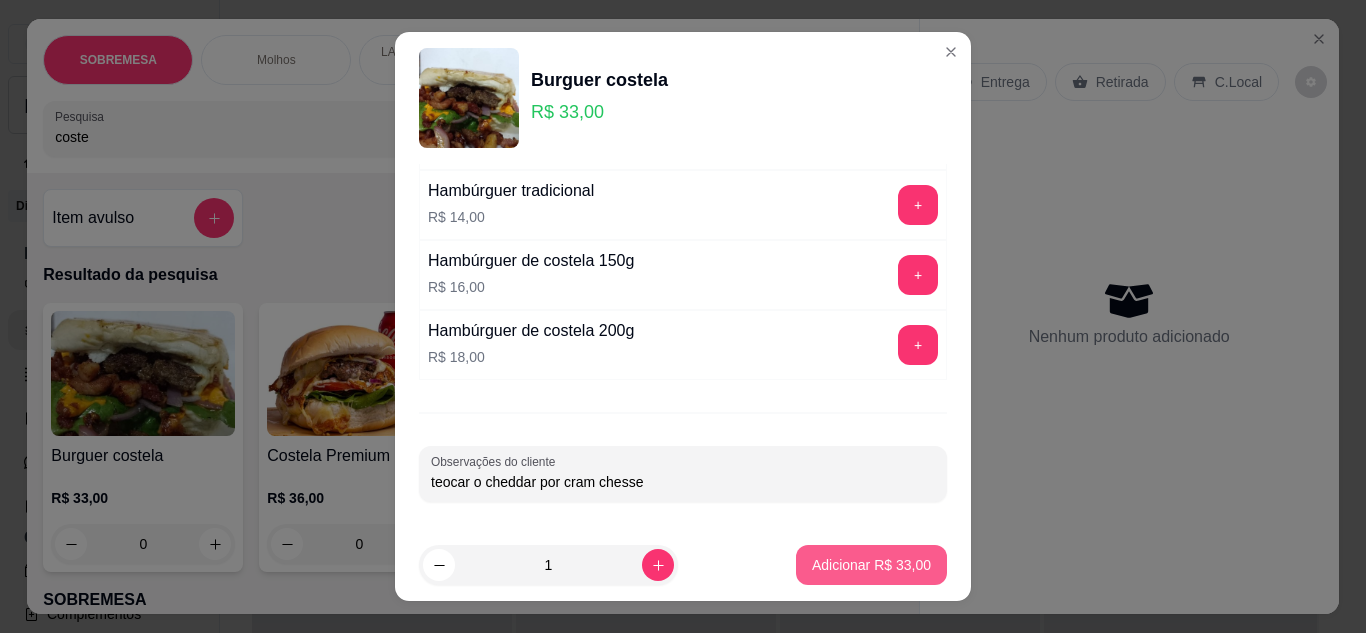 type on "teocar o cheddar por cram chesse" 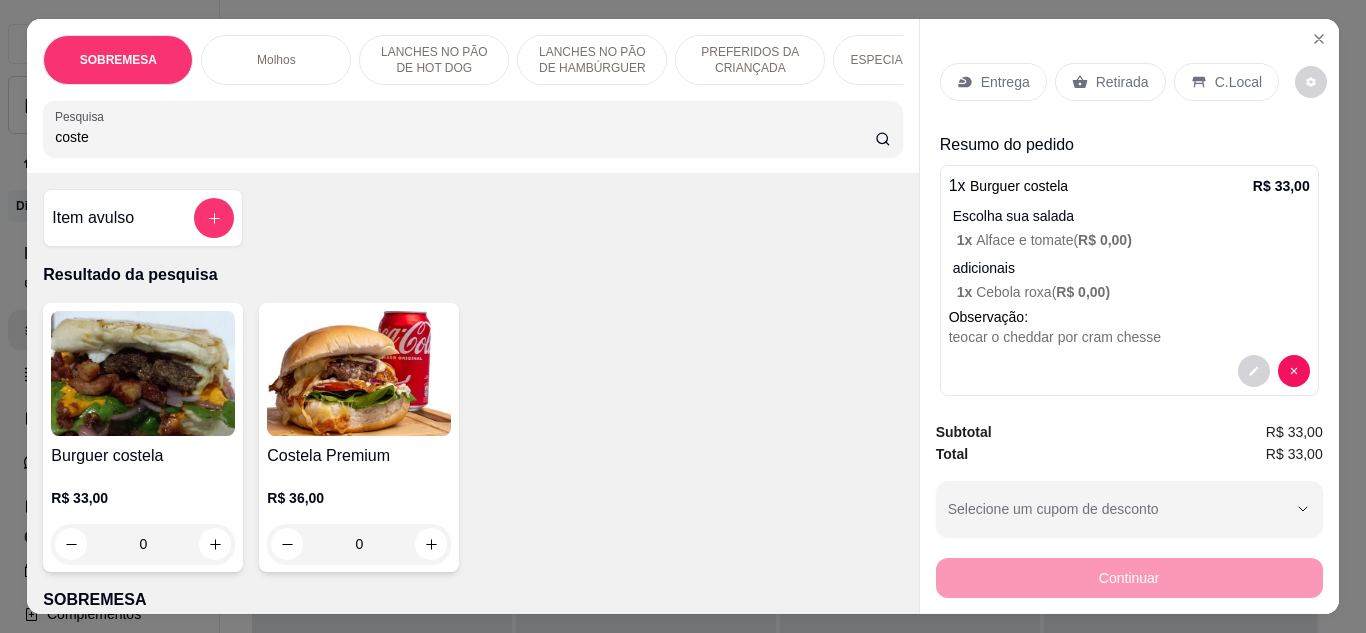 click on "C.Local" at bounding box center [1238, 82] 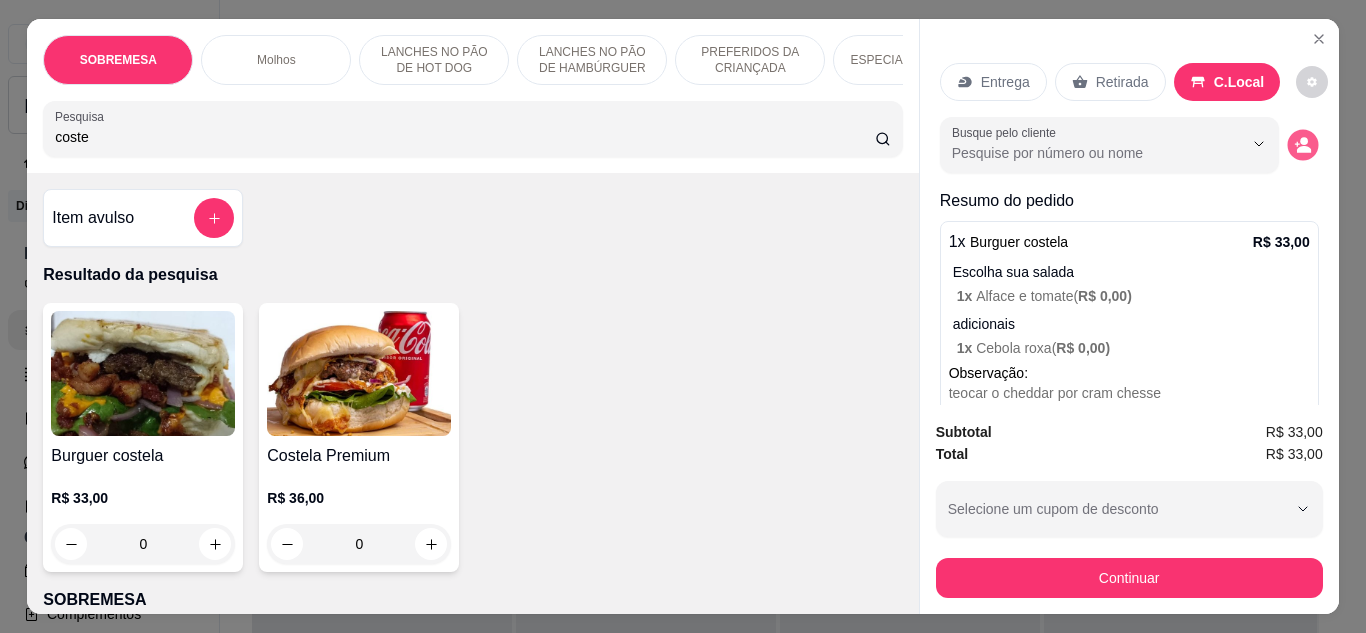 click 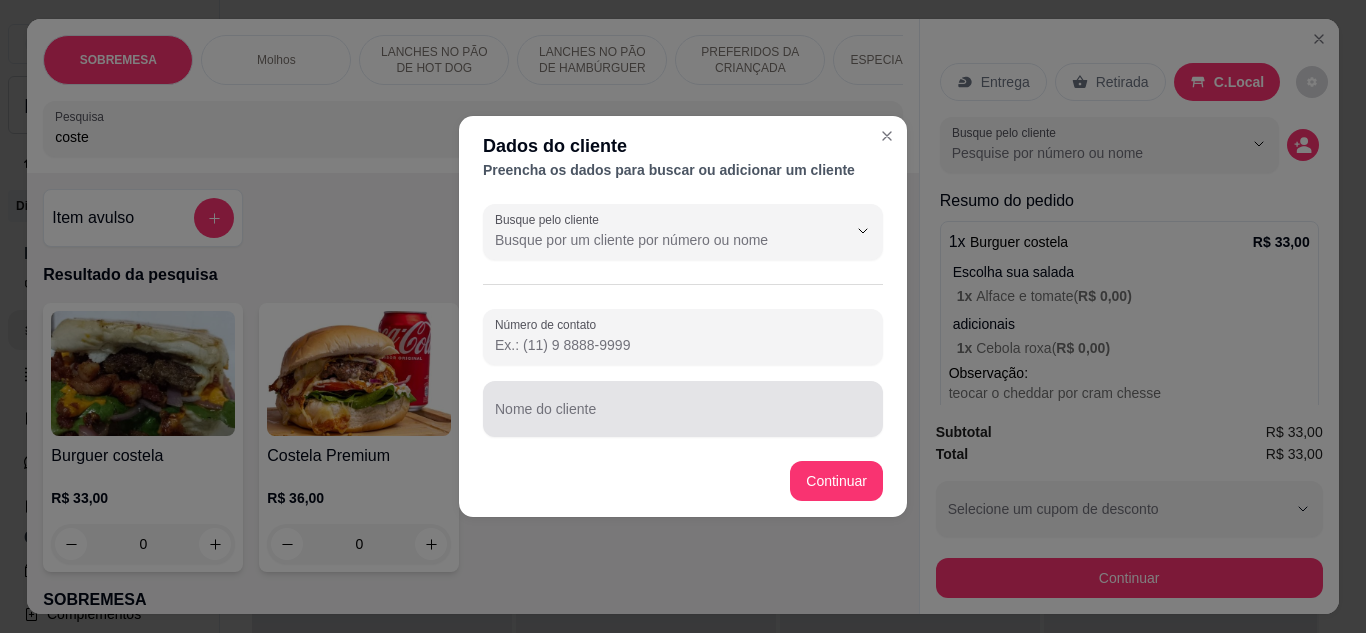 click at bounding box center (683, 409) 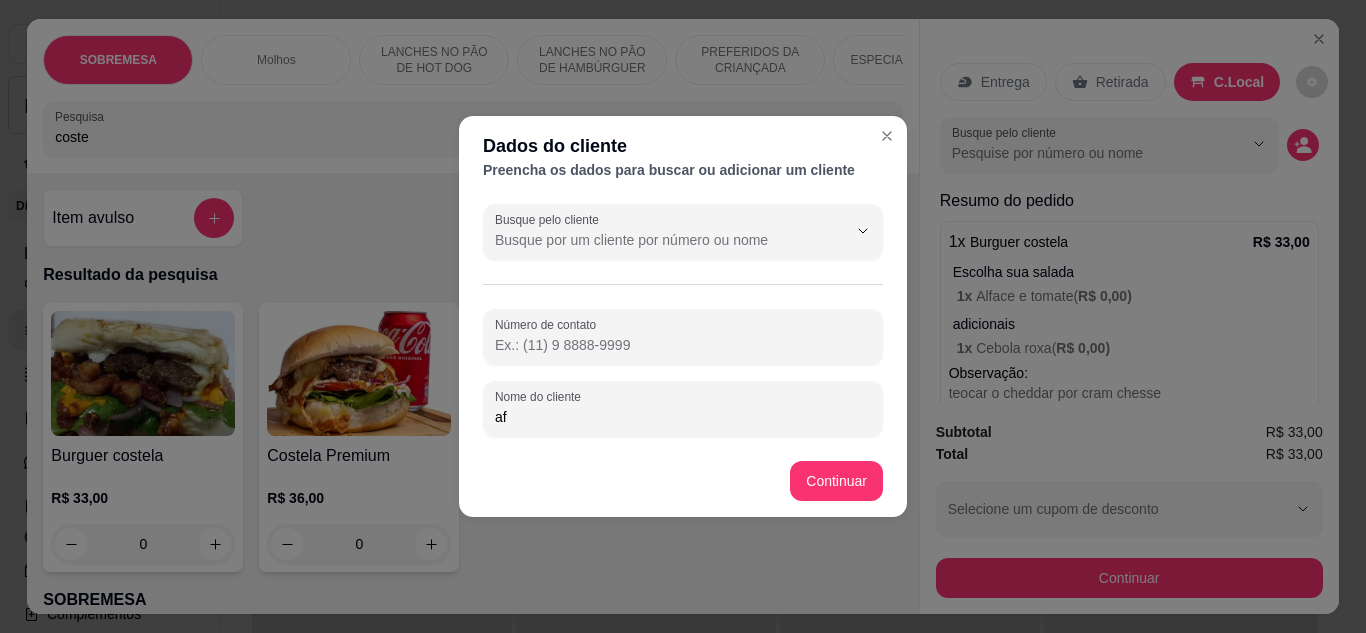 type on "a" 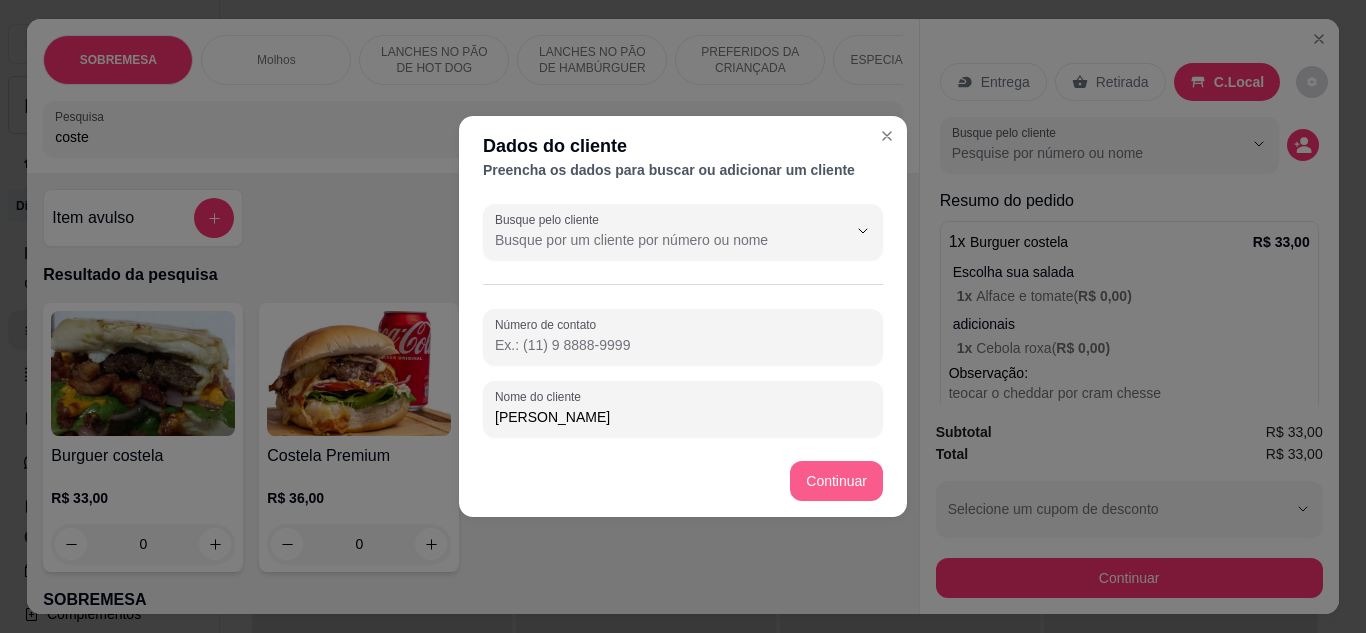 type on "[PERSON_NAME]" 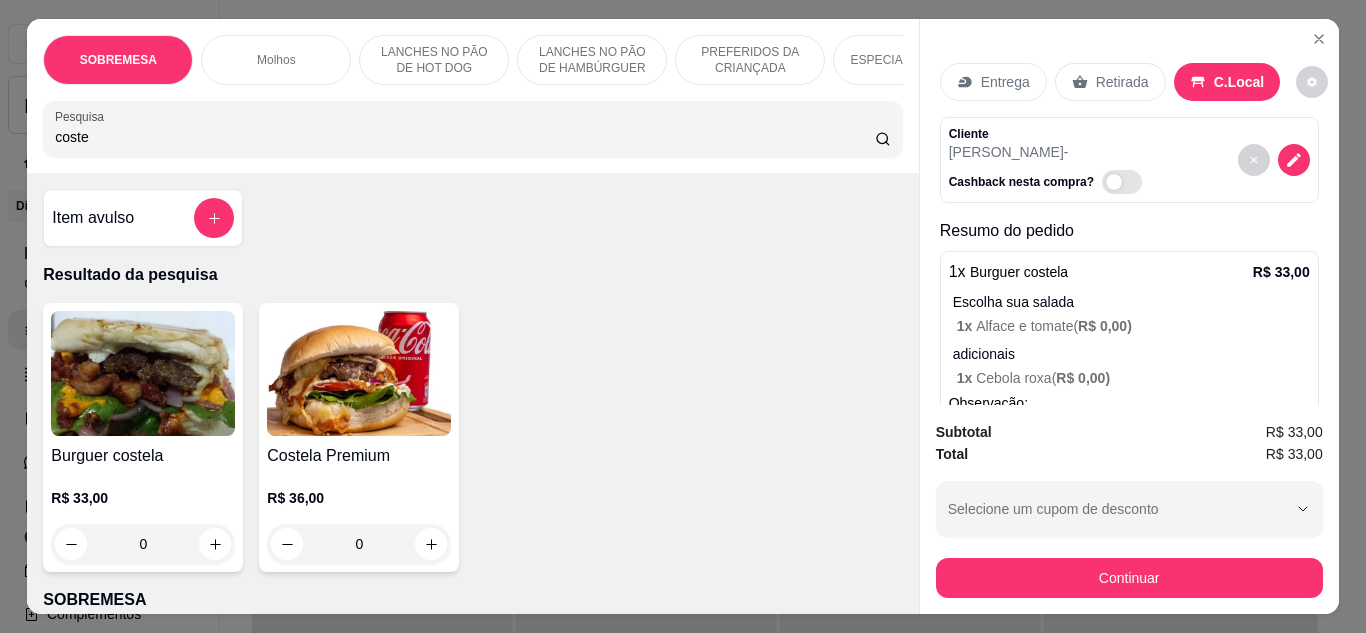 click on "coste" at bounding box center [465, 137] 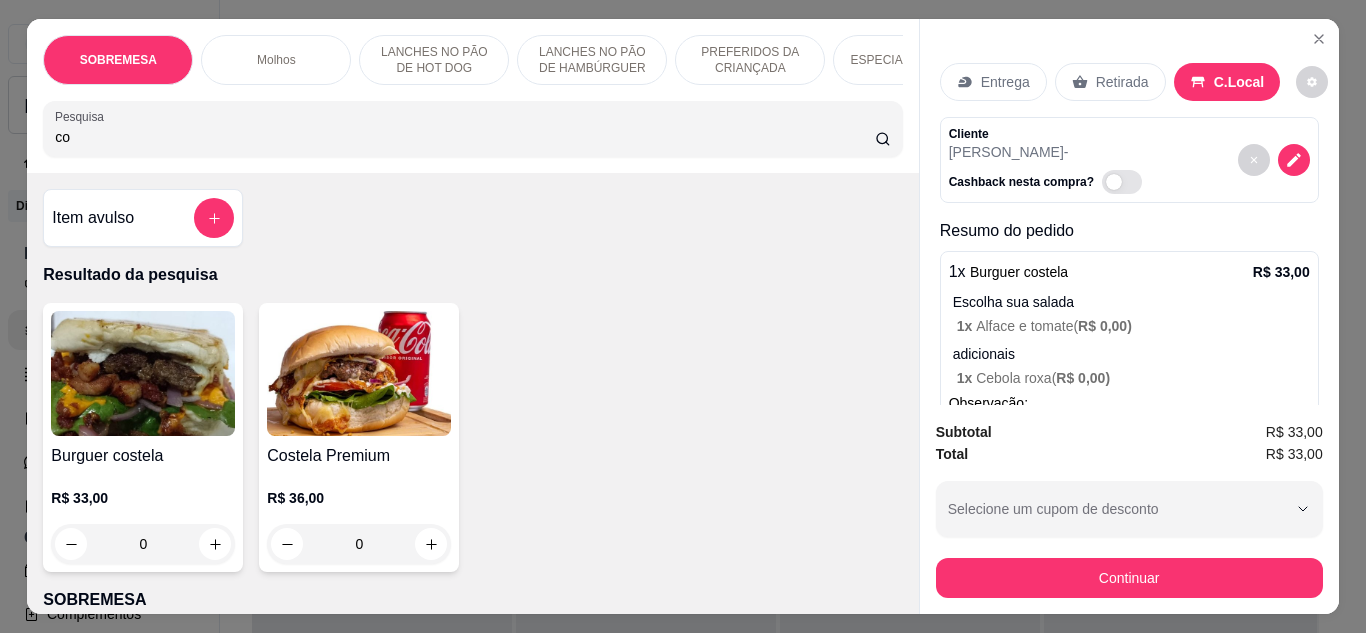 type on "c" 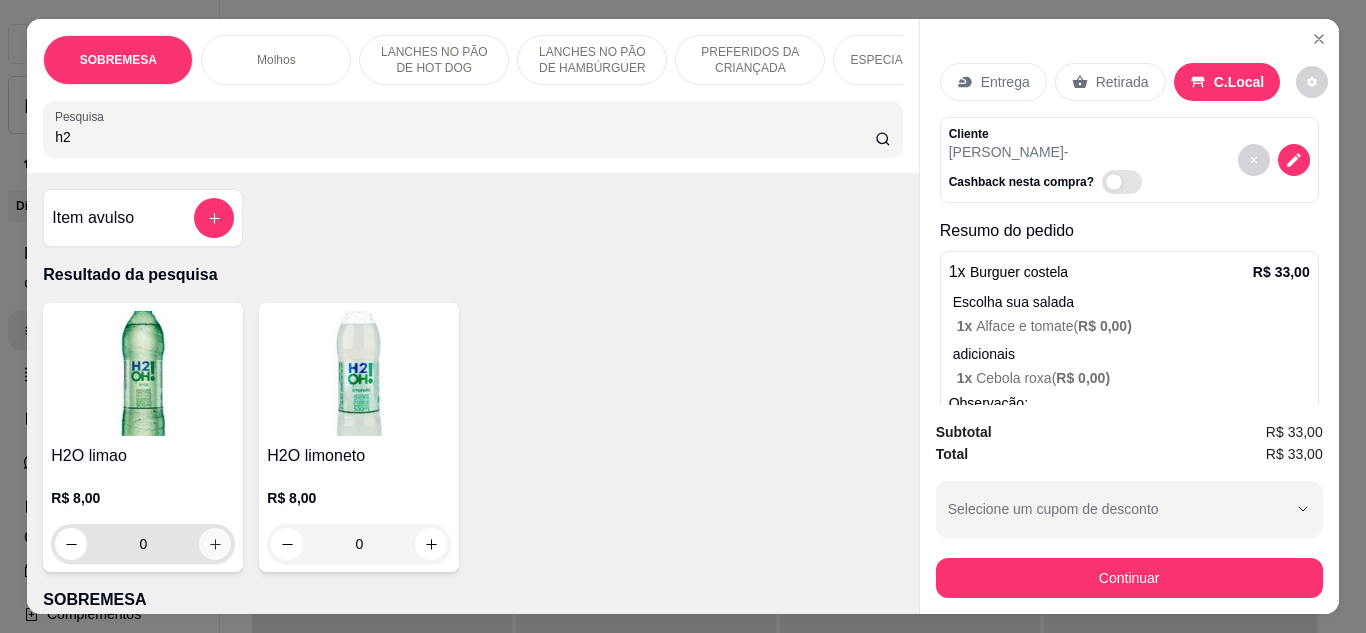 type on "h2" 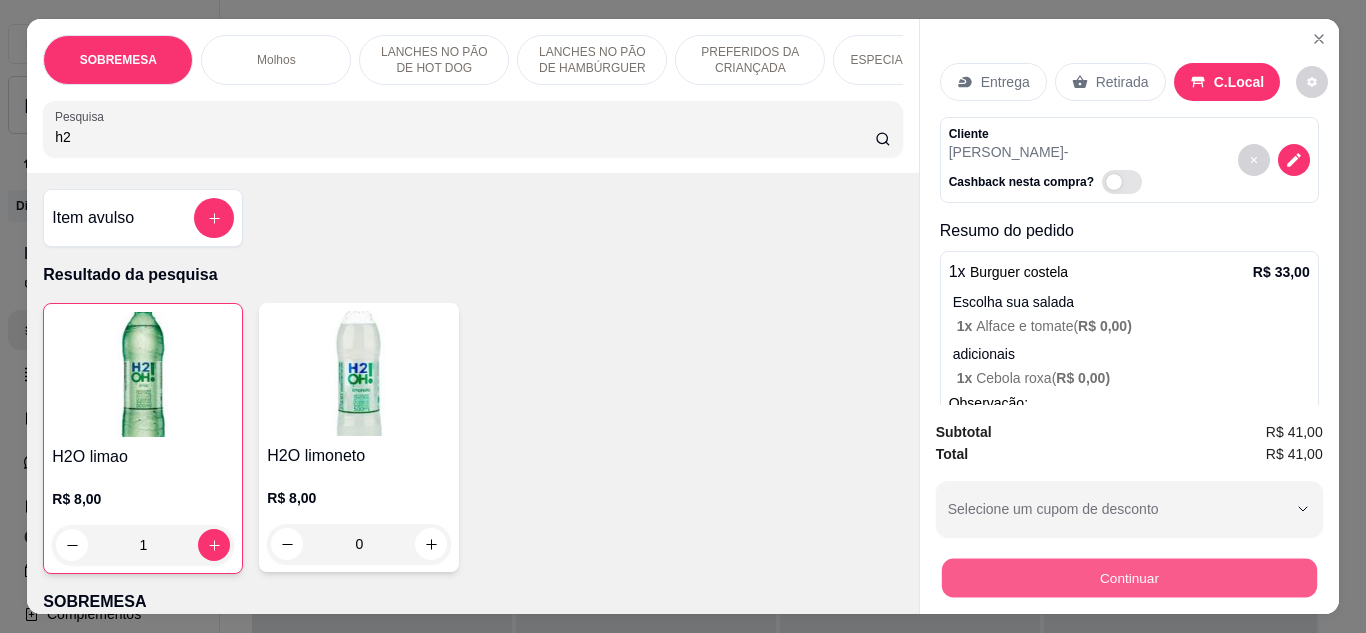 click on "Continuar" at bounding box center (1128, 578) 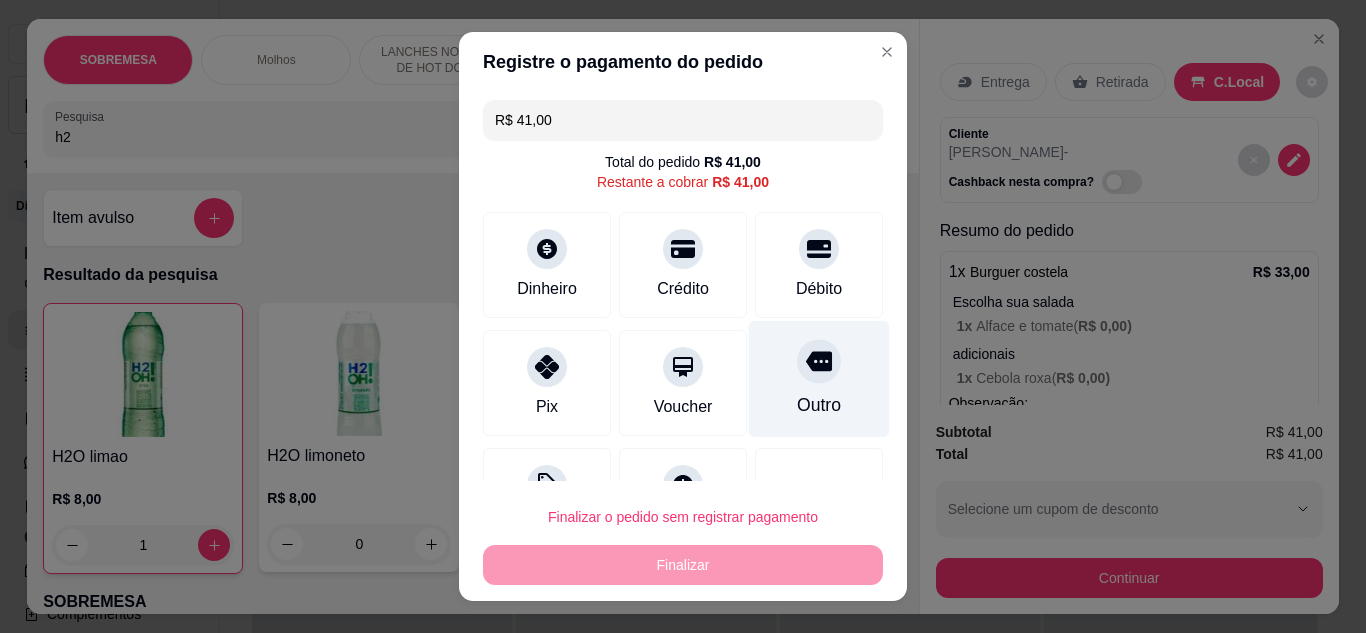 click on "Outro" at bounding box center (819, 405) 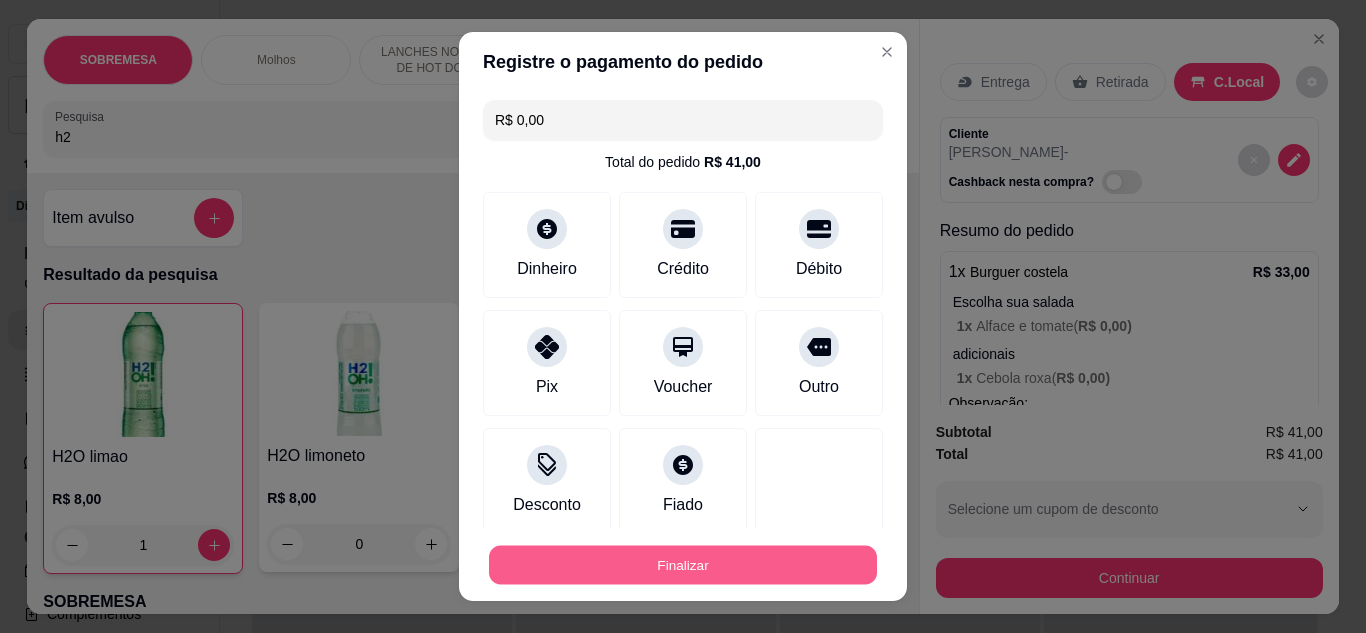 click on "Finalizar" at bounding box center [683, 565] 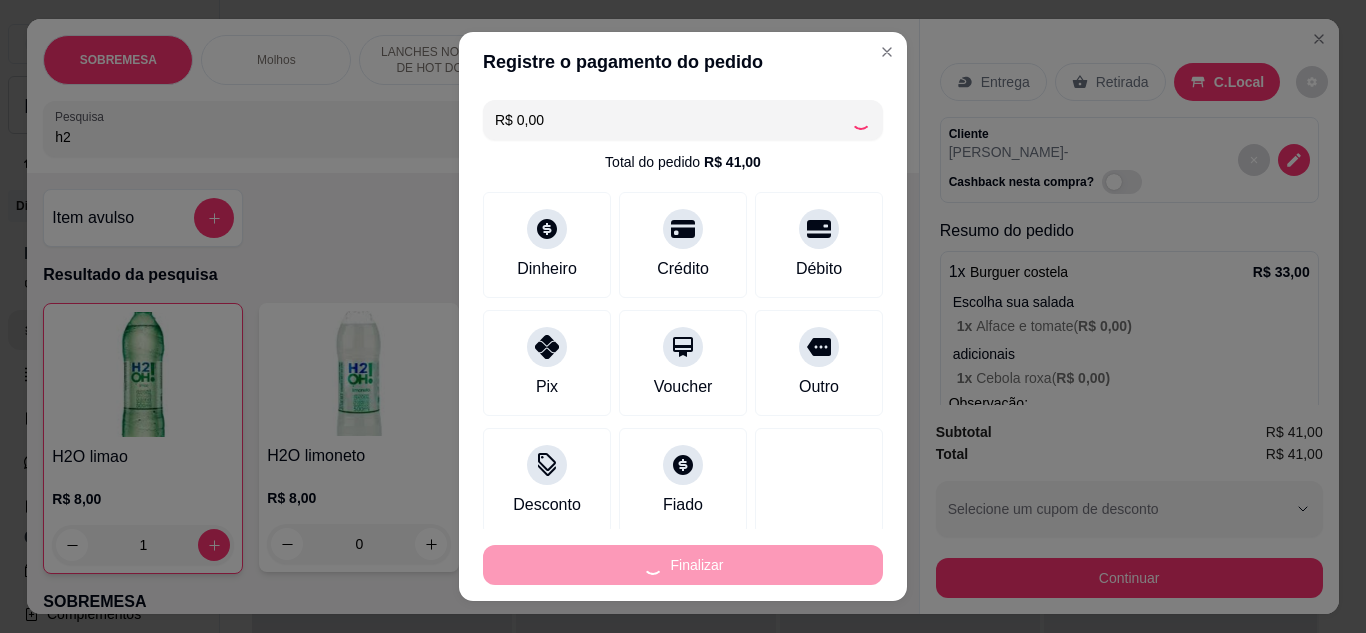 type on "0" 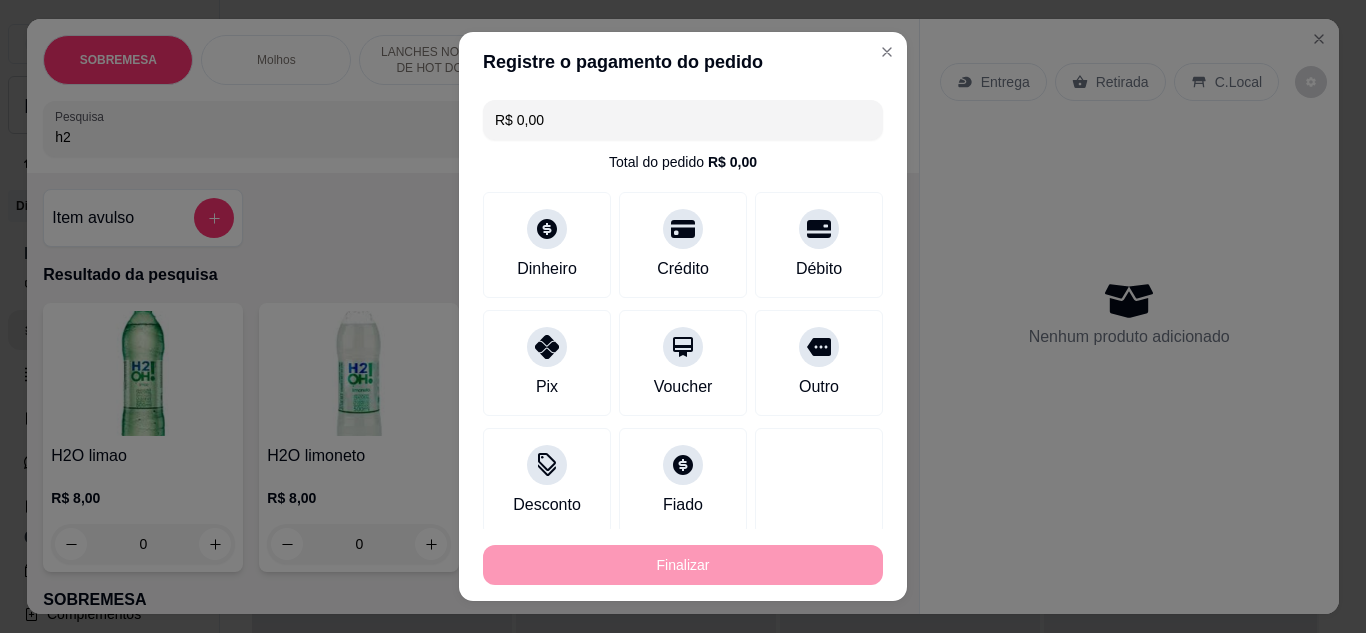 type on "-R$ 41,00" 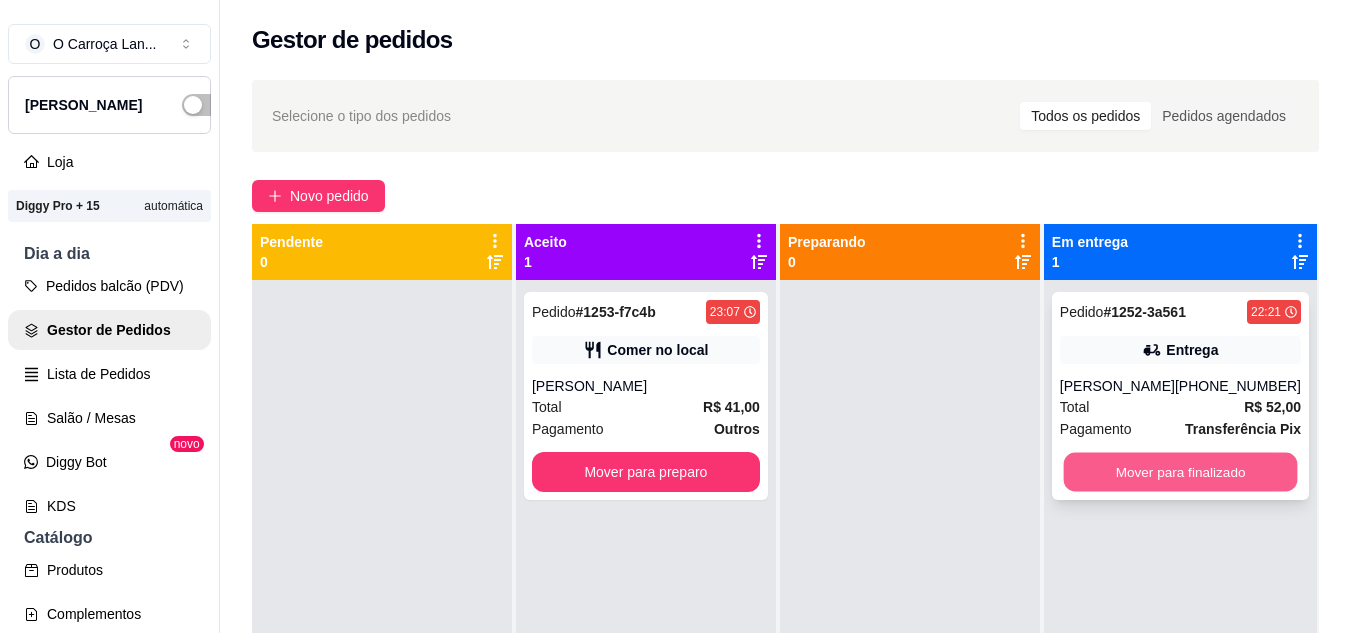 click on "Mover para finalizado" at bounding box center (1180, 472) 